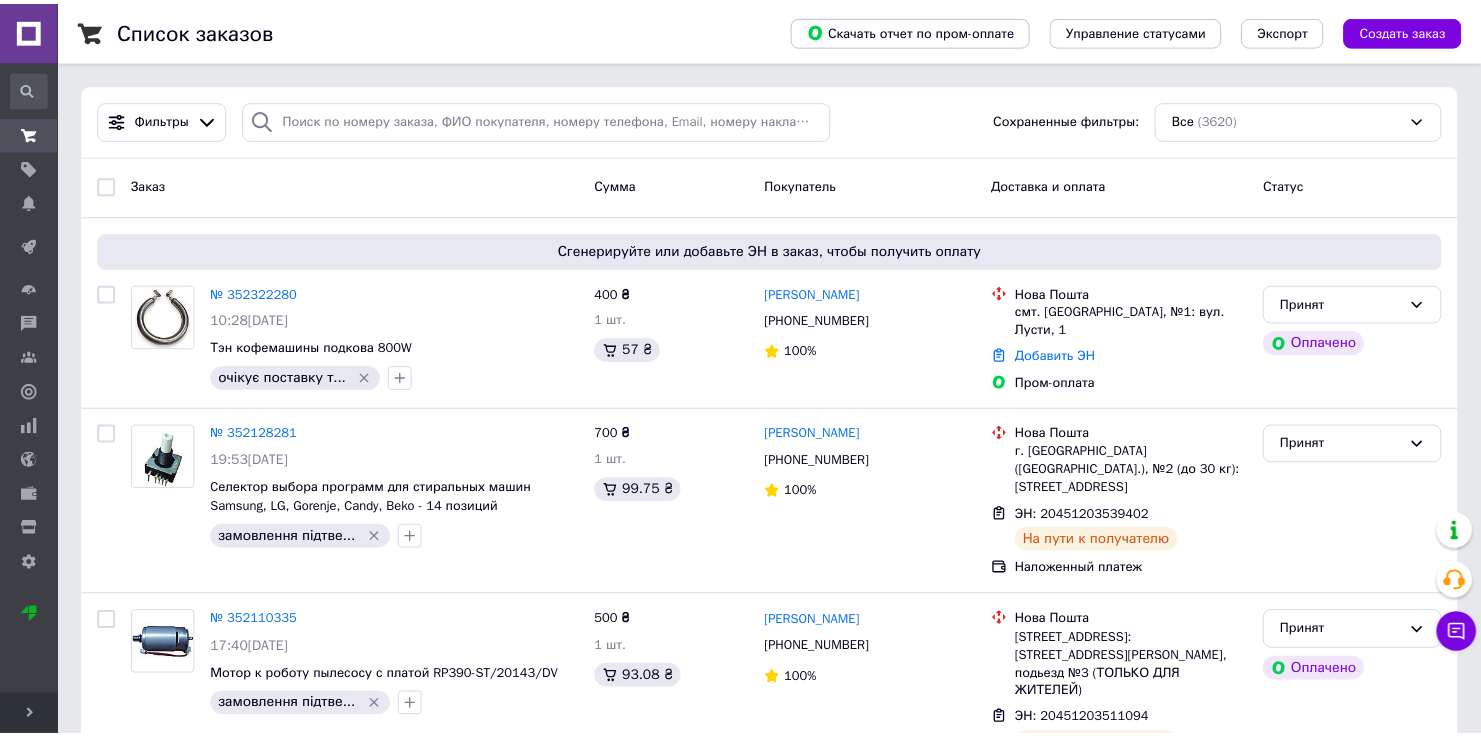 scroll, scrollTop: 0, scrollLeft: 0, axis: both 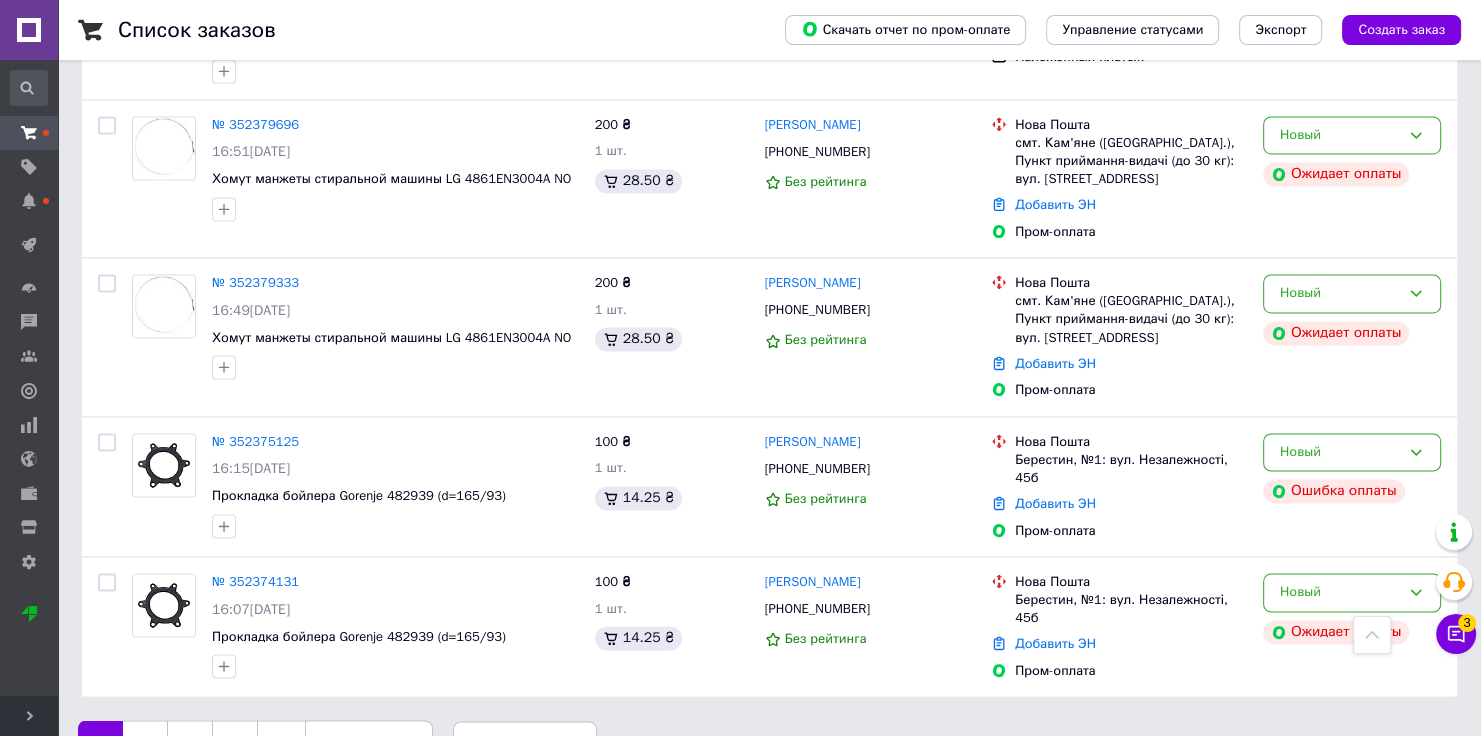 click on "2" at bounding box center (145, 741) 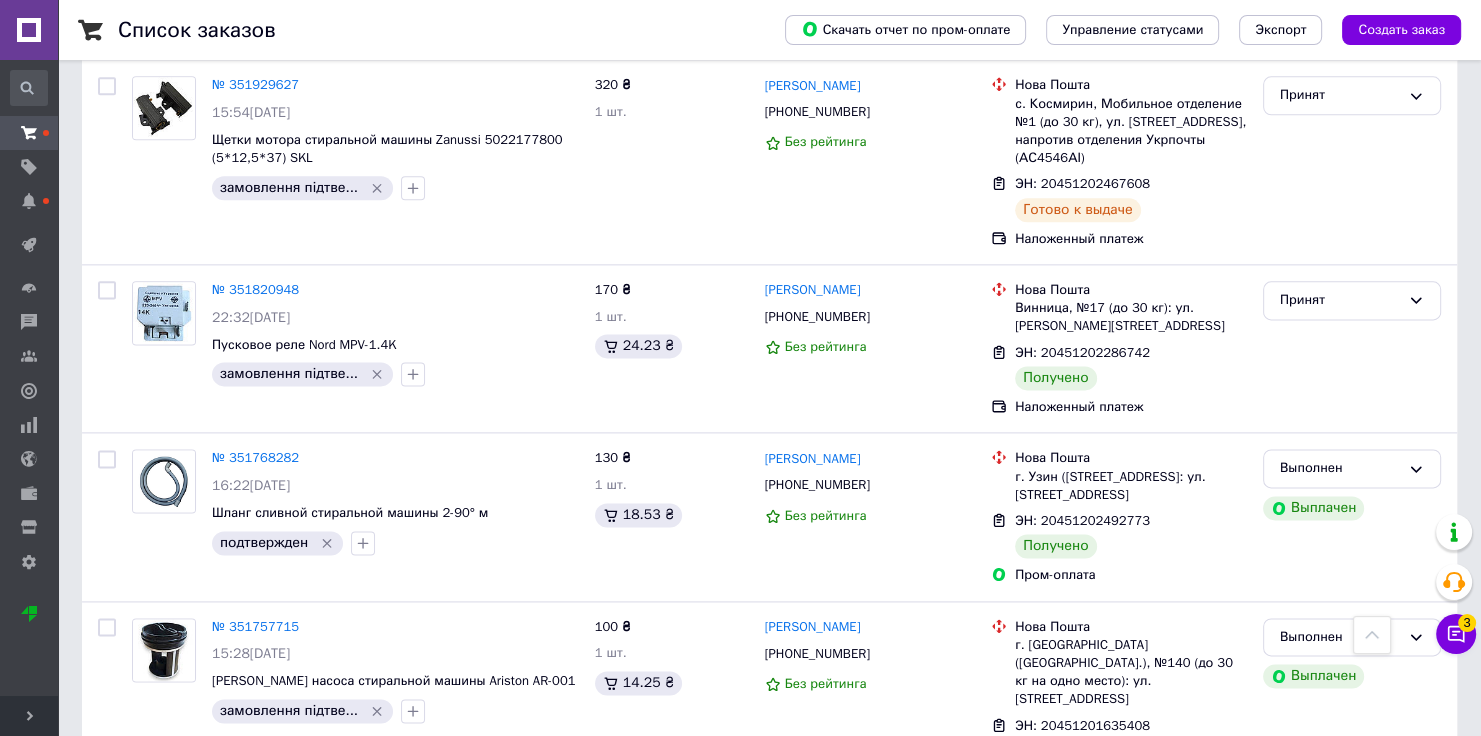 scroll, scrollTop: 2886, scrollLeft: 0, axis: vertical 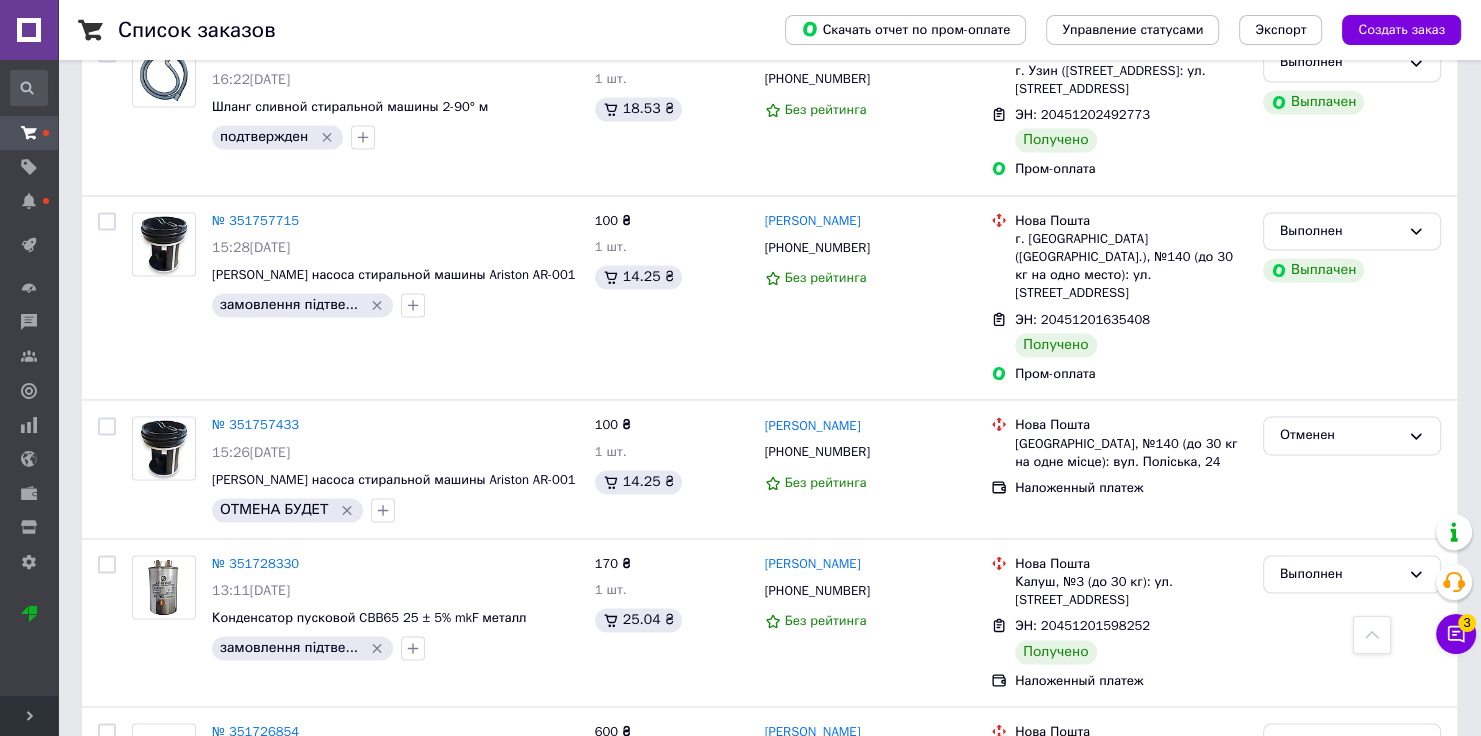 click on "1" at bounding box center (233, 937) 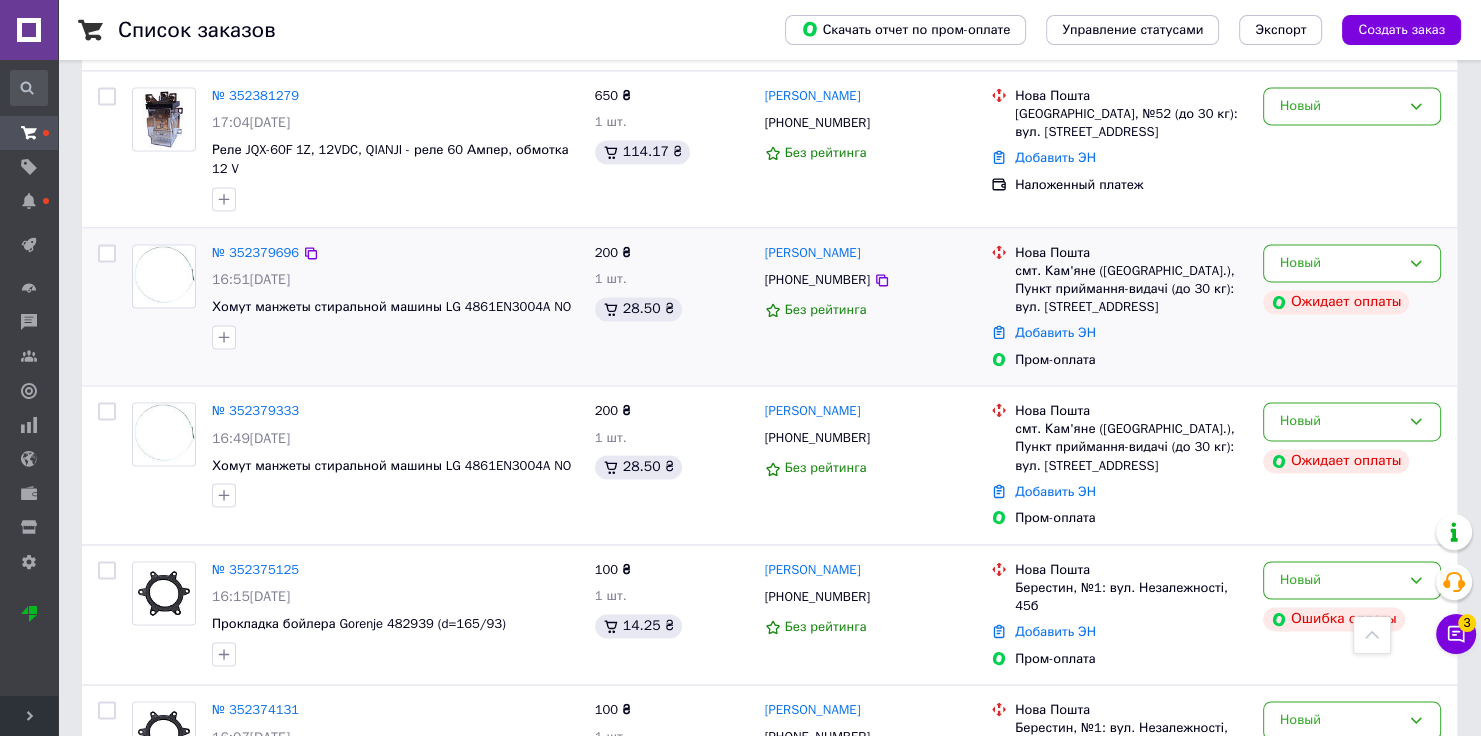 scroll, scrollTop: 3004, scrollLeft: 0, axis: vertical 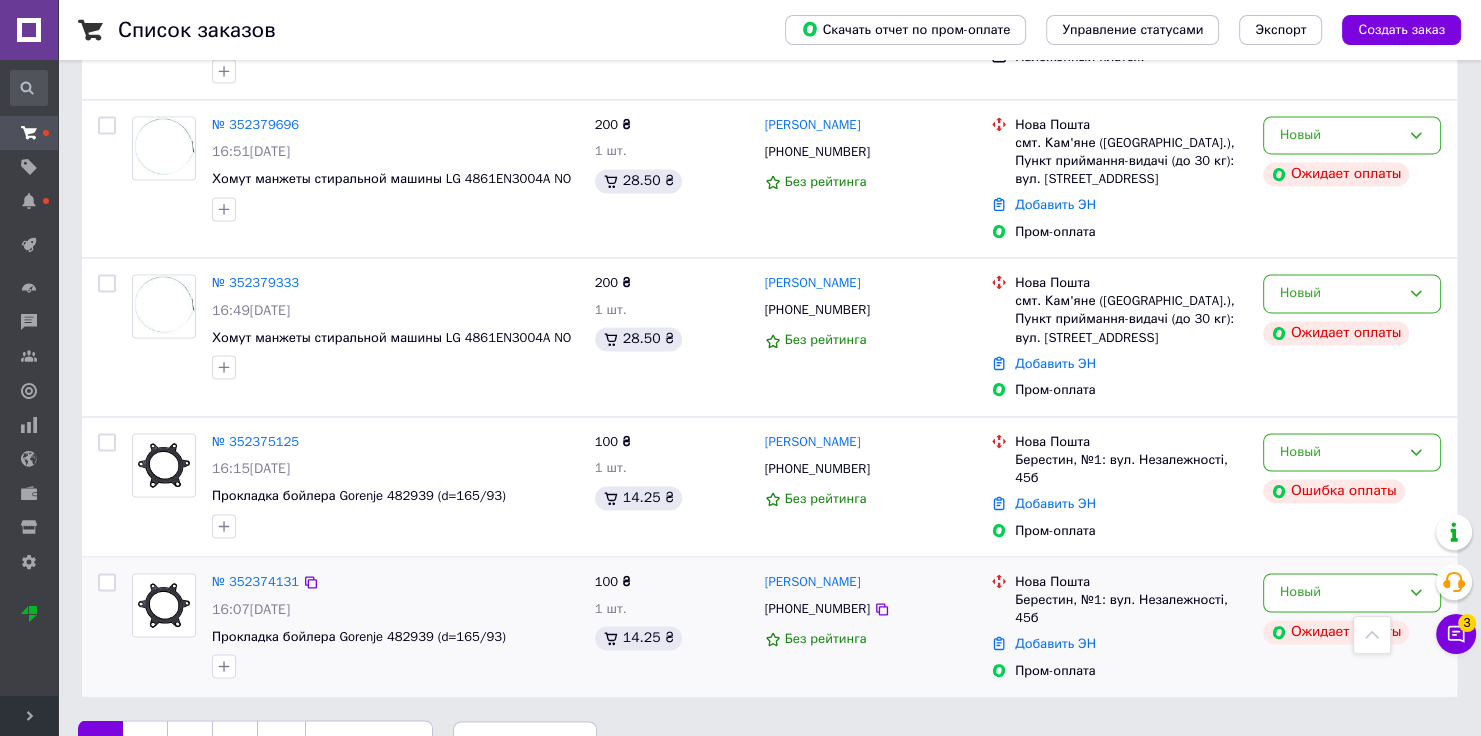 click on "Нова Пошта" at bounding box center (1131, 582) 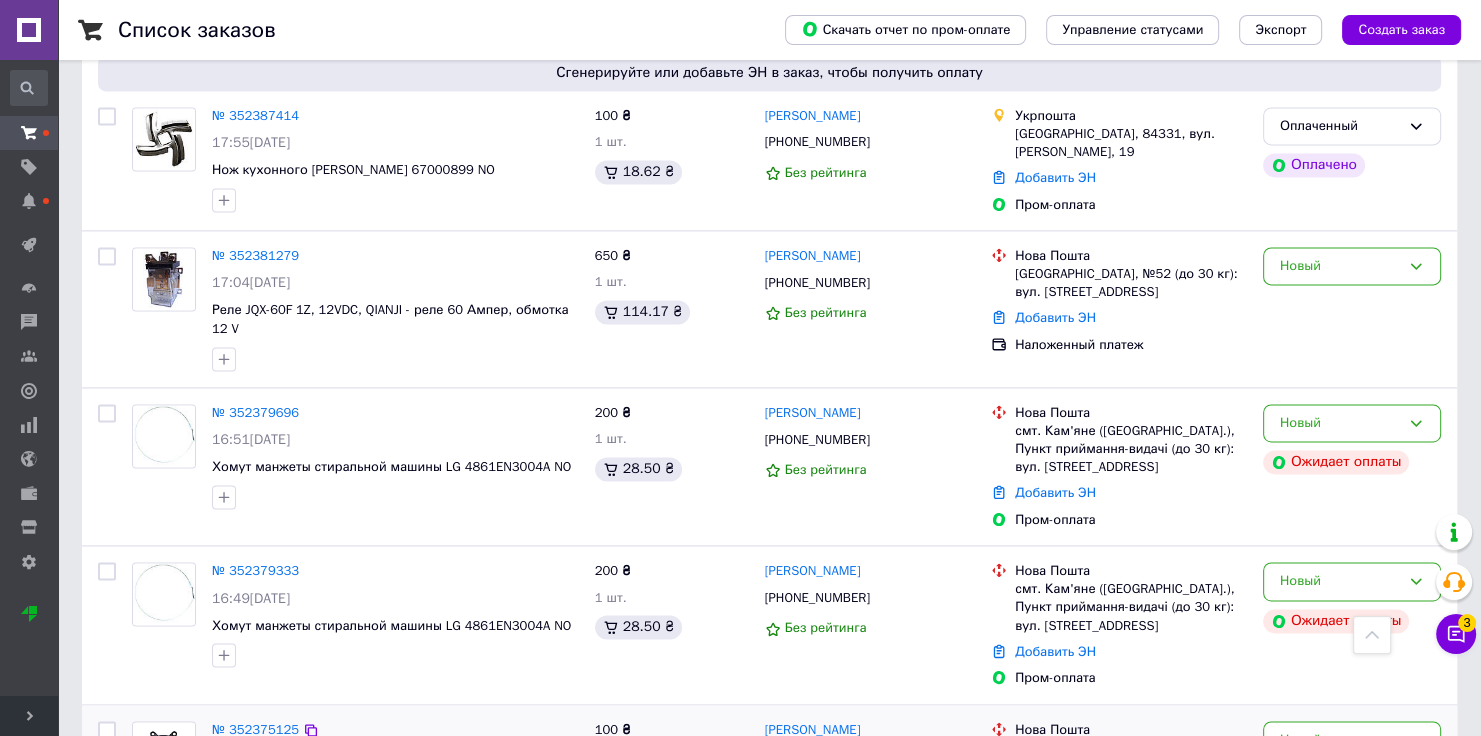 scroll, scrollTop: 2684, scrollLeft: 0, axis: vertical 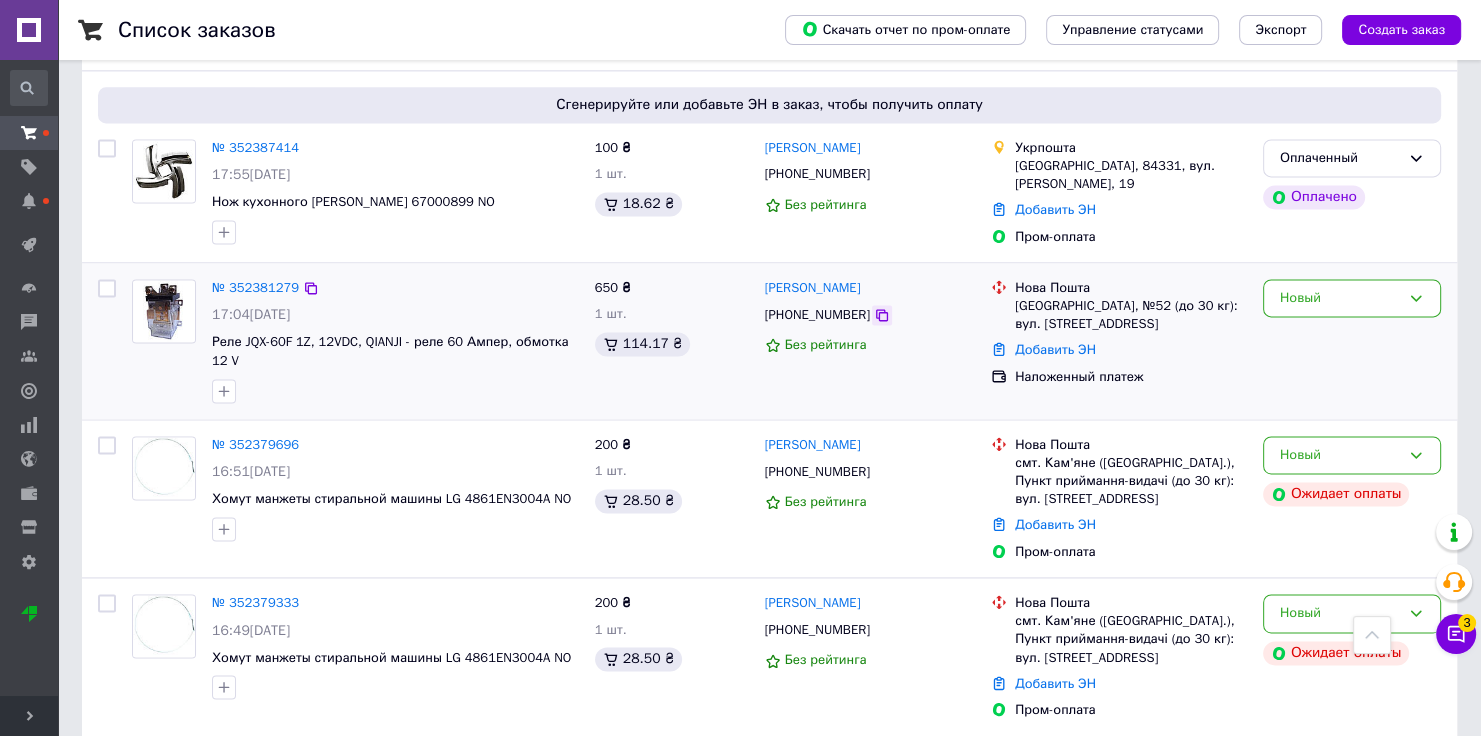 click 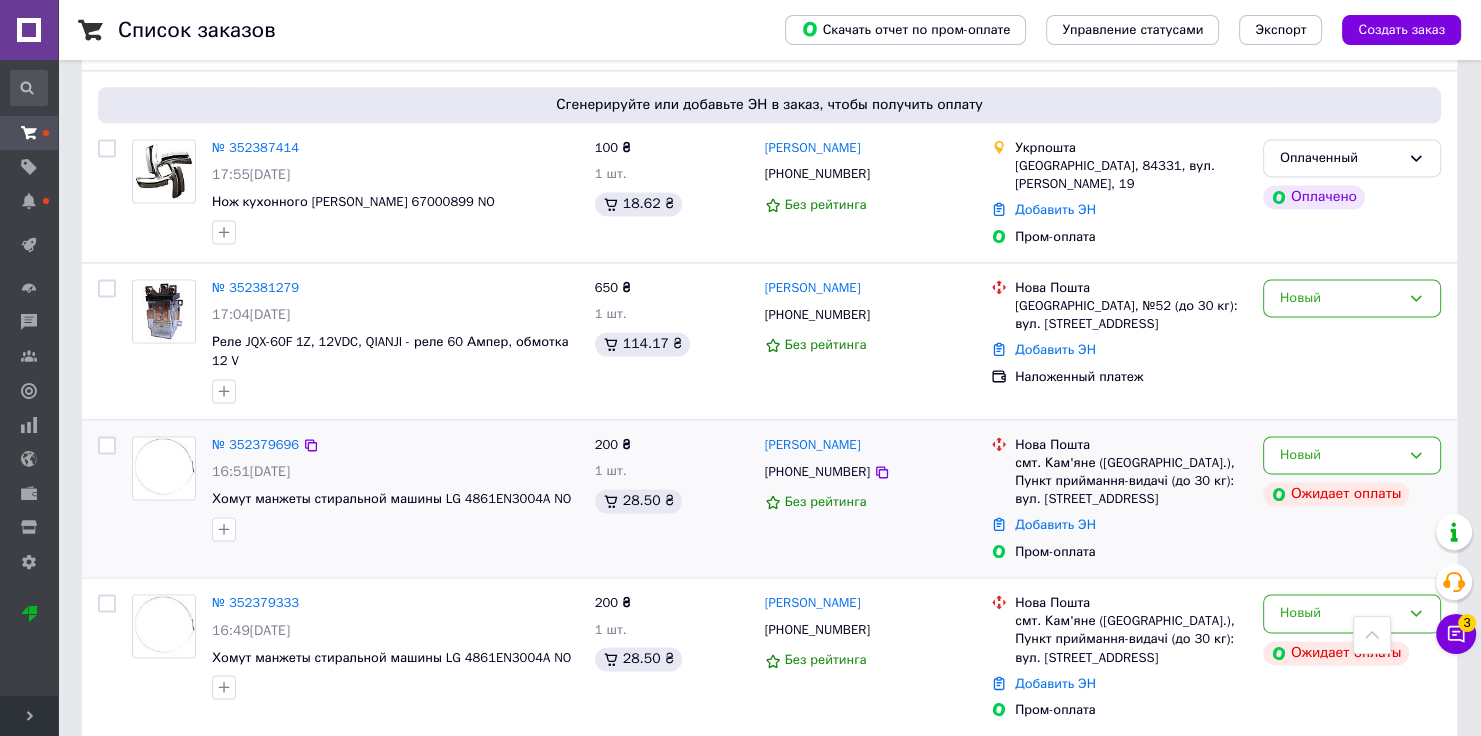 click on "Пром-оплата" at bounding box center [1131, 552] 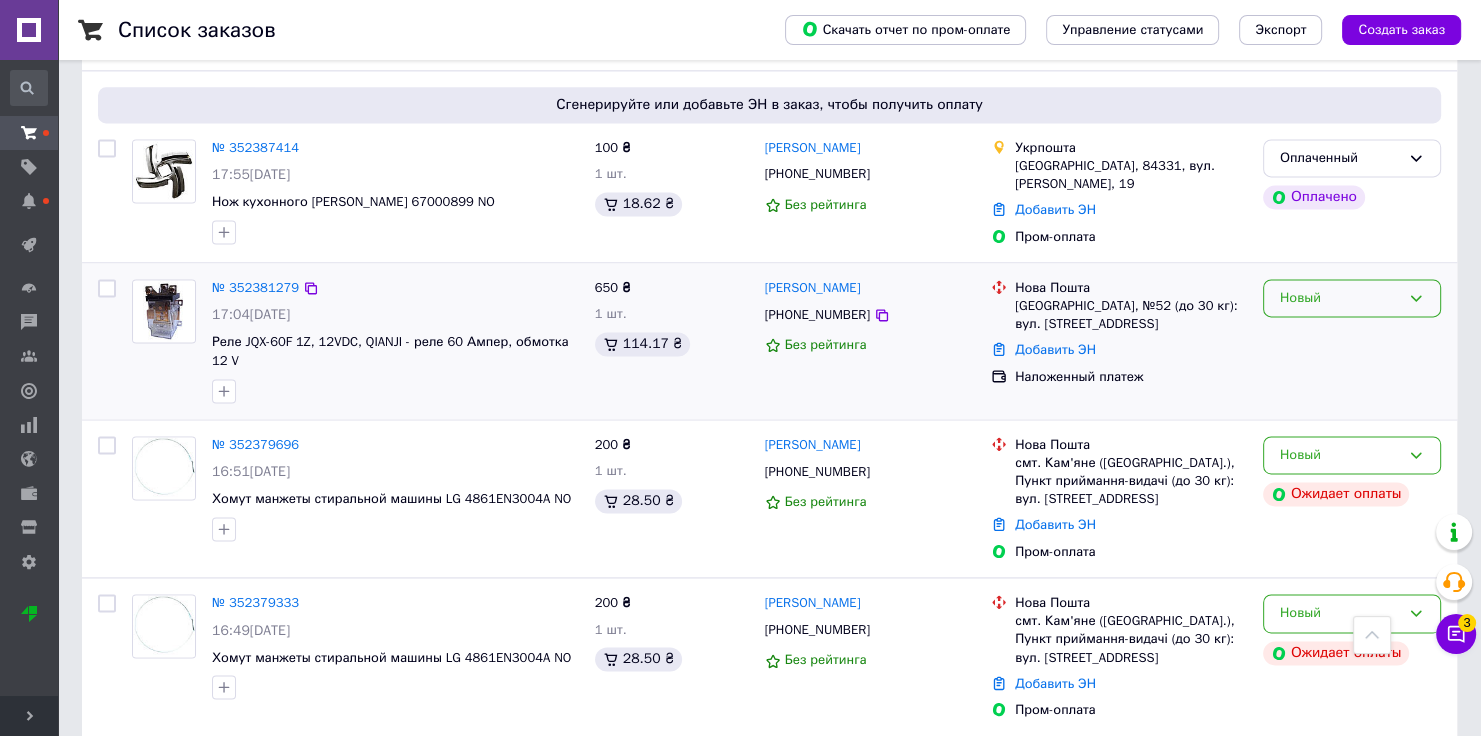 click on "Новый" at bounding box center [1340, 298] 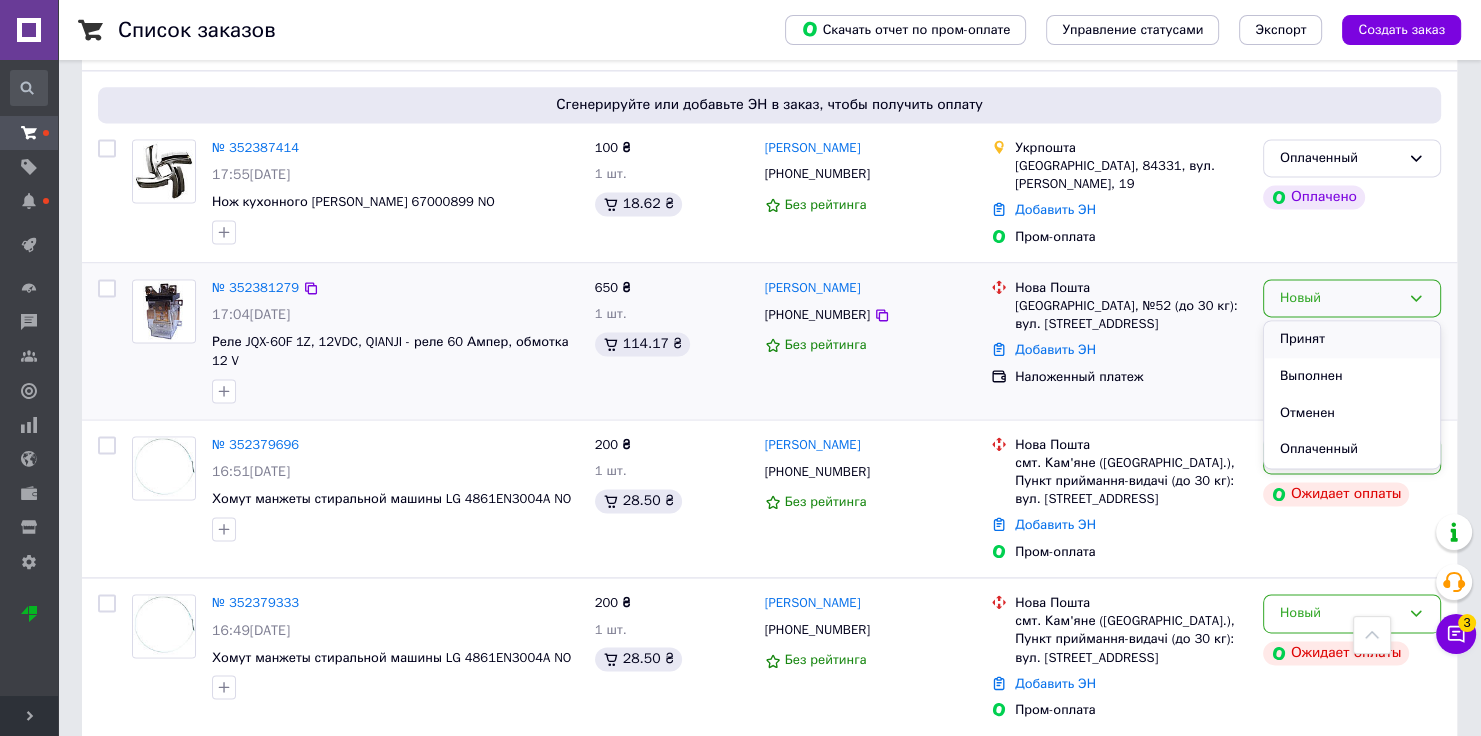 click on "Принят" at bounding box center [1352, 339] 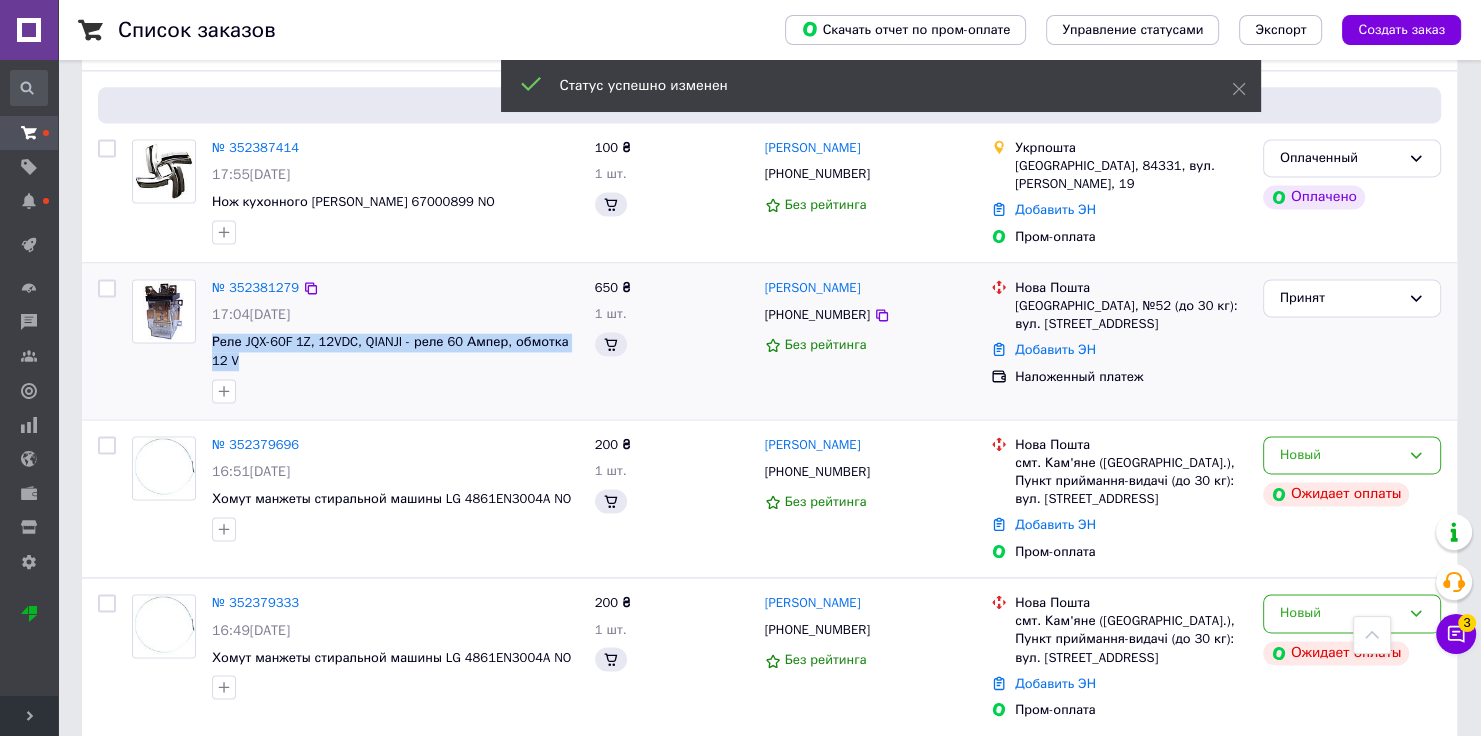 drag, startPoint x: 226, startPoint y: 324, endPoint x: 204, endPoint y: 301, distance: 31.827662 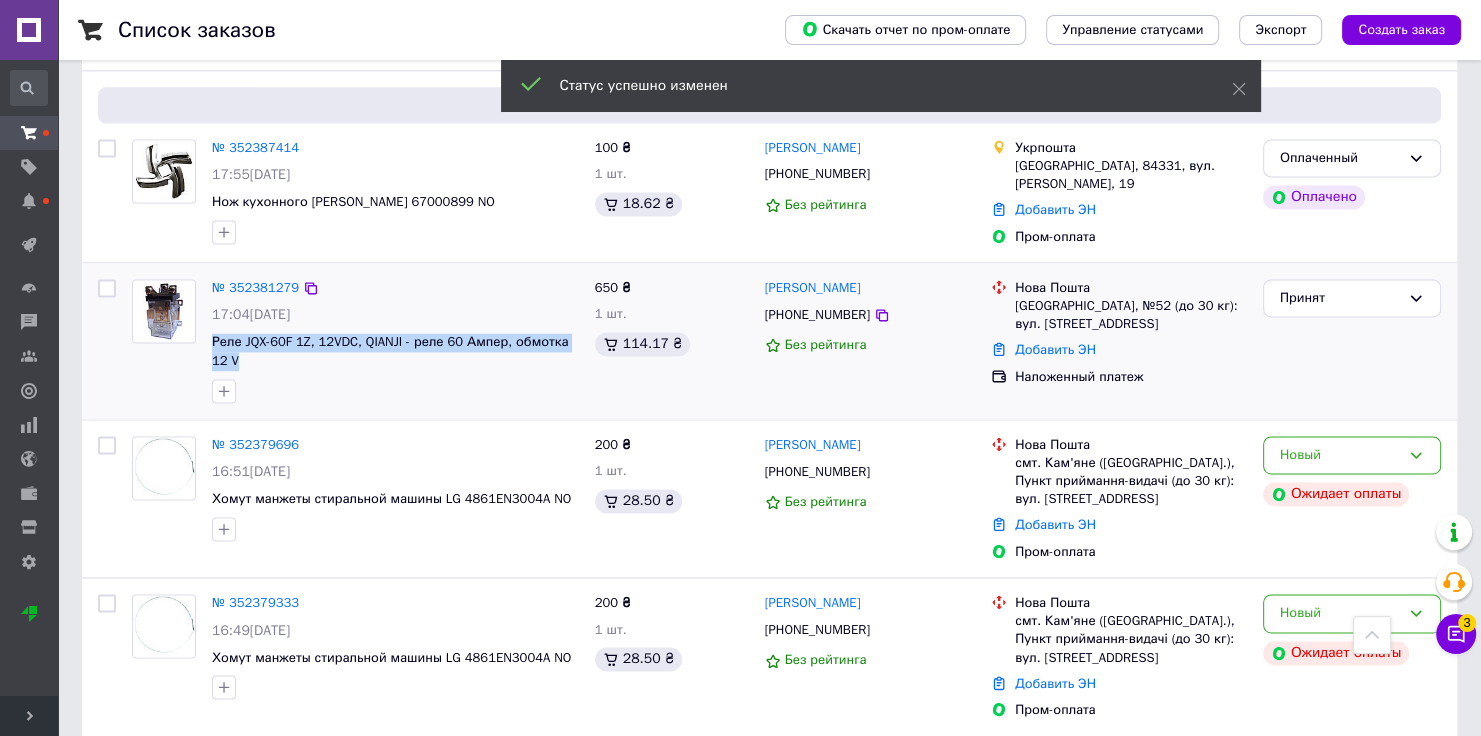 copy on "Реле JQX-60F 1Z, 12VDC, QIANJI - реле 60 Ампер, обмотка 12 V" 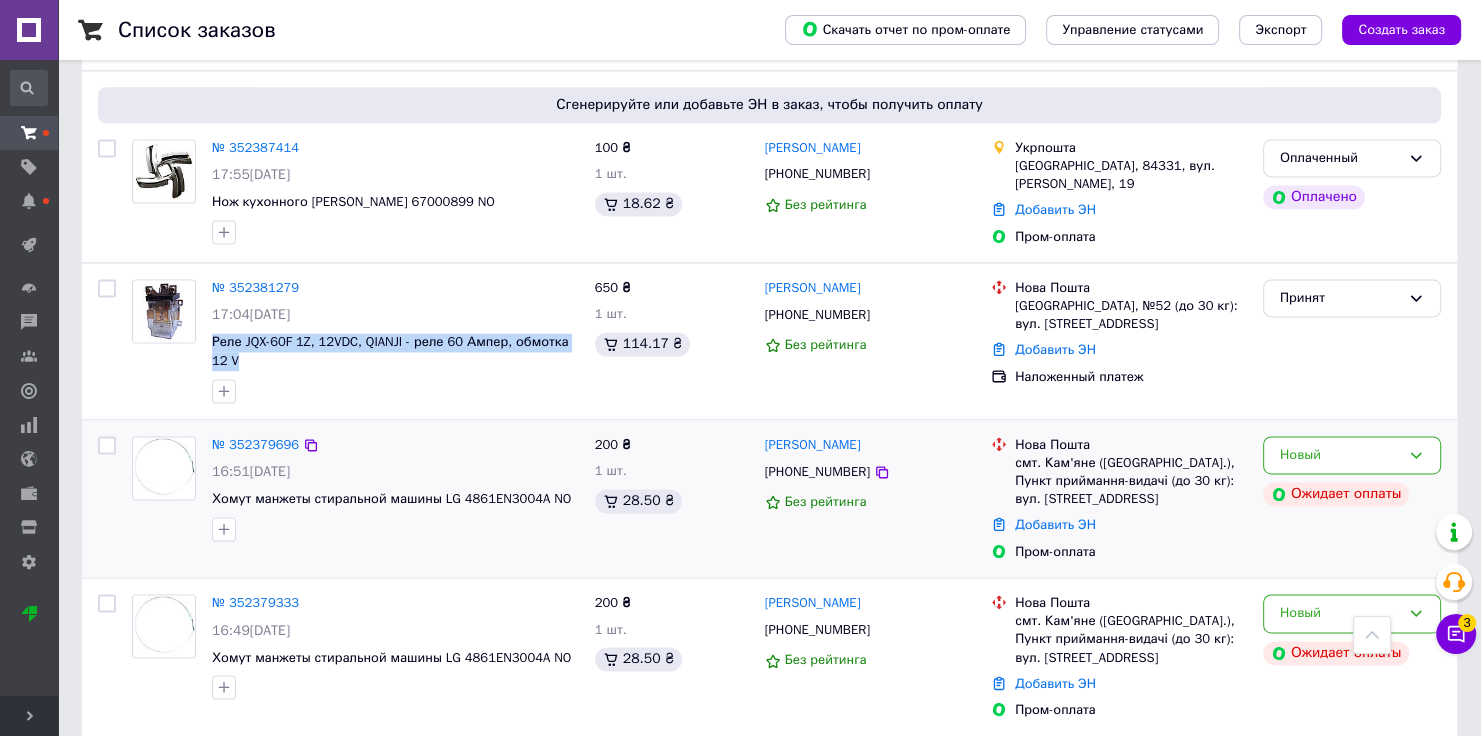 drag, startPoint x: 1142, startPoint y: 472, endPoint x: 1049, endPoint y: 430, distance: 102.044106 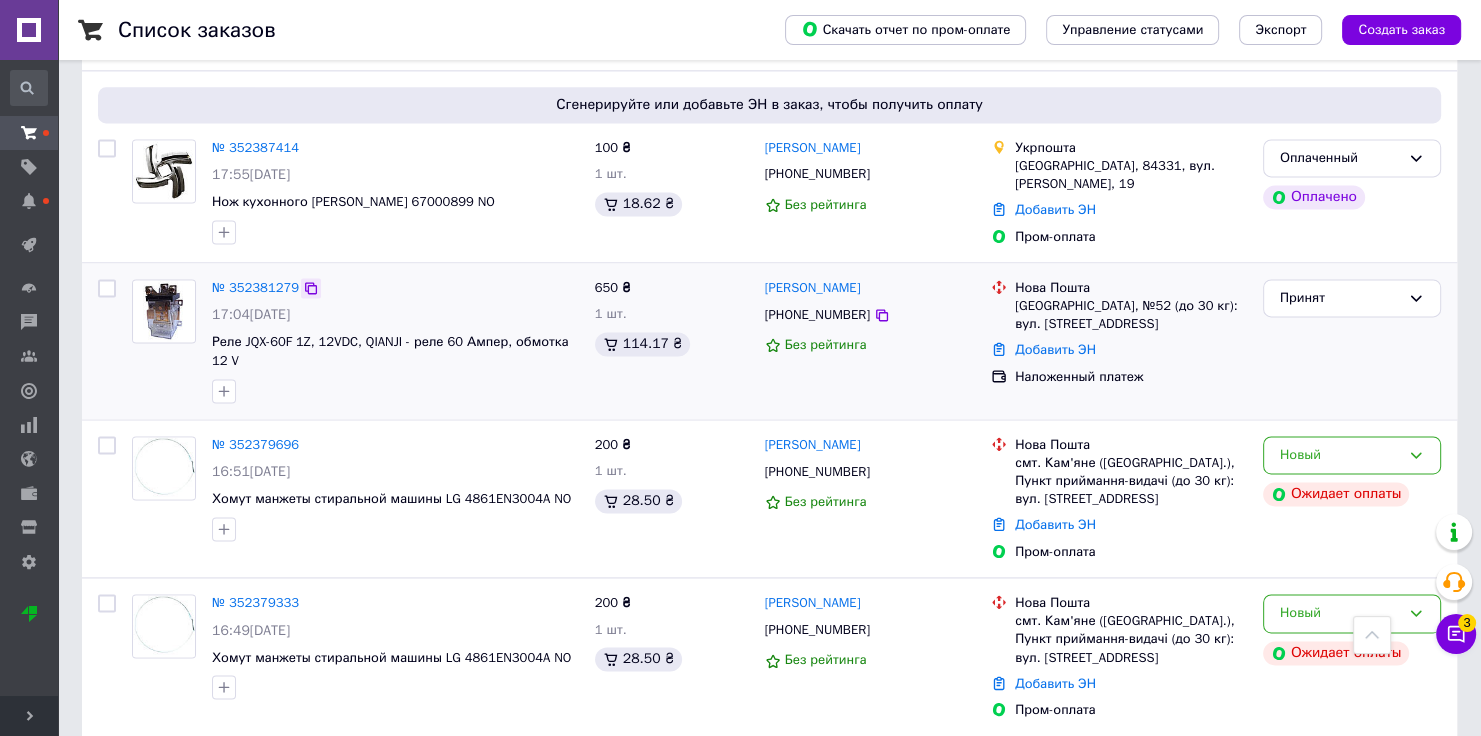 click 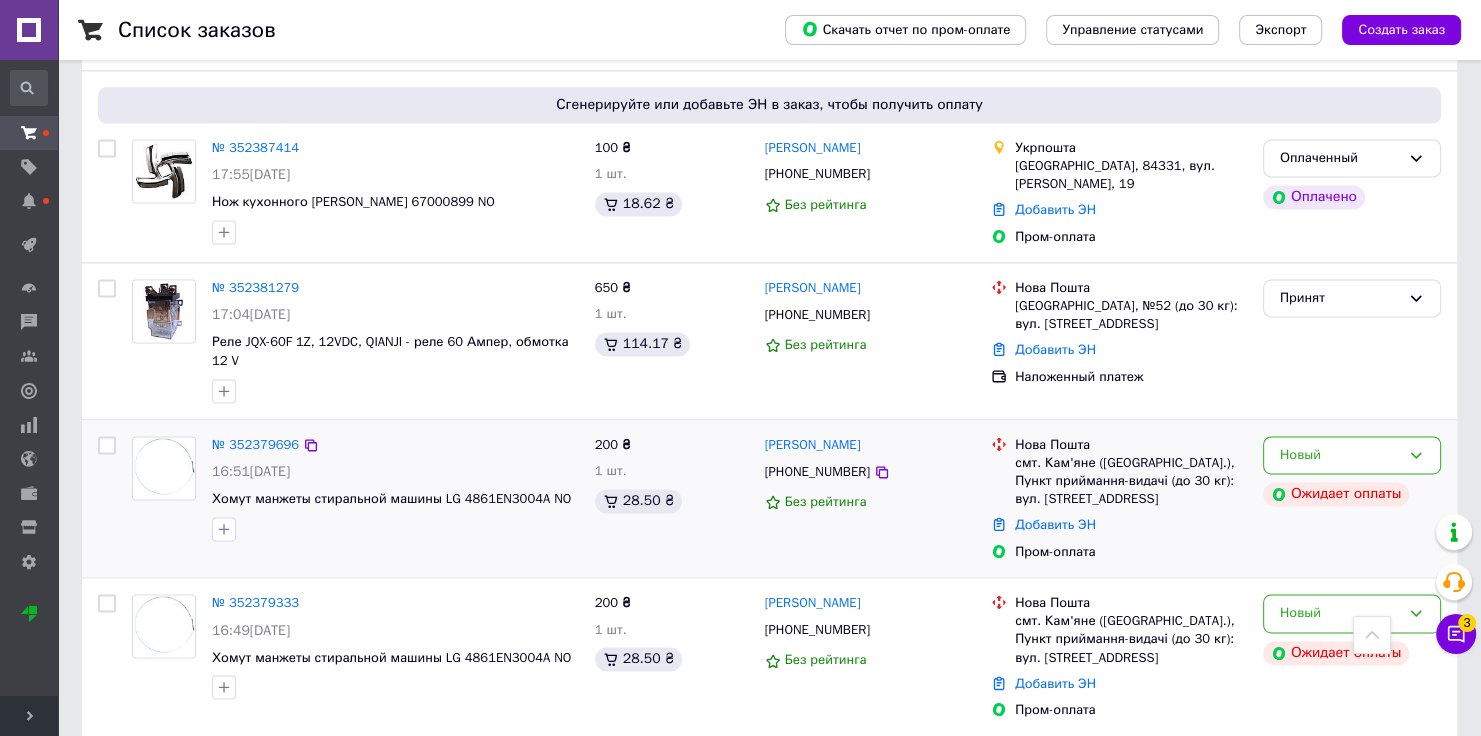 click on "Нова Пошта" at bounding box center [1131, 445] 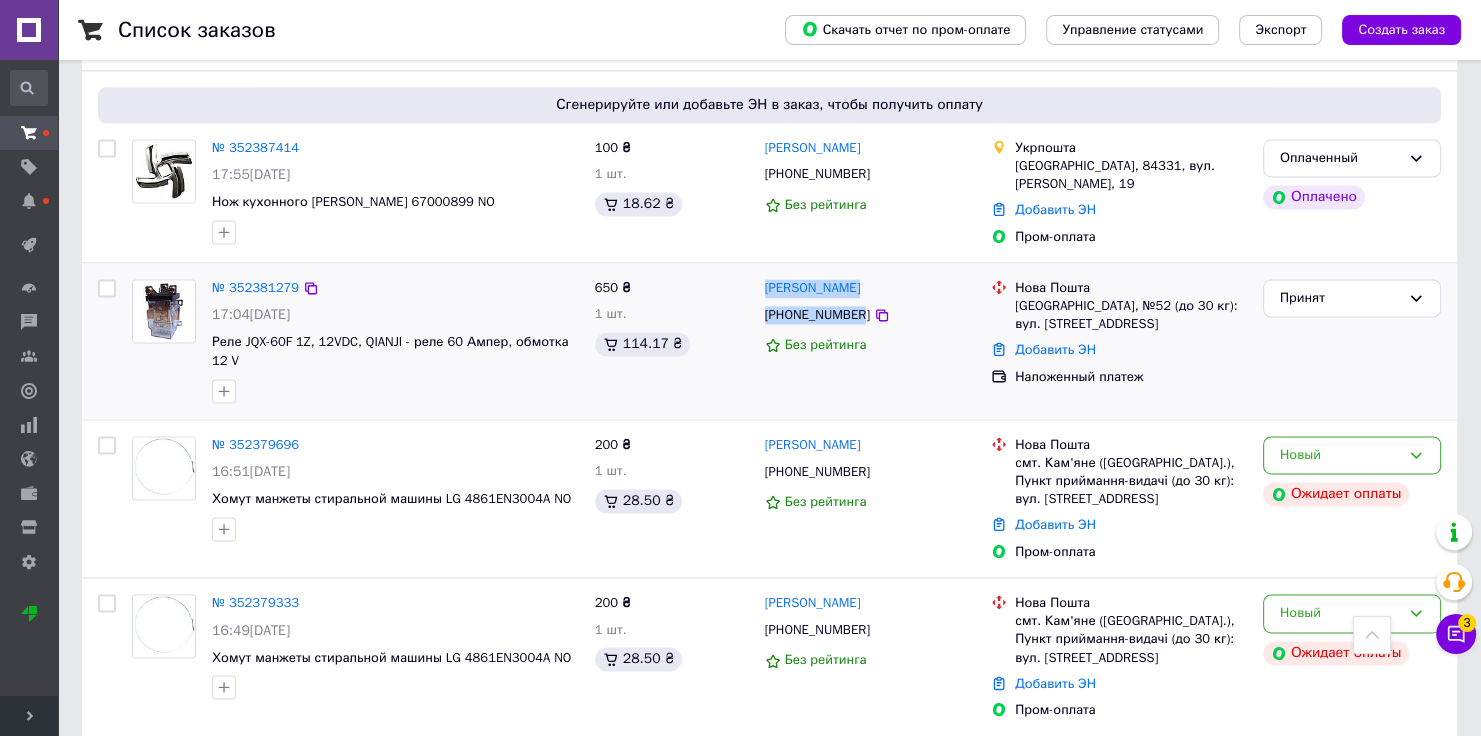 drag, startPoint x: 760, startPoint y: 257, endPoint x: 856, endPoint y: 275, distance: 97.67292 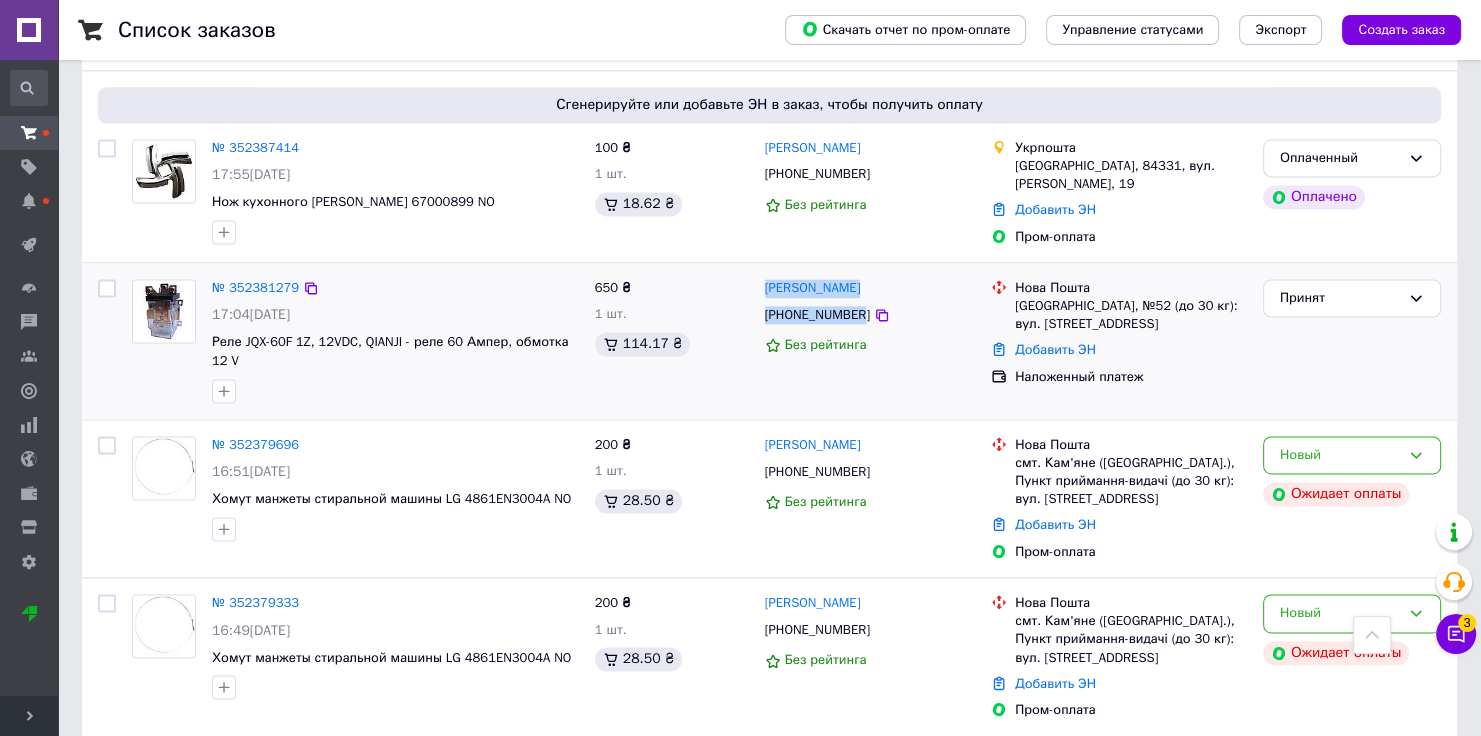 click on "[PERSON_NAME] [PHONE_NUMBER] Без рейтинга" at bounding box center (870, 341) 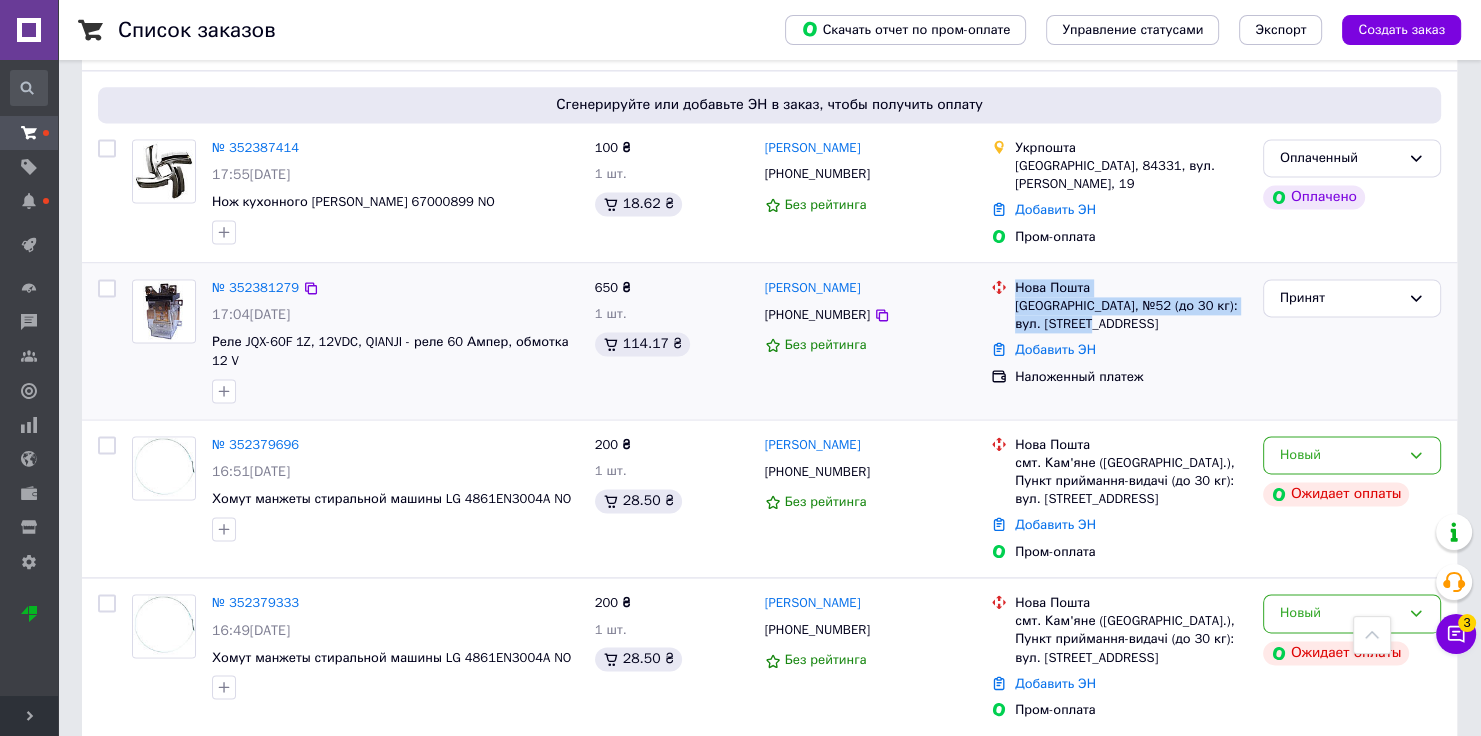 drag, startPoint x: 1016, startPoint y: 245, endPoint x: 1139, endPoint y: 283, distance: 128.73616 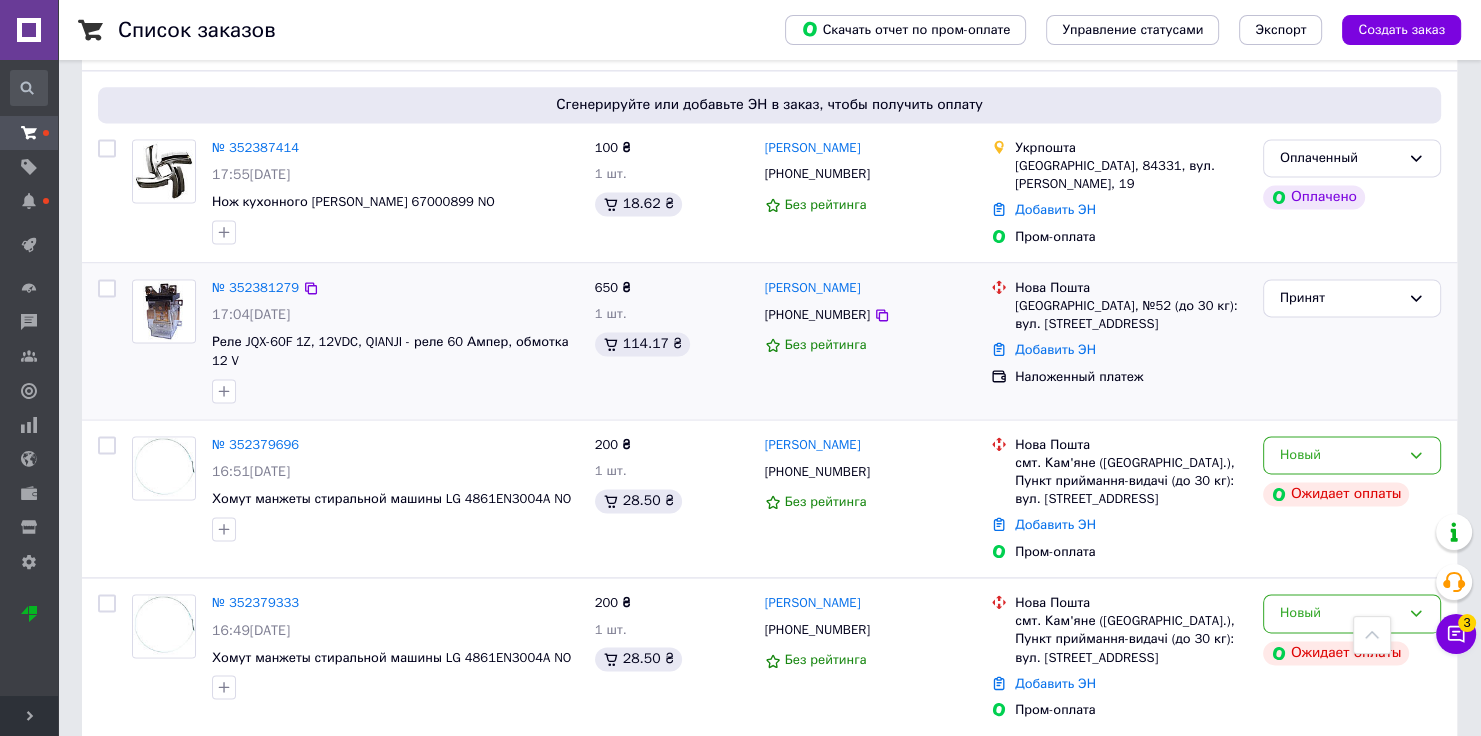 click on "Добавить ЭН" at bounding box center (1131, 350) 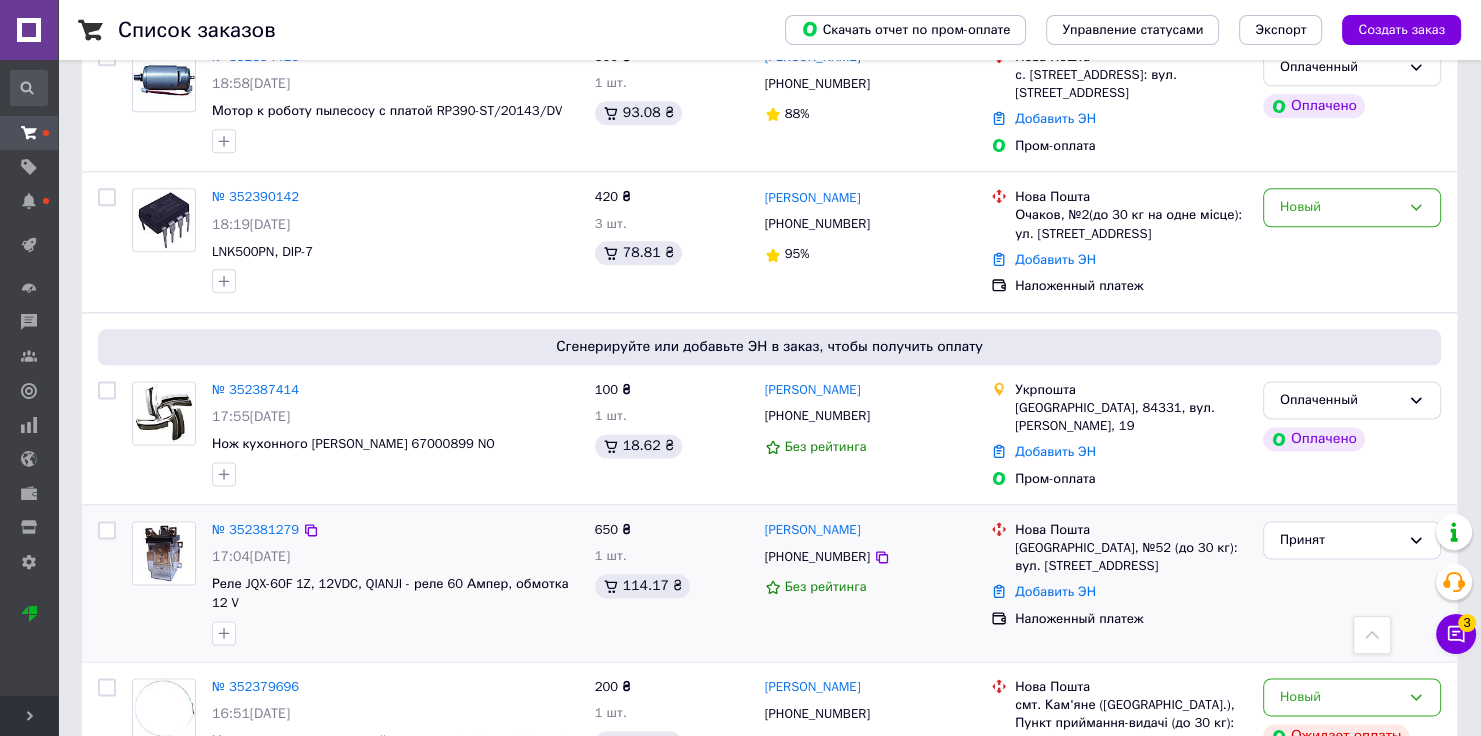 scroll, scrollTop: 2364, scrollLeft: 0, axis: vertical 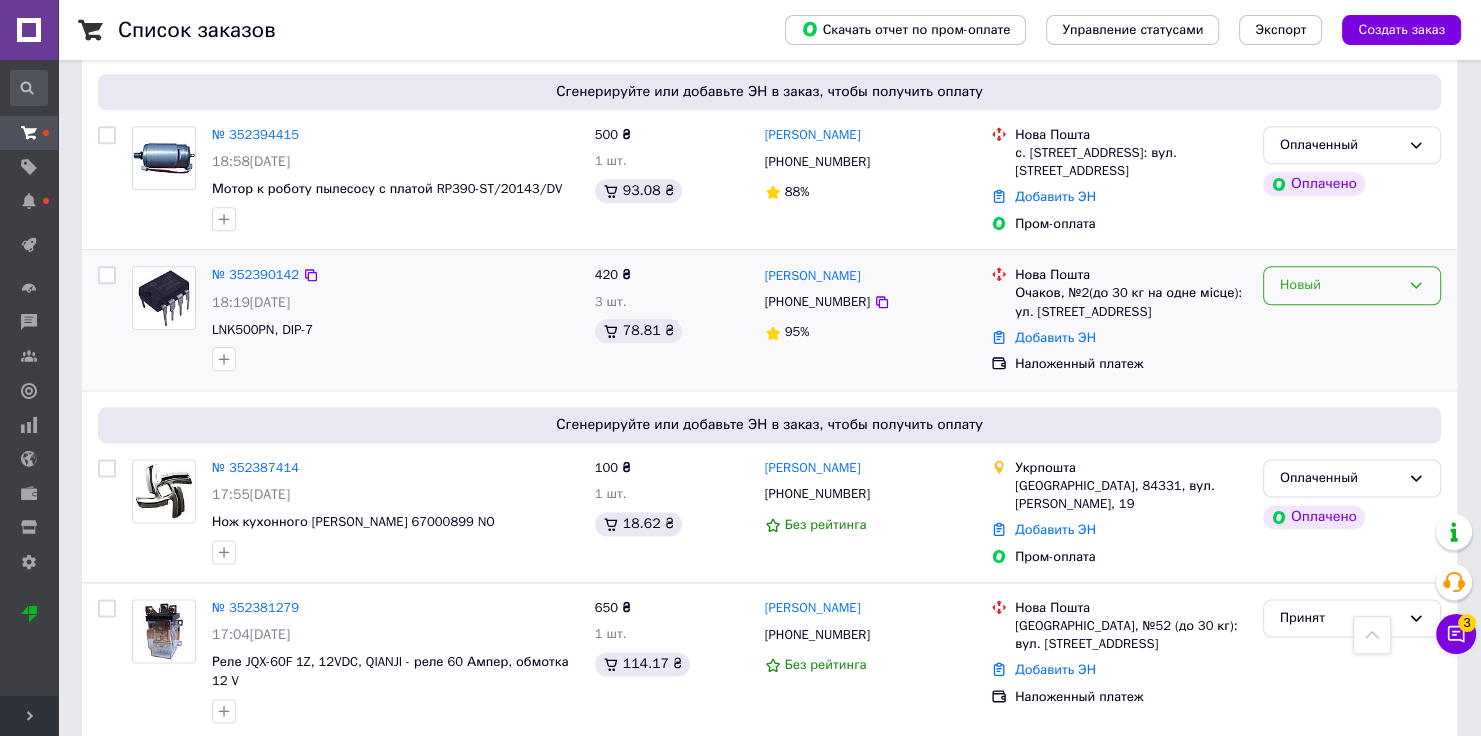 click on "Новый" at bounding box center [1352, 285] 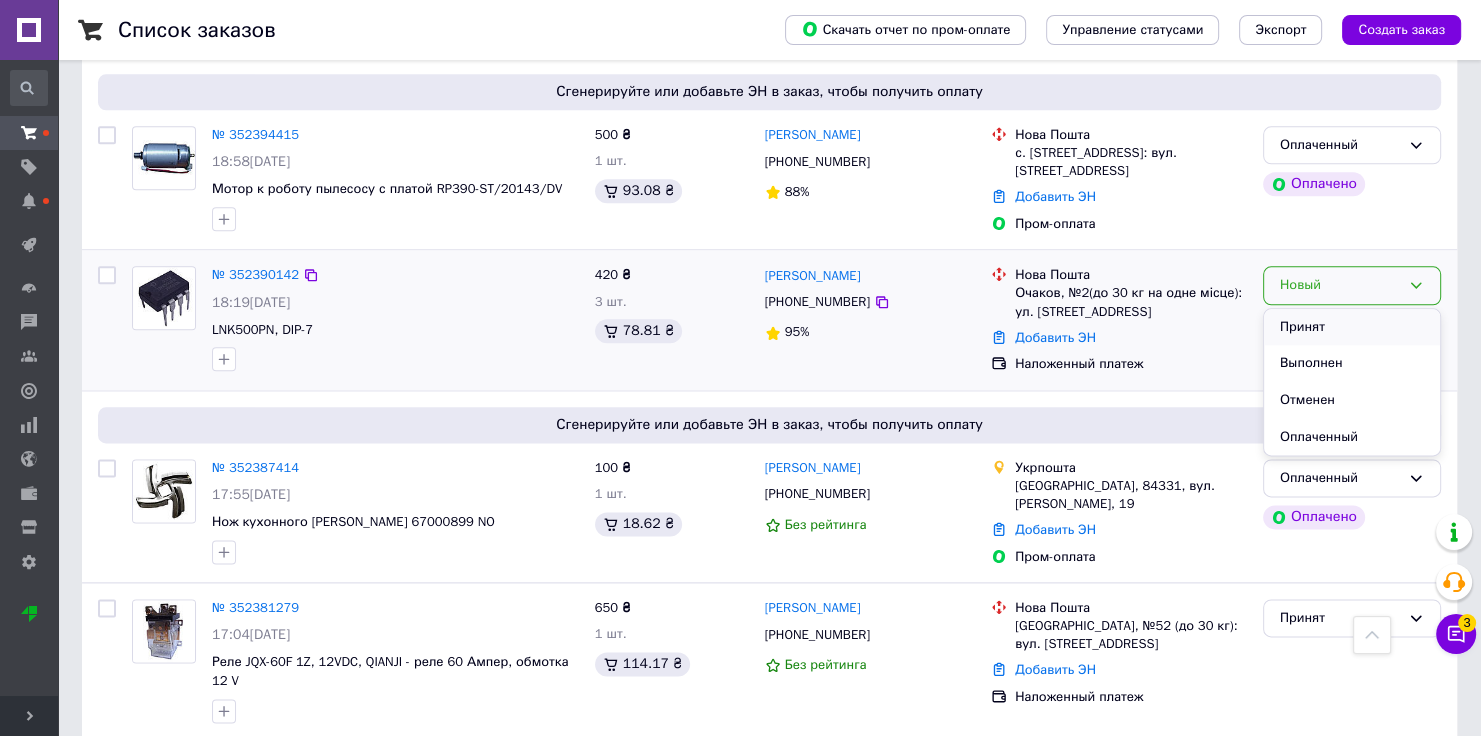 click on "Принят" at bounding box center (1352, 327) 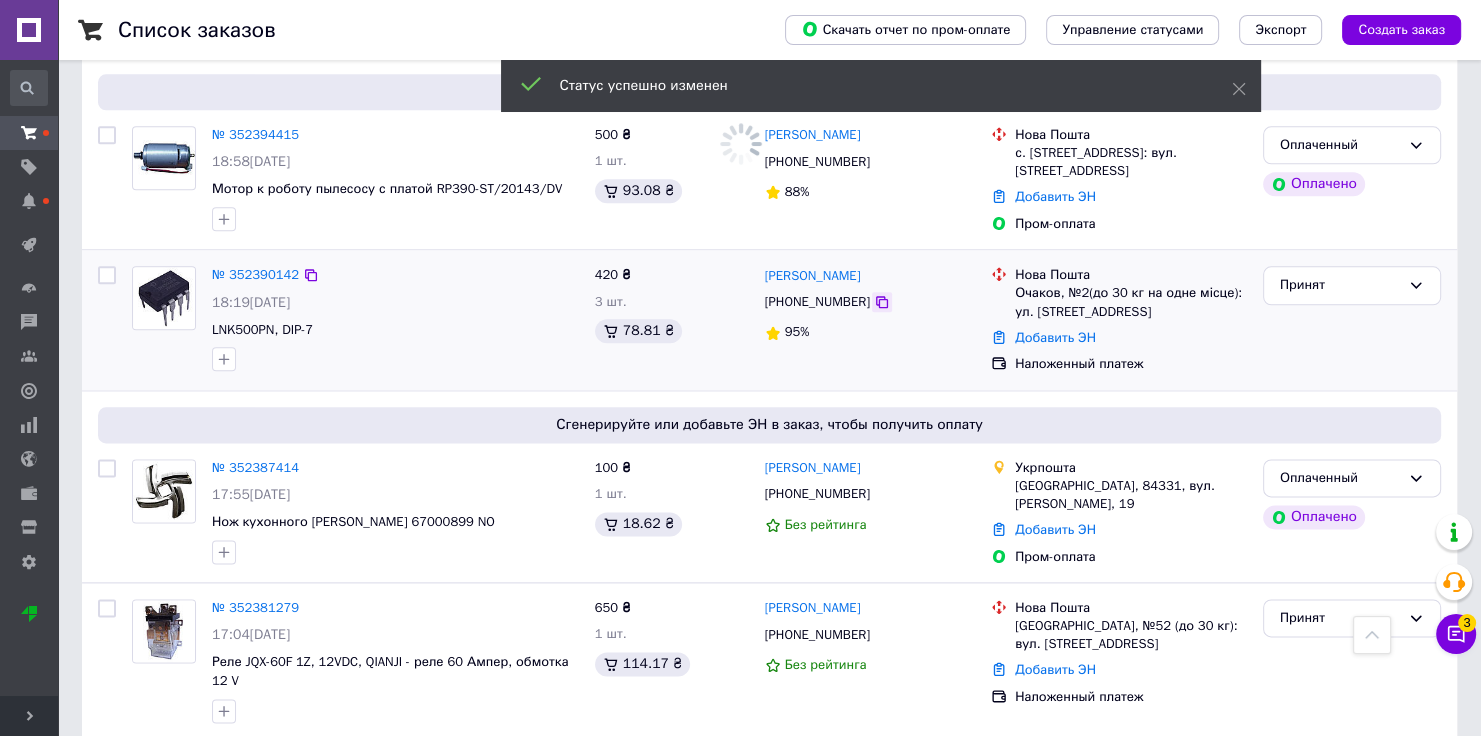 click 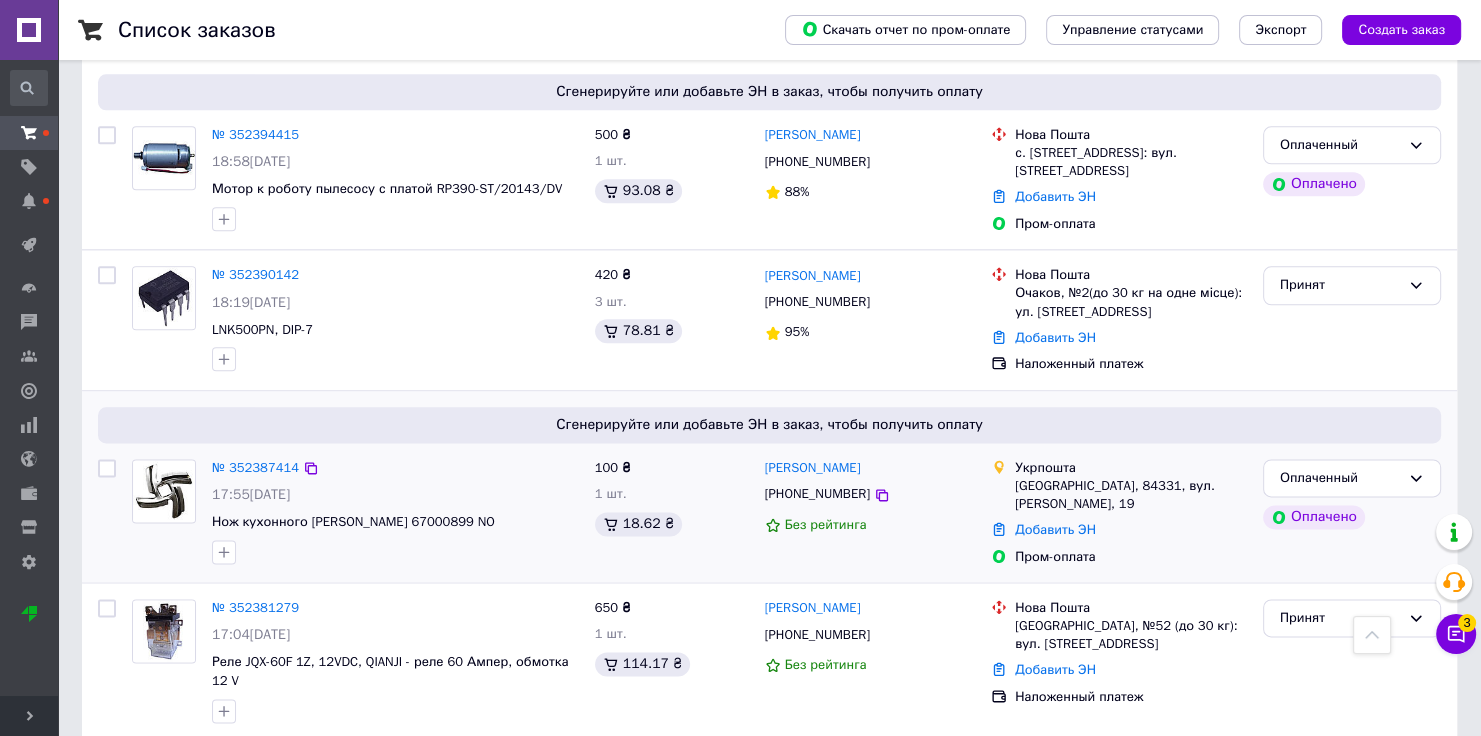 drag, startPoint x: 1218, startPoint y: 306, endPoint x: 995, endPoint y: 352, distance: 227.69498 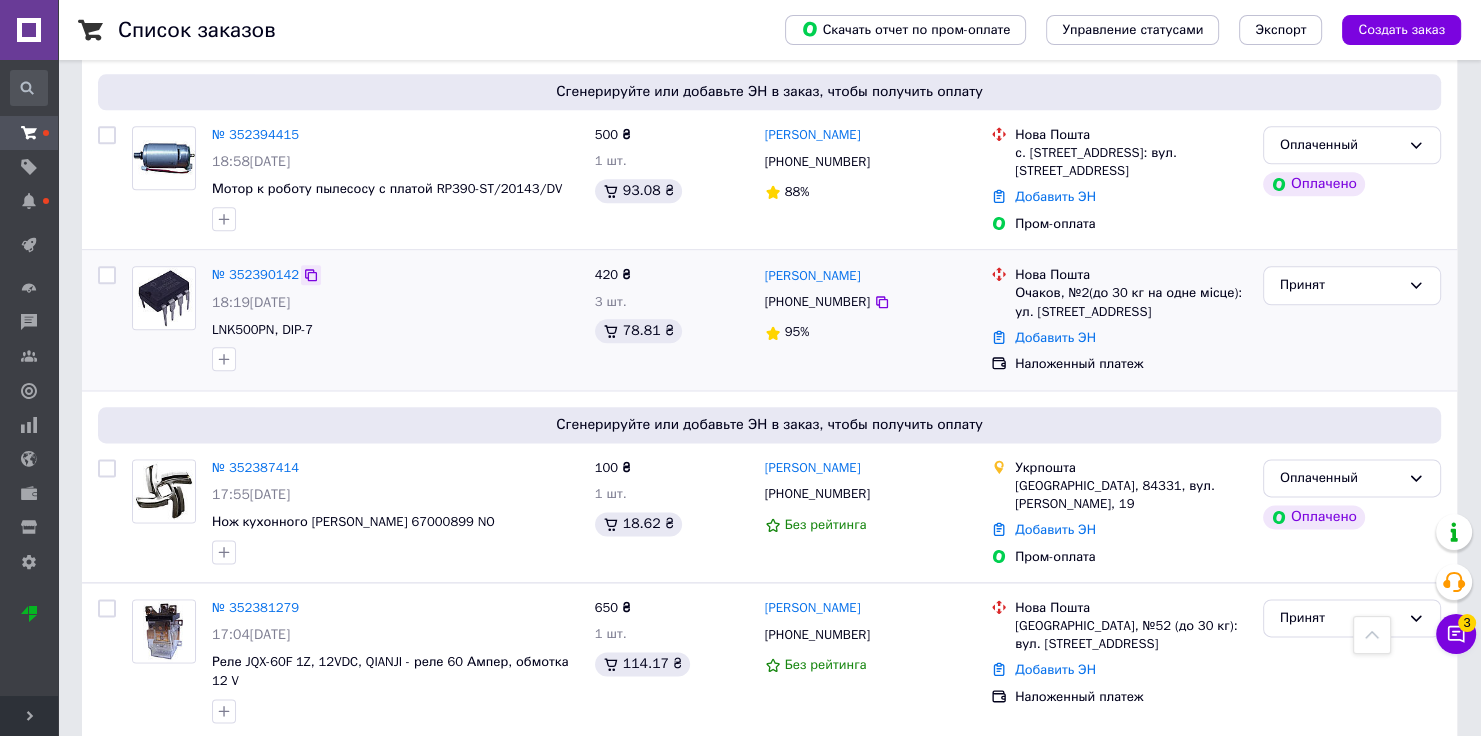 click at bounding box center (311, 275) 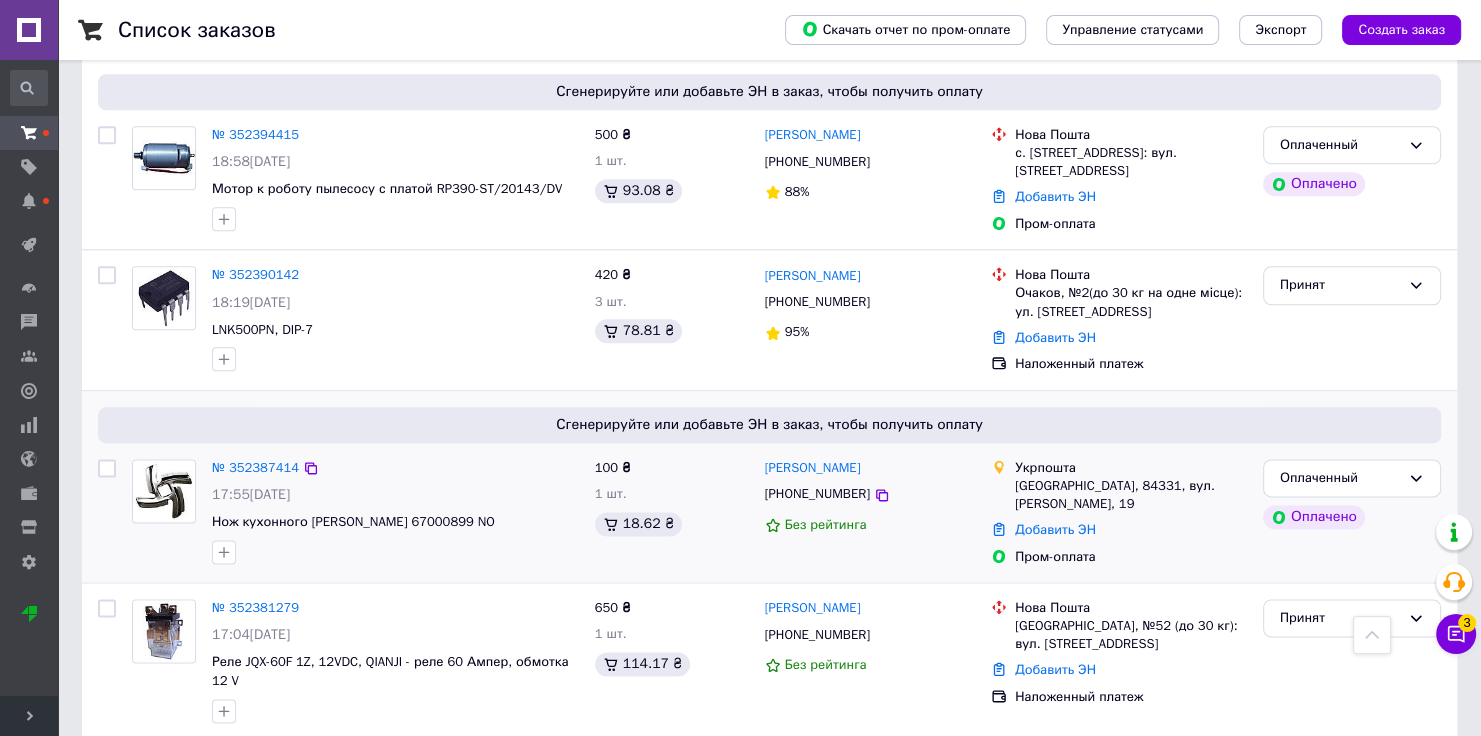 click on "Сгенерируйте или добавьте ЭН в заказ, чтобы получить оплату № 352387414 17:55[DATE] Нож кухонного комбайна Braun 67000899 NO 100 ₴ 1 шт. 18.62 ₴ [PERSON_NAME] [PHONE_NUMBER] Без рейтинга Укрпошта [GEOGRAPHIC_DATA], 84331, вул. [PERSON_NAME], 19 Добавить [PERSON_NAME]-оплата Оплаченный Оплачено" at bounding box center [769, 486] 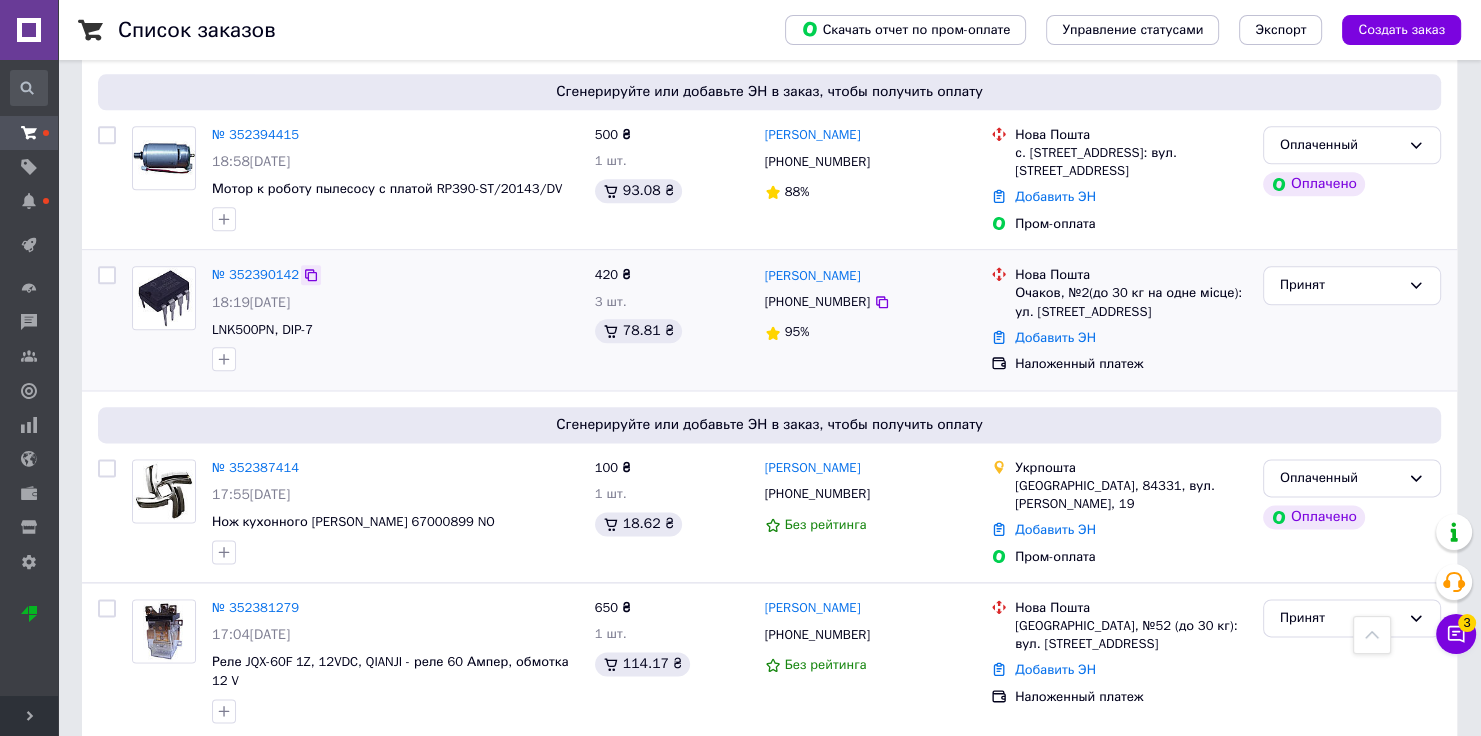 click 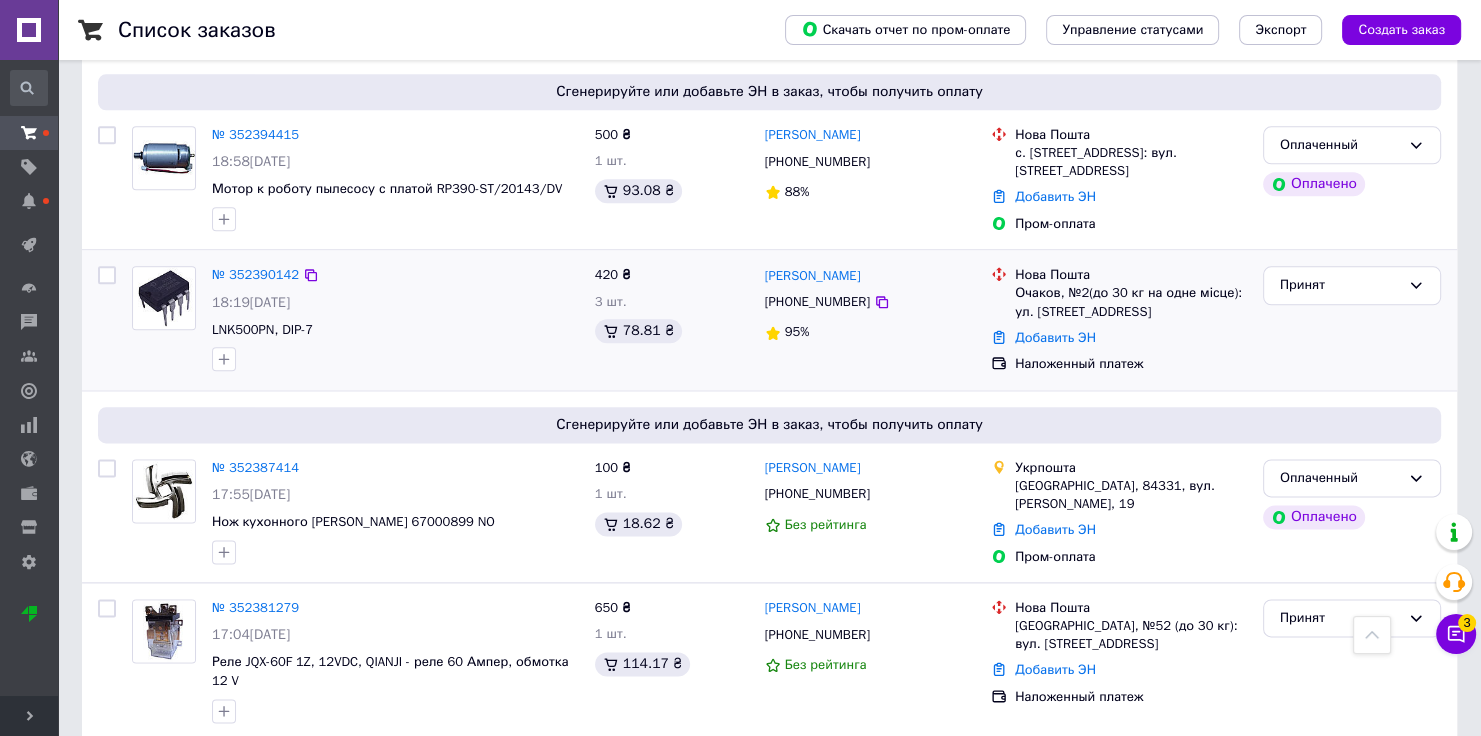 click on "Наложенный платеж" at bounding box center (1131, 364) 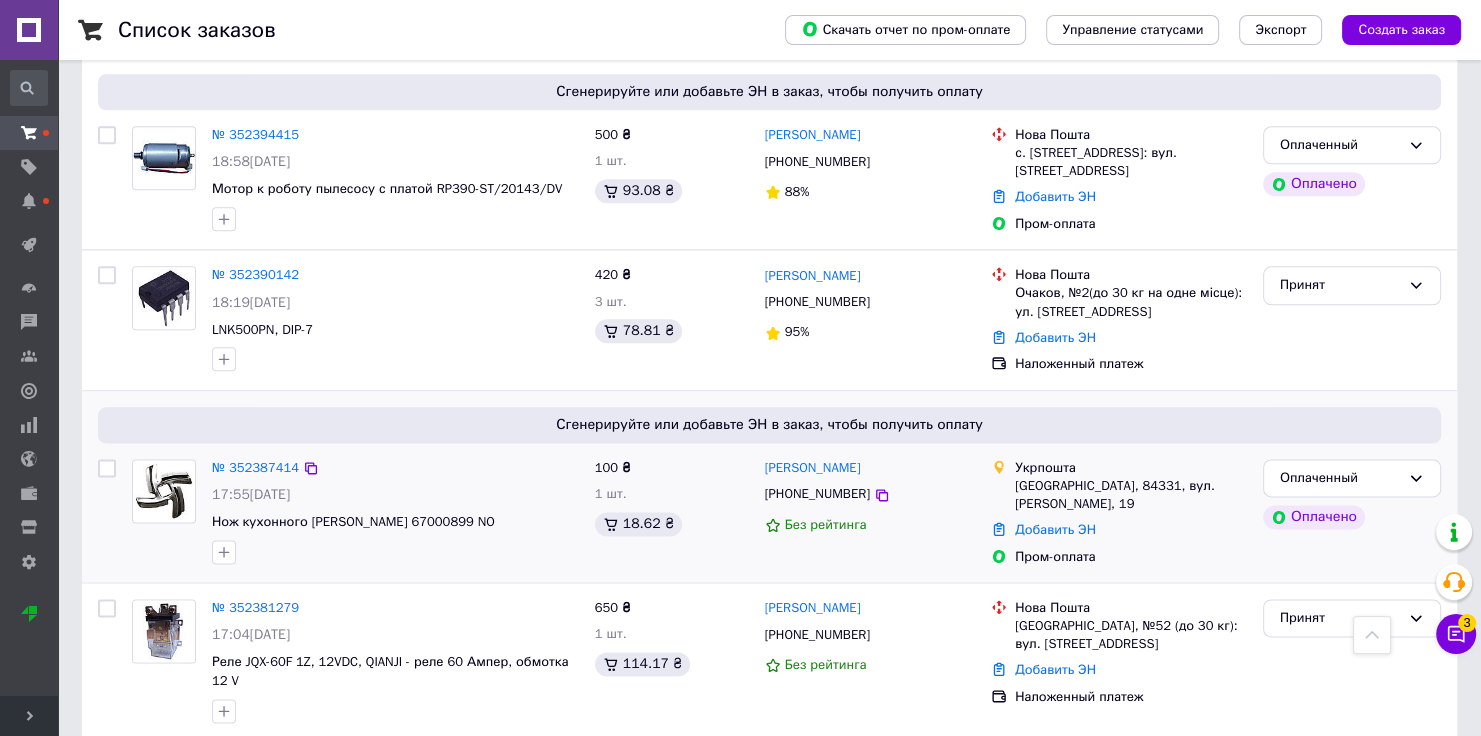 click on "Сгенерируйте или добавьте ЭН в заказ, чтобы получить оплату" at bounding box center [769, 425] 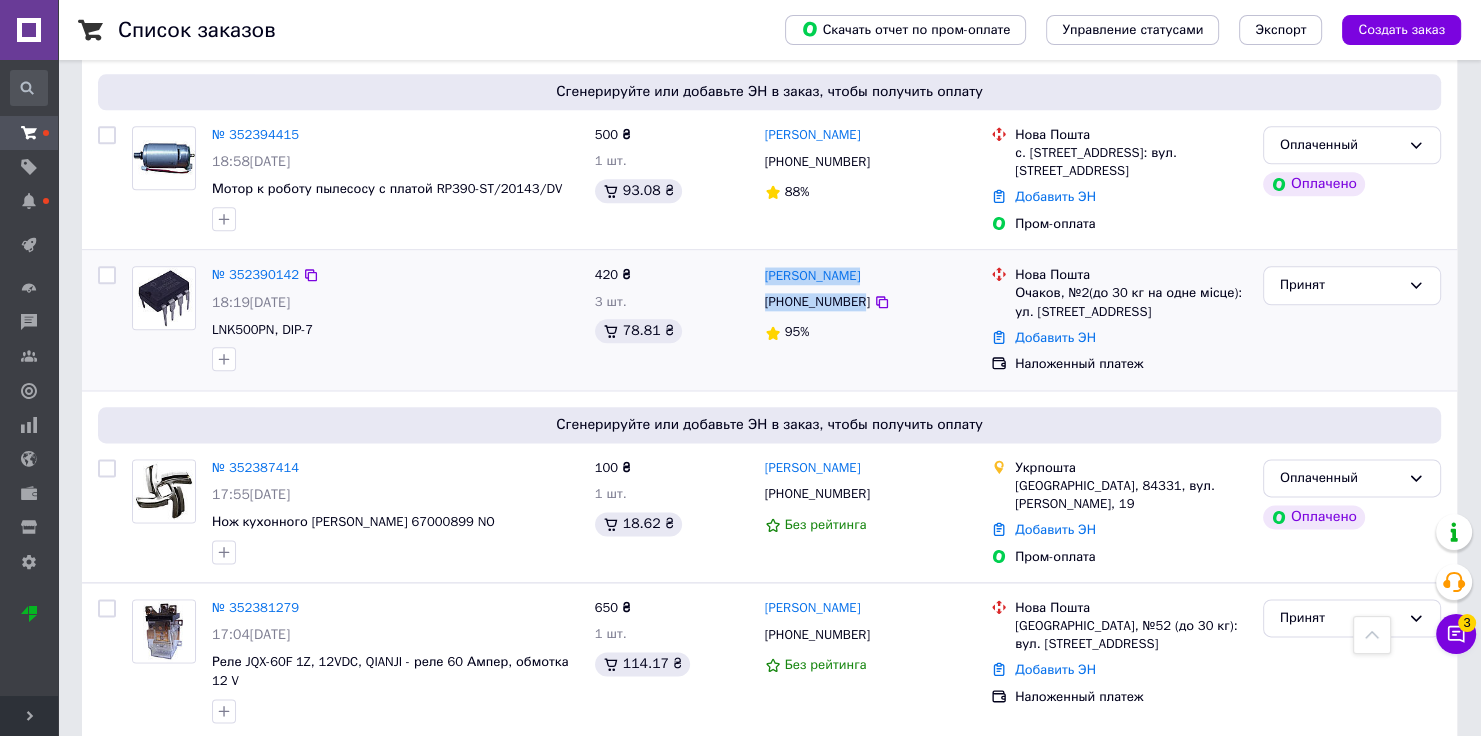 drag, startPoint x: 758, startPoint y: 237, endPoint x: 858, endPoint y: 263, distance: 103.32473 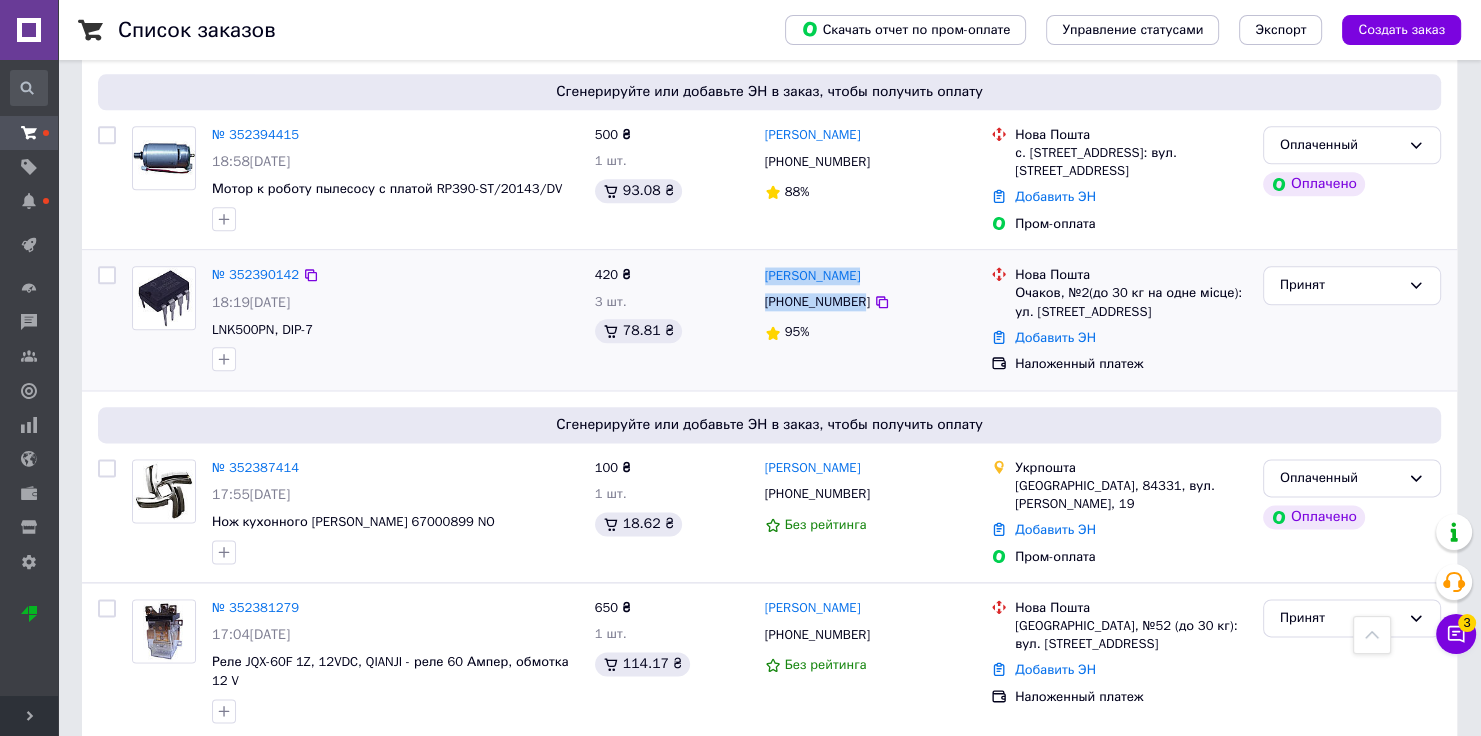 click on "[PERSON_NAME] [PHONE_NUMBER] 95%" at bounding box center [870, 319] 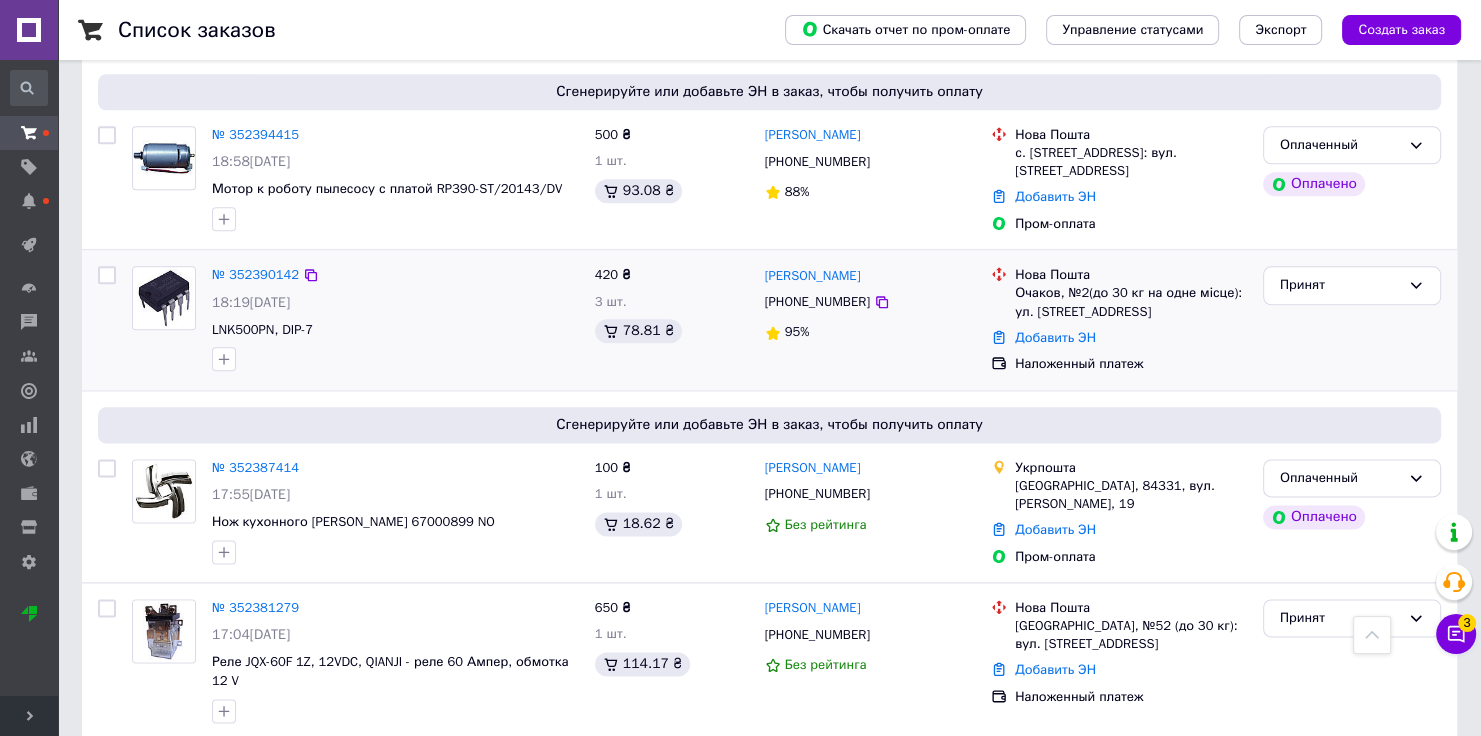 drag, startPoint x: 1160, startPoint y: 271, endPoint x: 1120, endPoint y: 265, distance: 40.4475 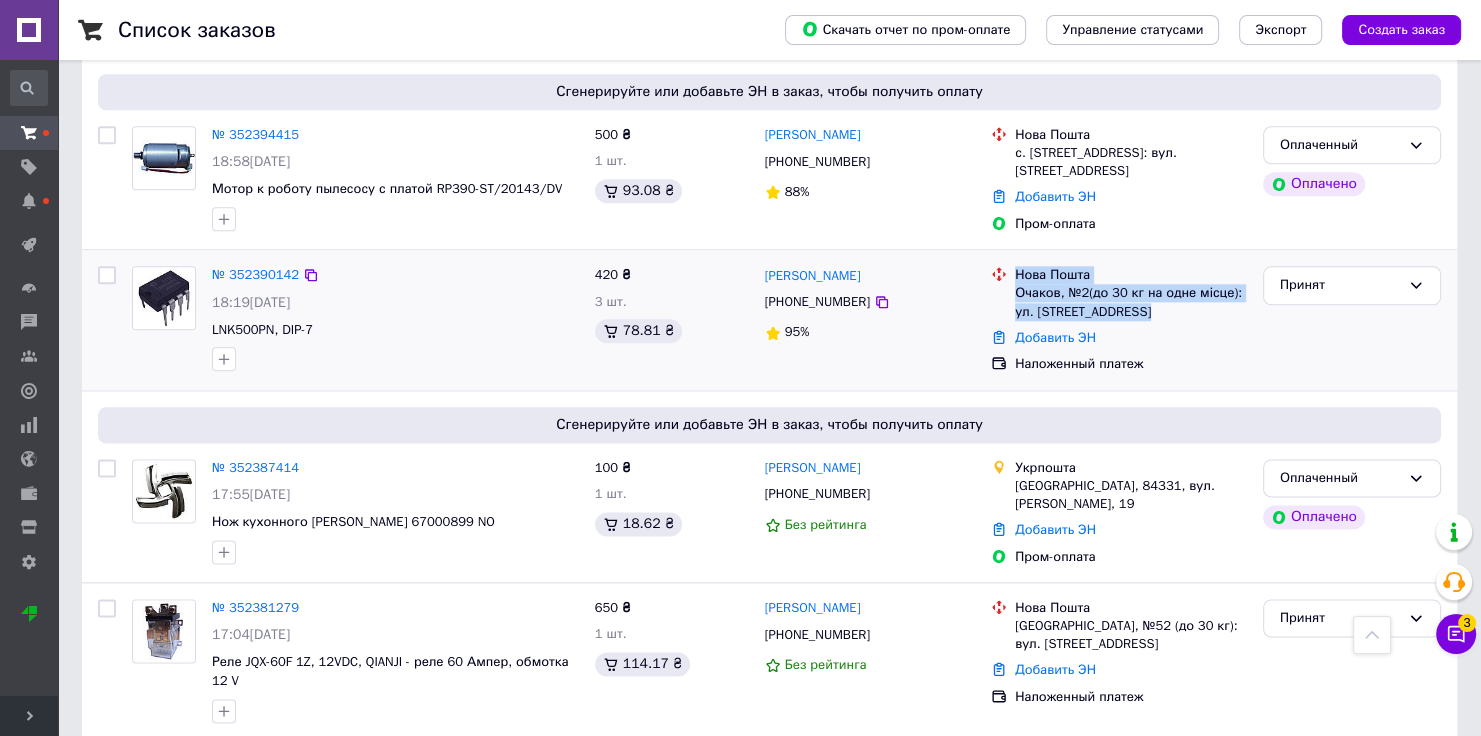 drag, startPoint x: 1016, startPoint y: 224, endPoint x: 1154, endPoint y: 268, distance: 144.84474 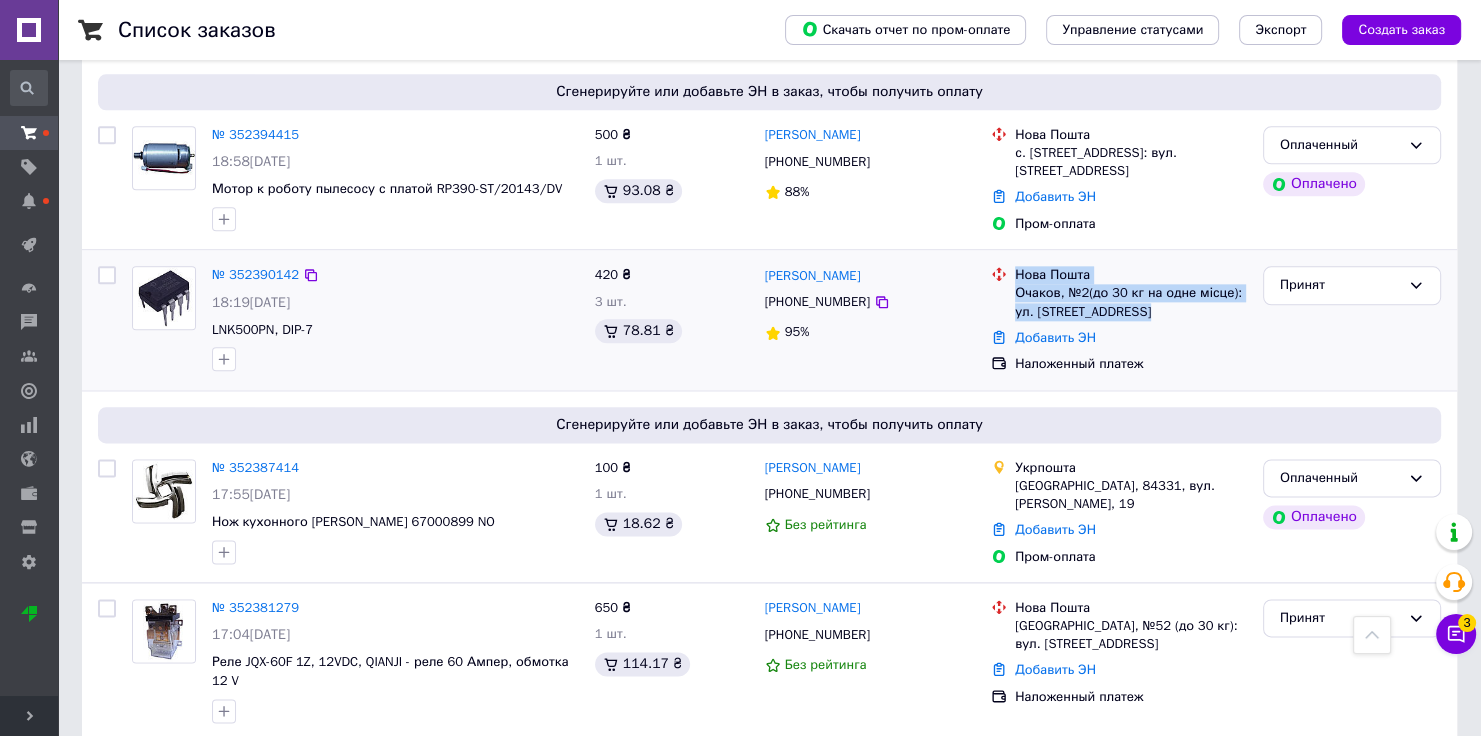 click on "Нова Пошта Очаков, №2(до 30 кг на одне місце): ул. [STREET_ADDRESS]" at bounding box center (1131, 293) 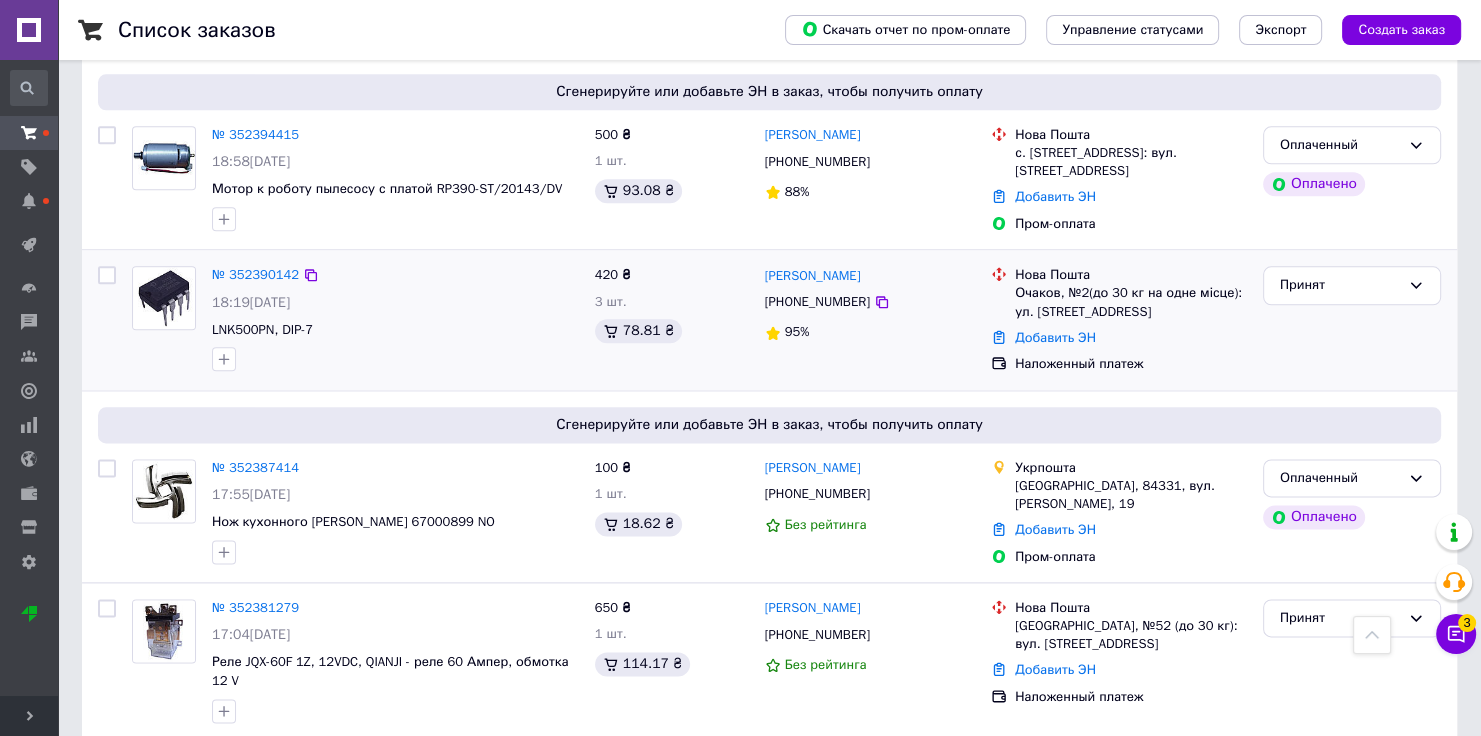click on "Наложенный платеж" at bounding box center (1131, 364) 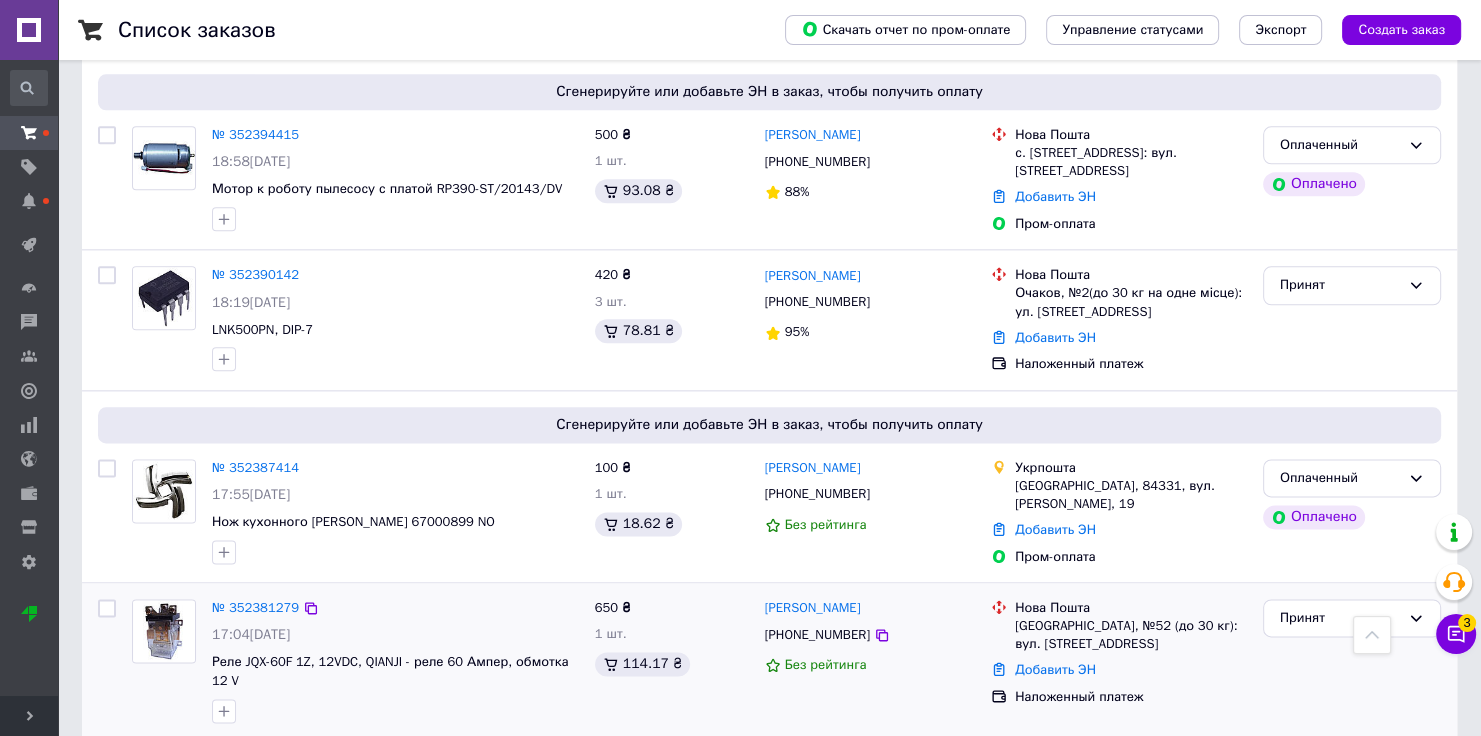 scroll, scrollTop: 2524, scrollLeft: 0, axis: vertical 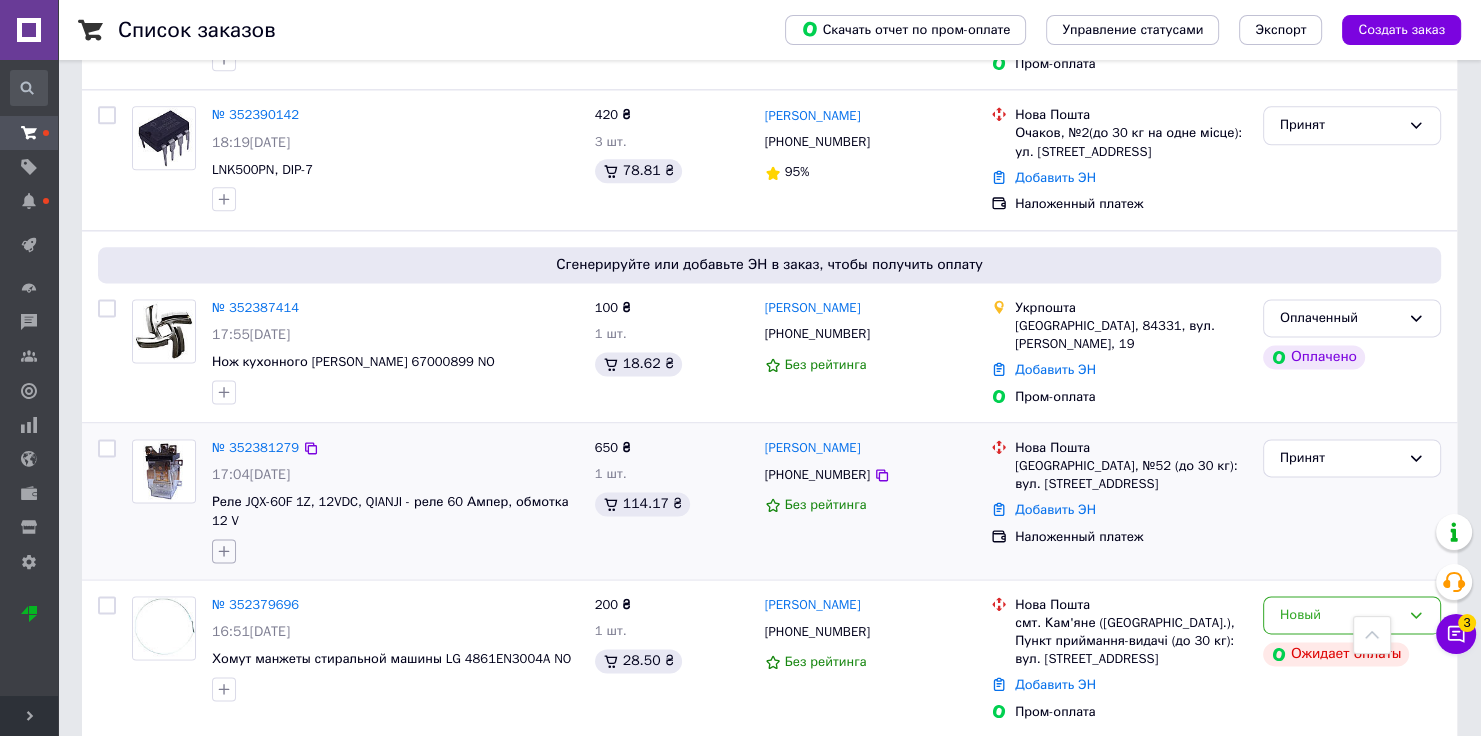click 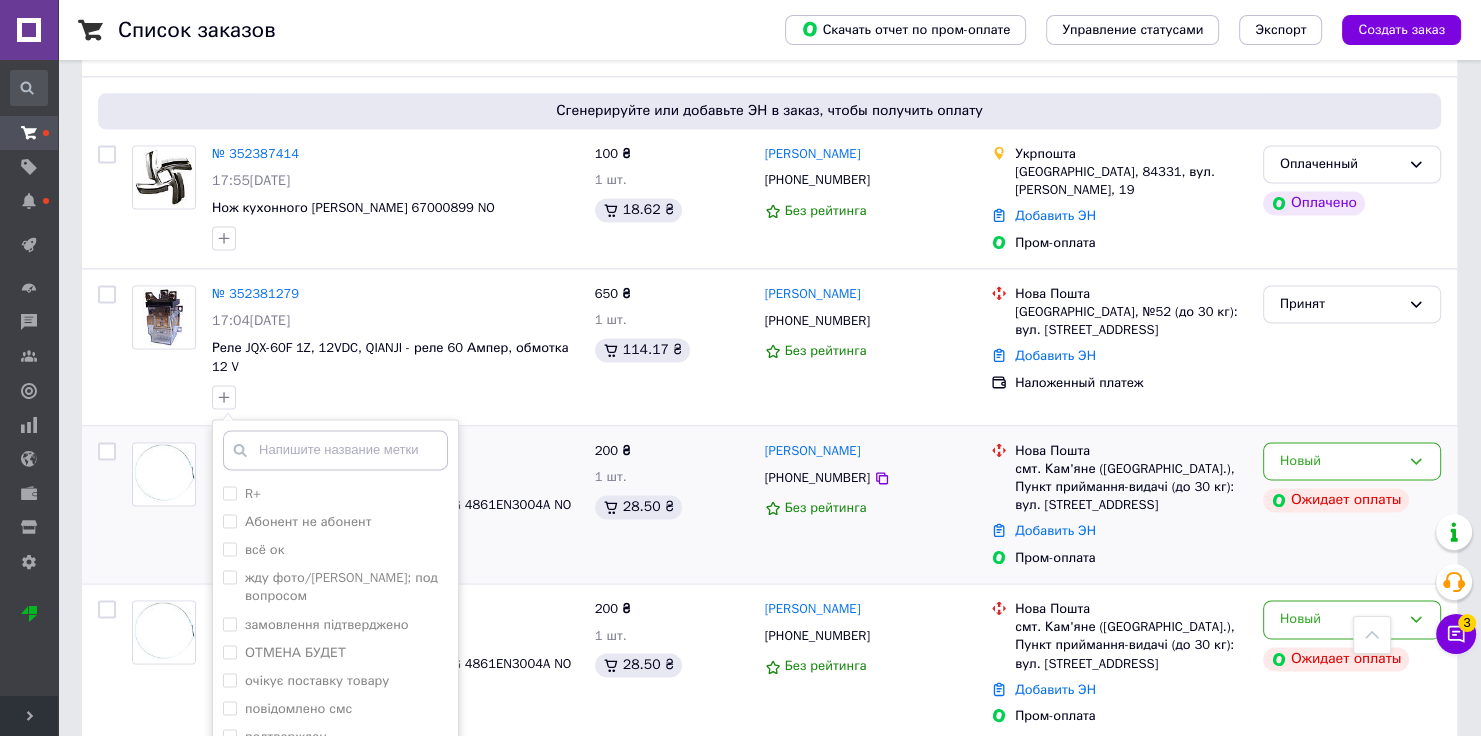 scroll, scrollTop: 2684, scrollLeft: 0, axis: vertical 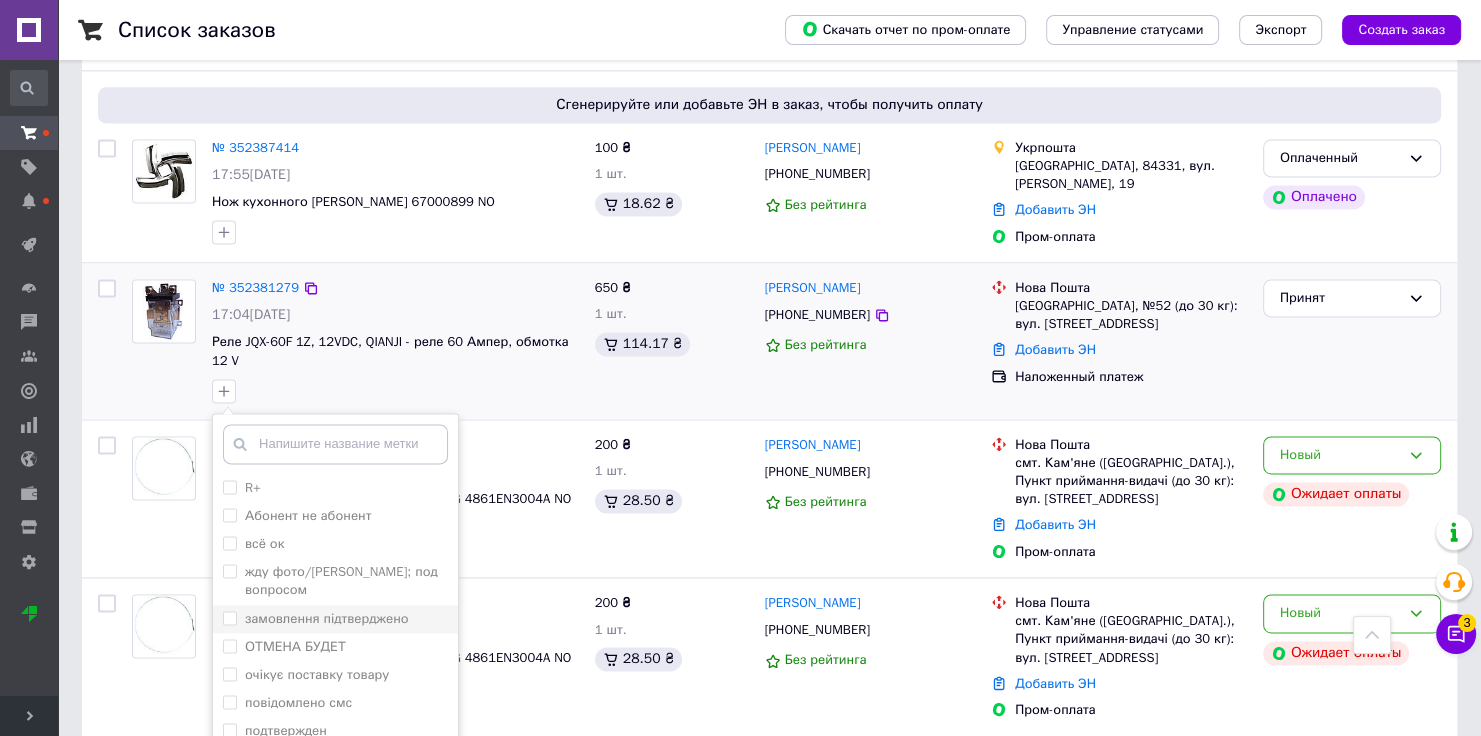 click on "замовлення підтверджено" at bounding box center [327, 618] 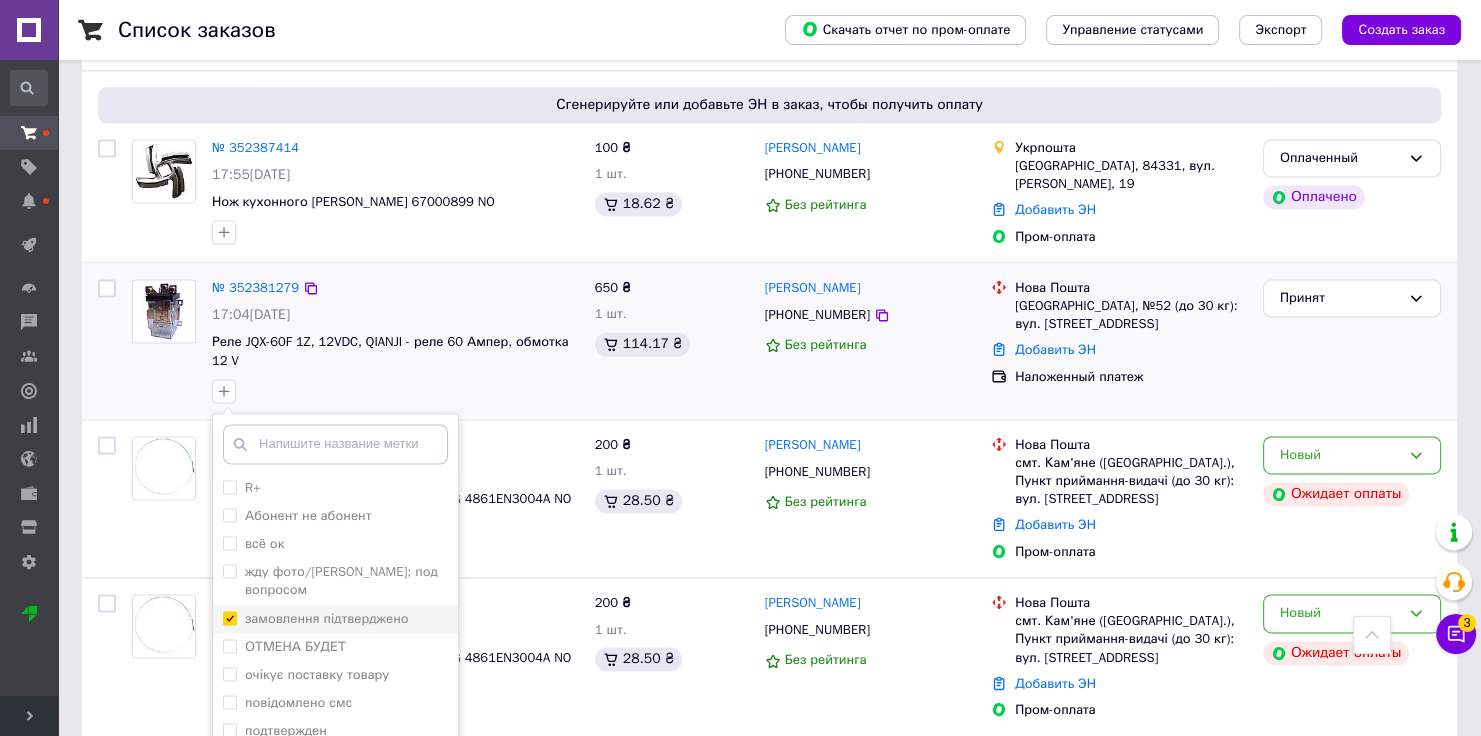 checkbox on "true" 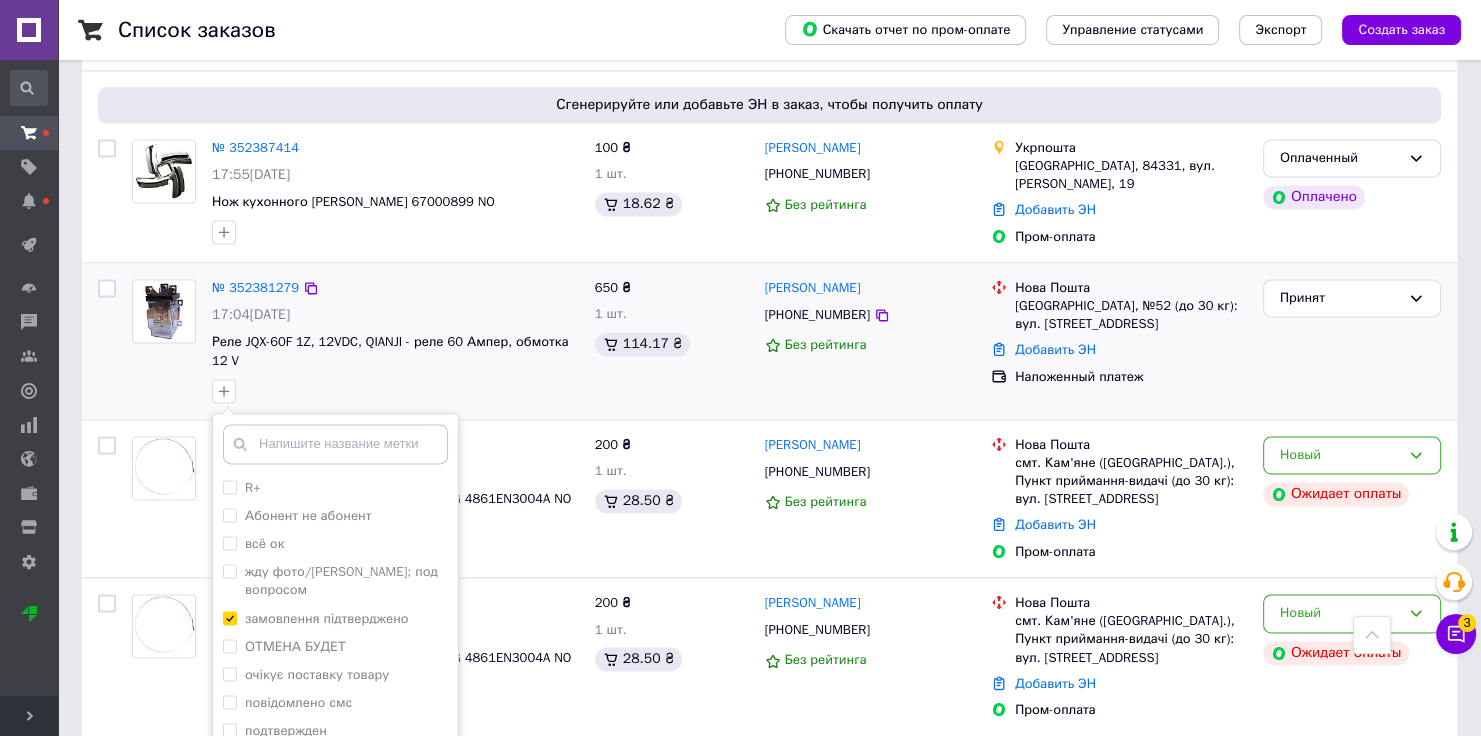 click on "Добавить метку" at bounding box center (335, 781) 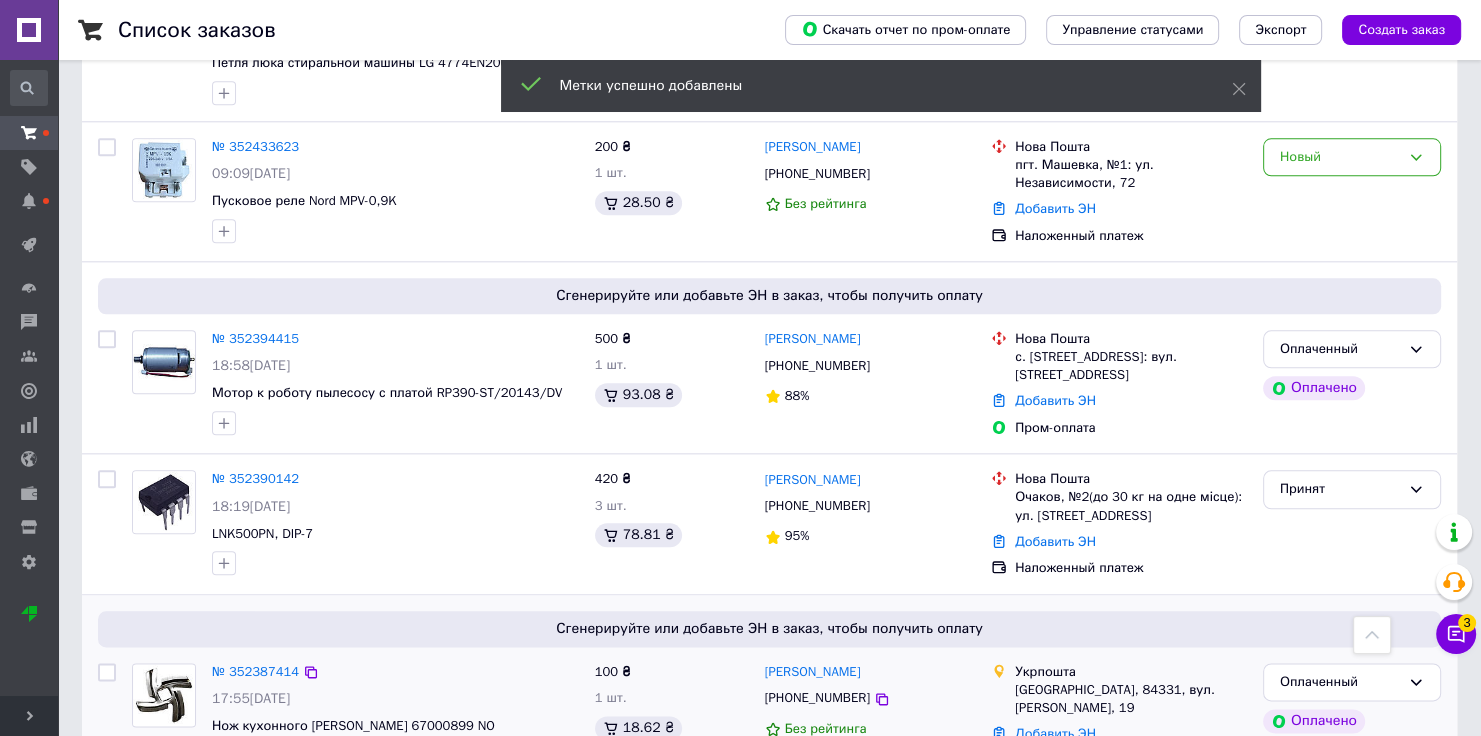 scroll, scrollTop: 2044, scrollLeft: 0, axis: vertical 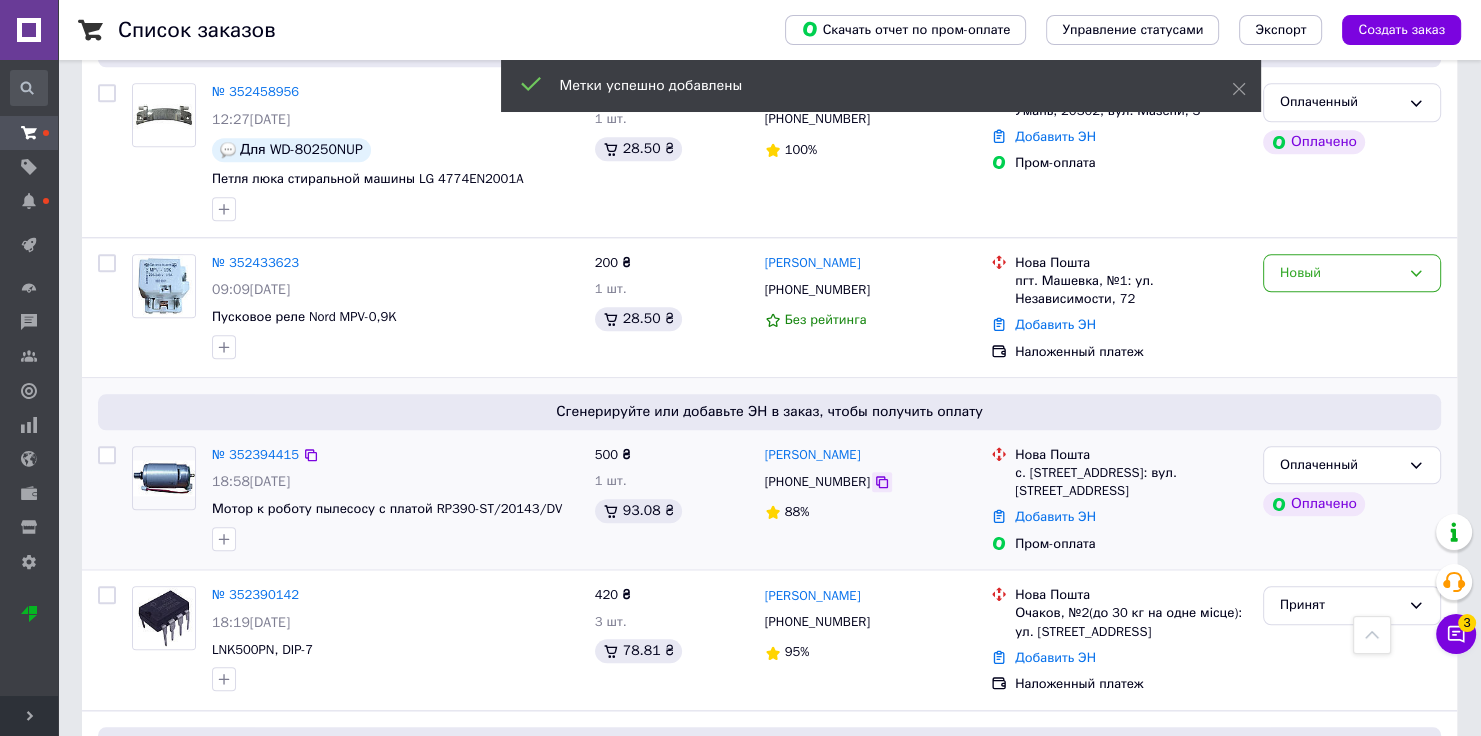 click 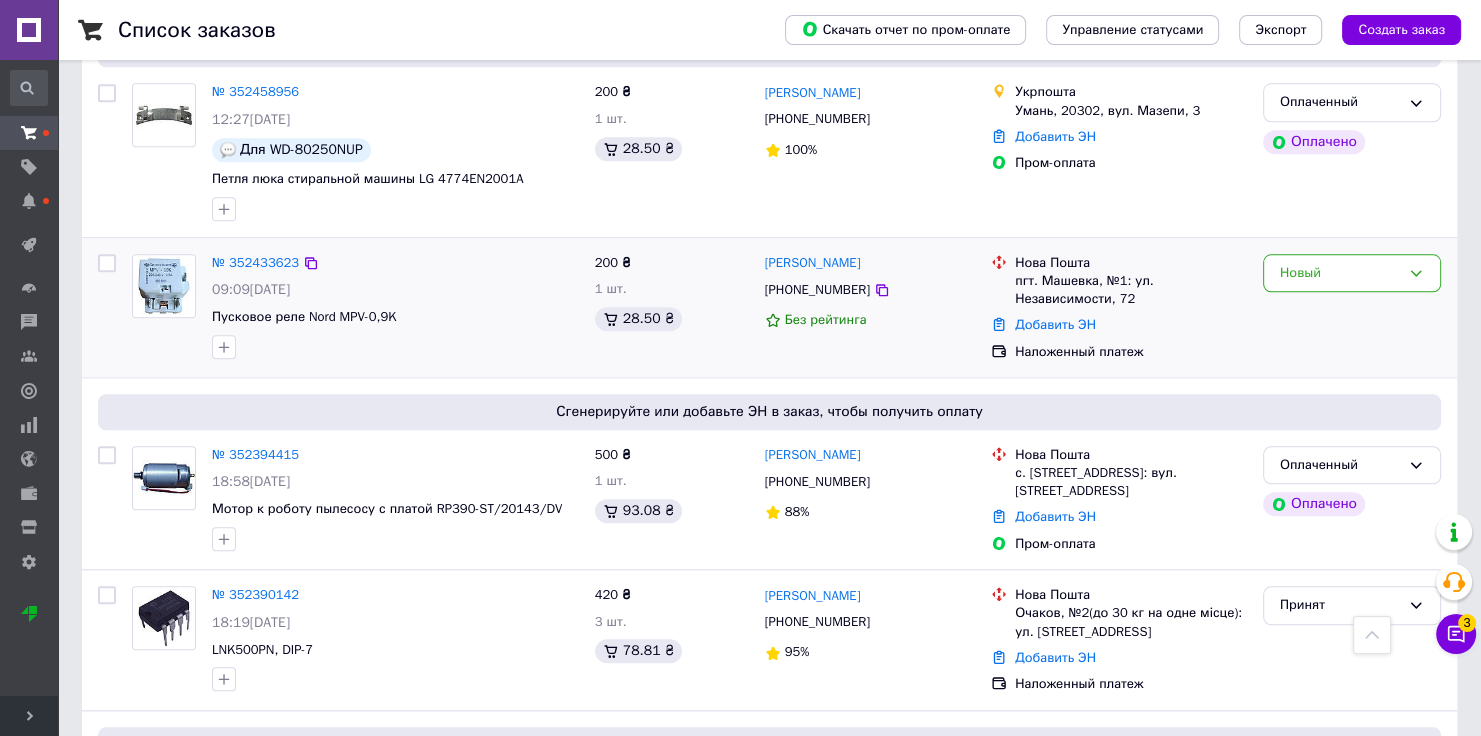 drag, startPoint x: 1163, startPoint y: 310, endPoint x: 1067, endPoint y: 299, distance: 96.62815 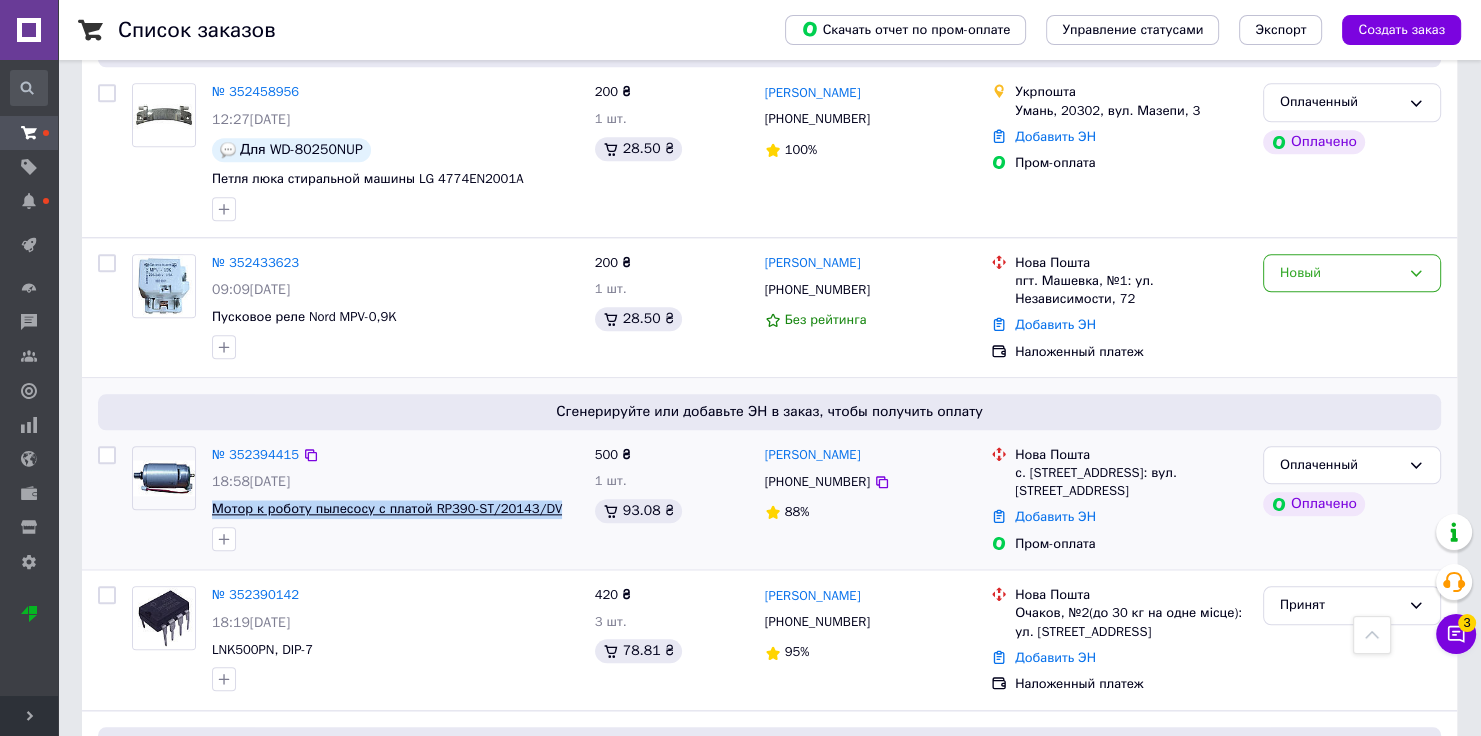 drag, startPoint x: 556, startPoint y: 474, endPoint x: 215, endPoint y: 464, distance: 341.1466 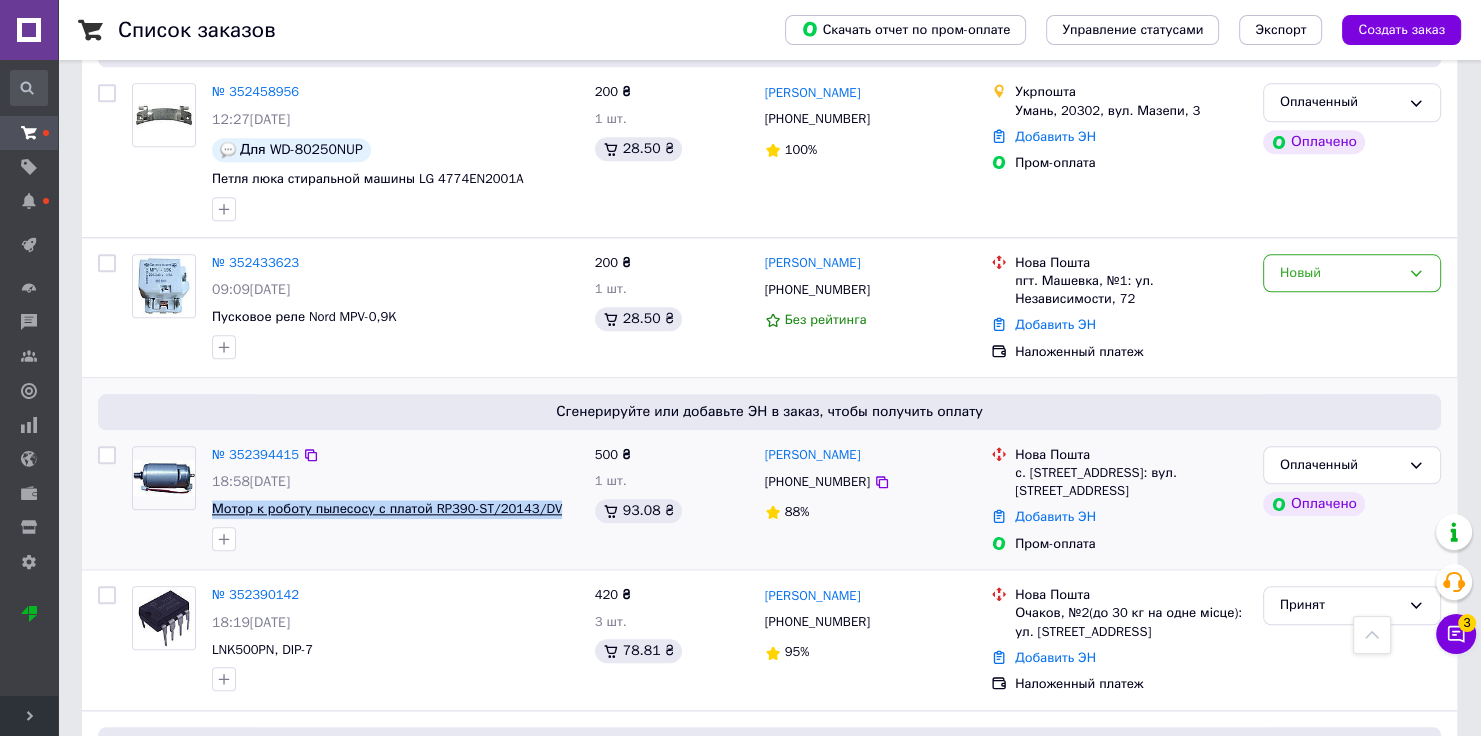 click on "Мотор к роботу пылесосу с платой RP390-ST/20143/DV" at bounding box center (395, 509) 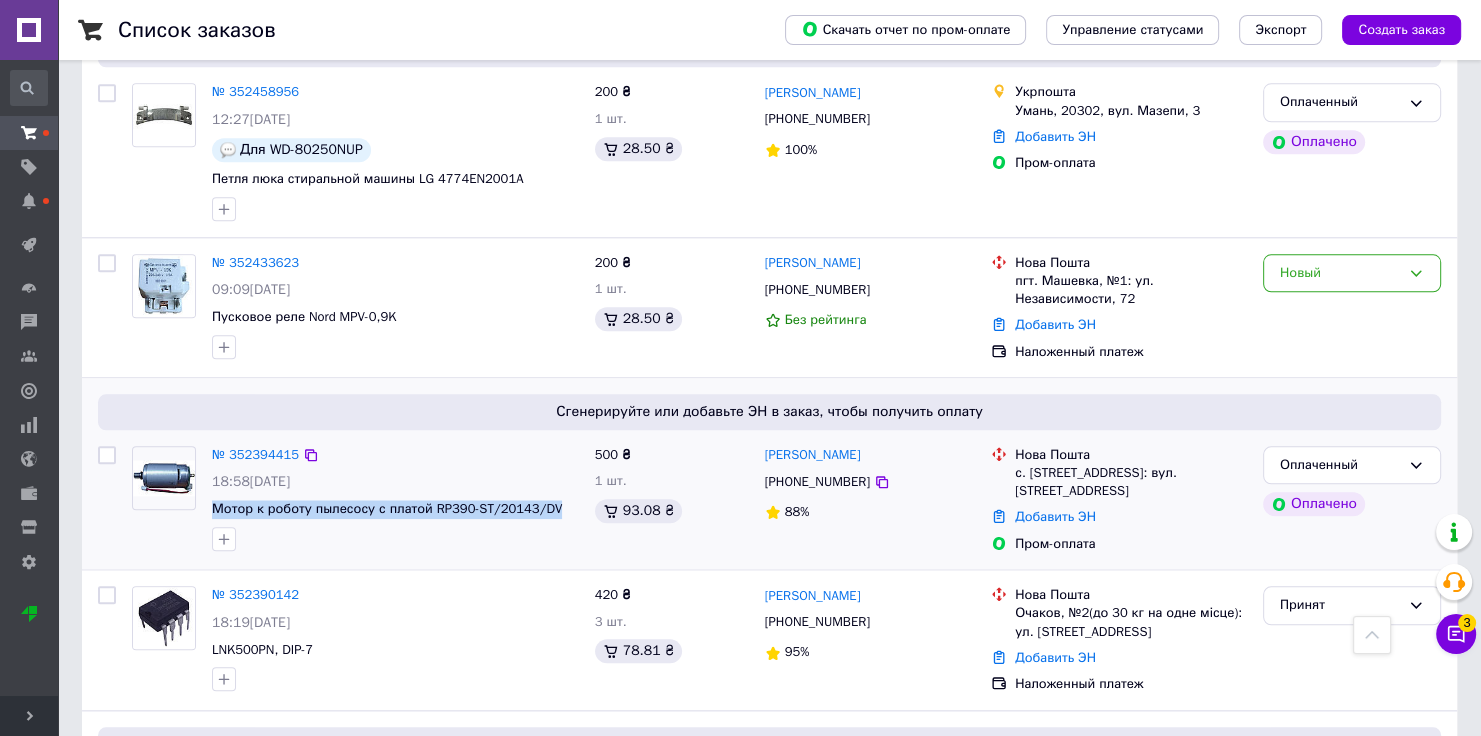 copy on "Мотор к роботу пылесосу с платой RP390-ST/20143/DV" 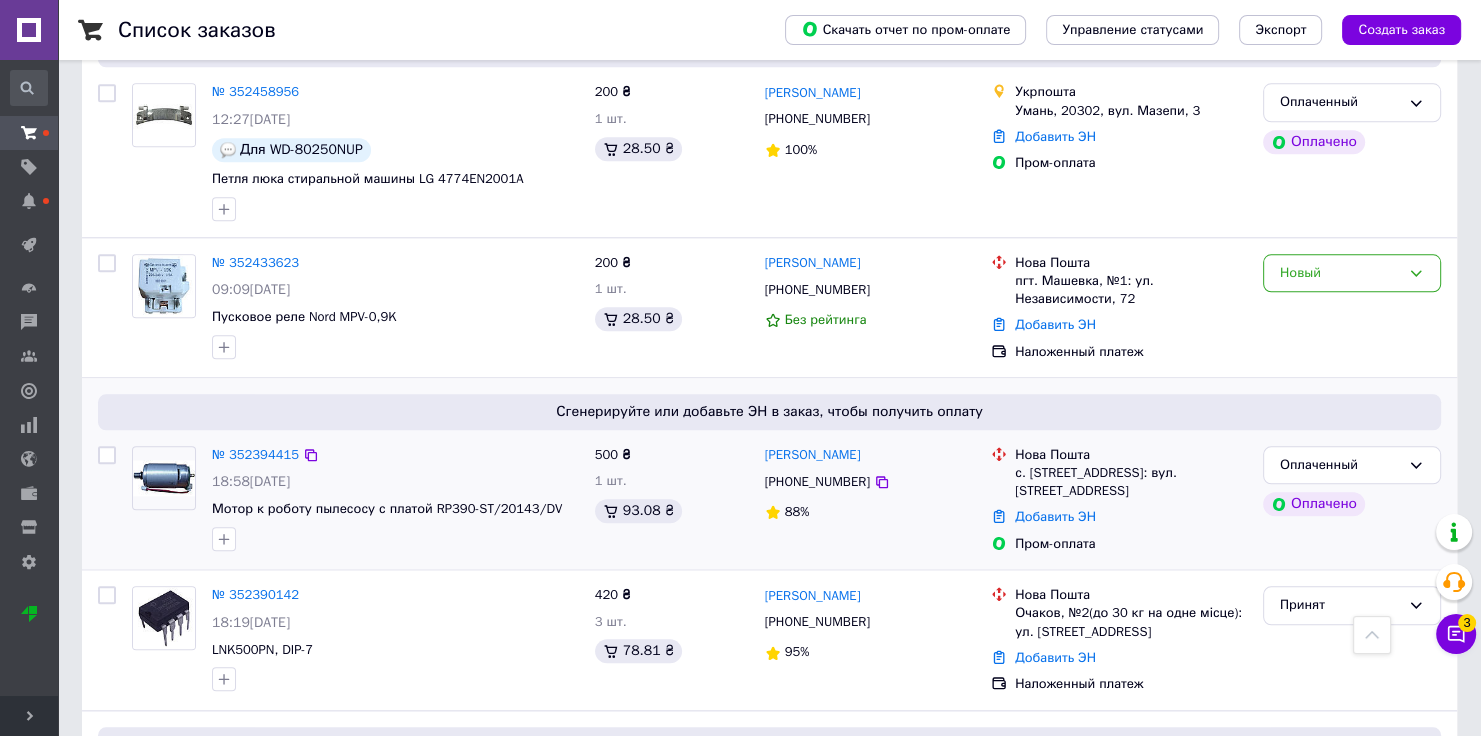 click on "Добавить ЭН" at bounding box center [1131, 517] 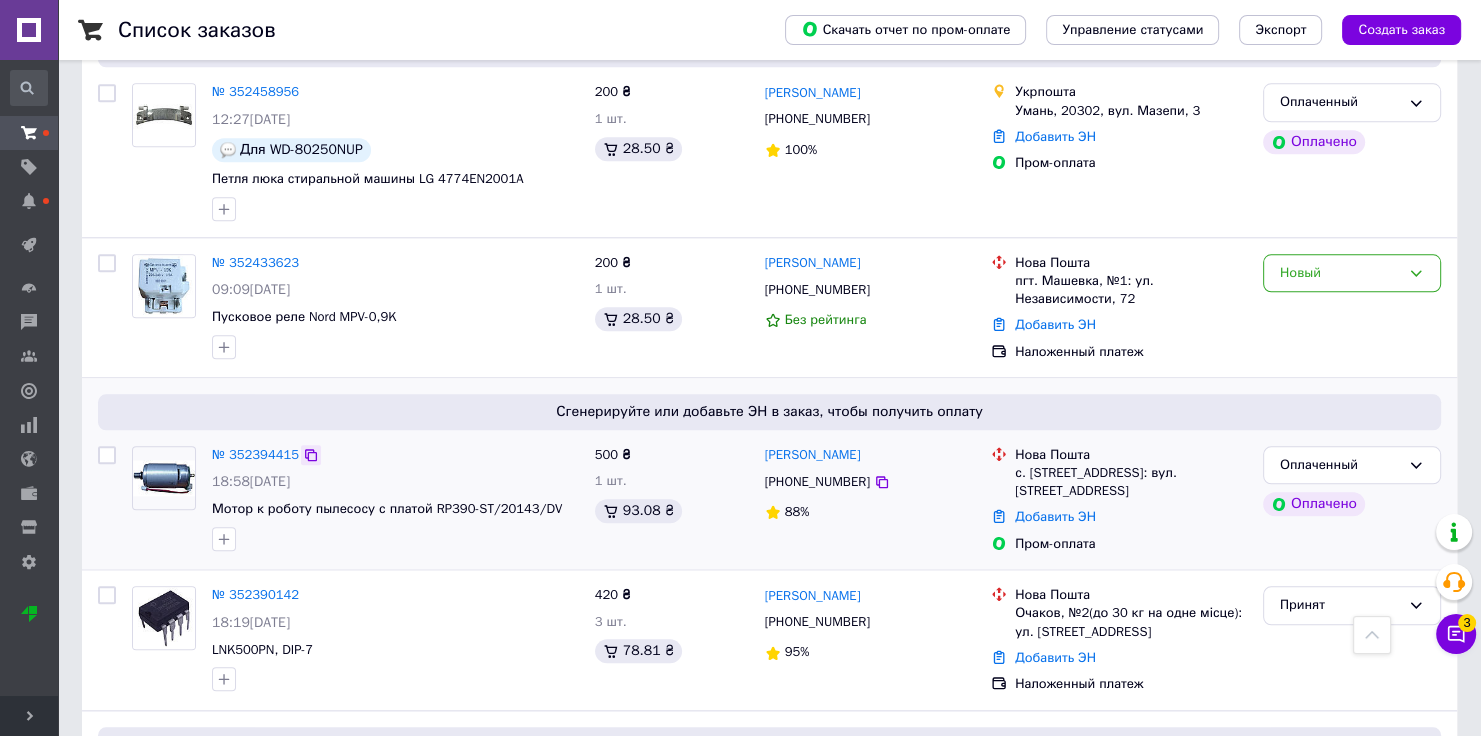 click 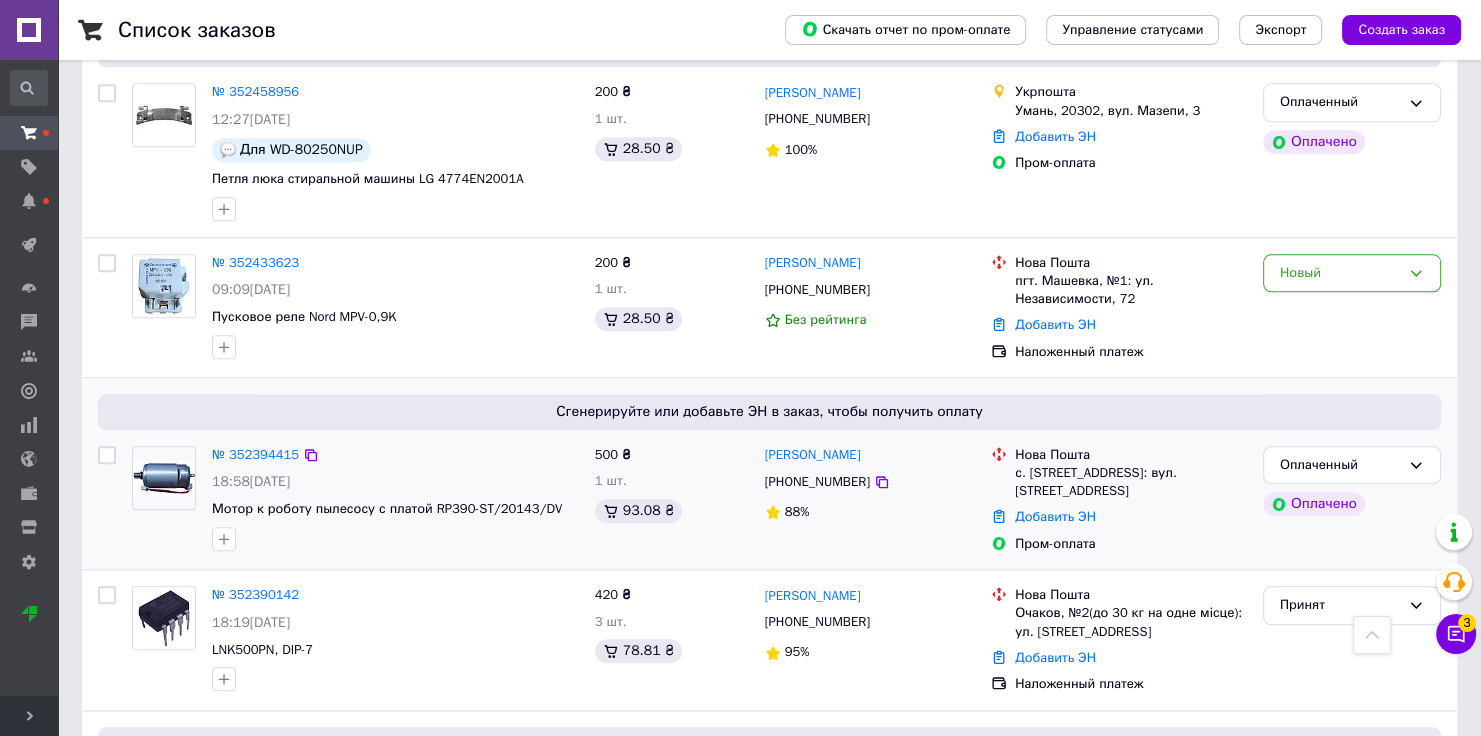 drag, startPoint x: 1136, startPoint y: 332, endPoint x: 1115, endPoint y: 336, distance: 21.377558 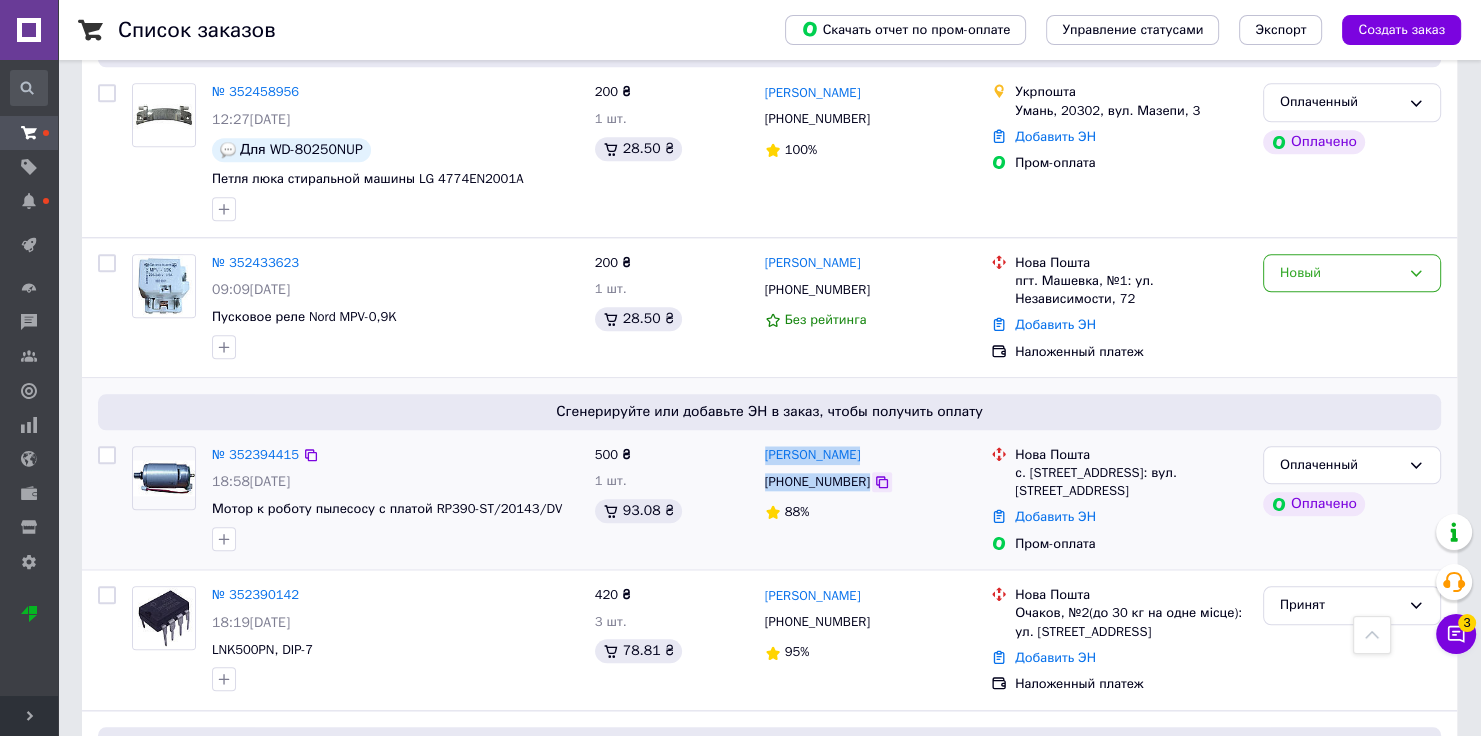 drag, startPoint x: 764, startPoint y: 419, endPoint x: 860, endPoint y: 445, distance: 99.458534 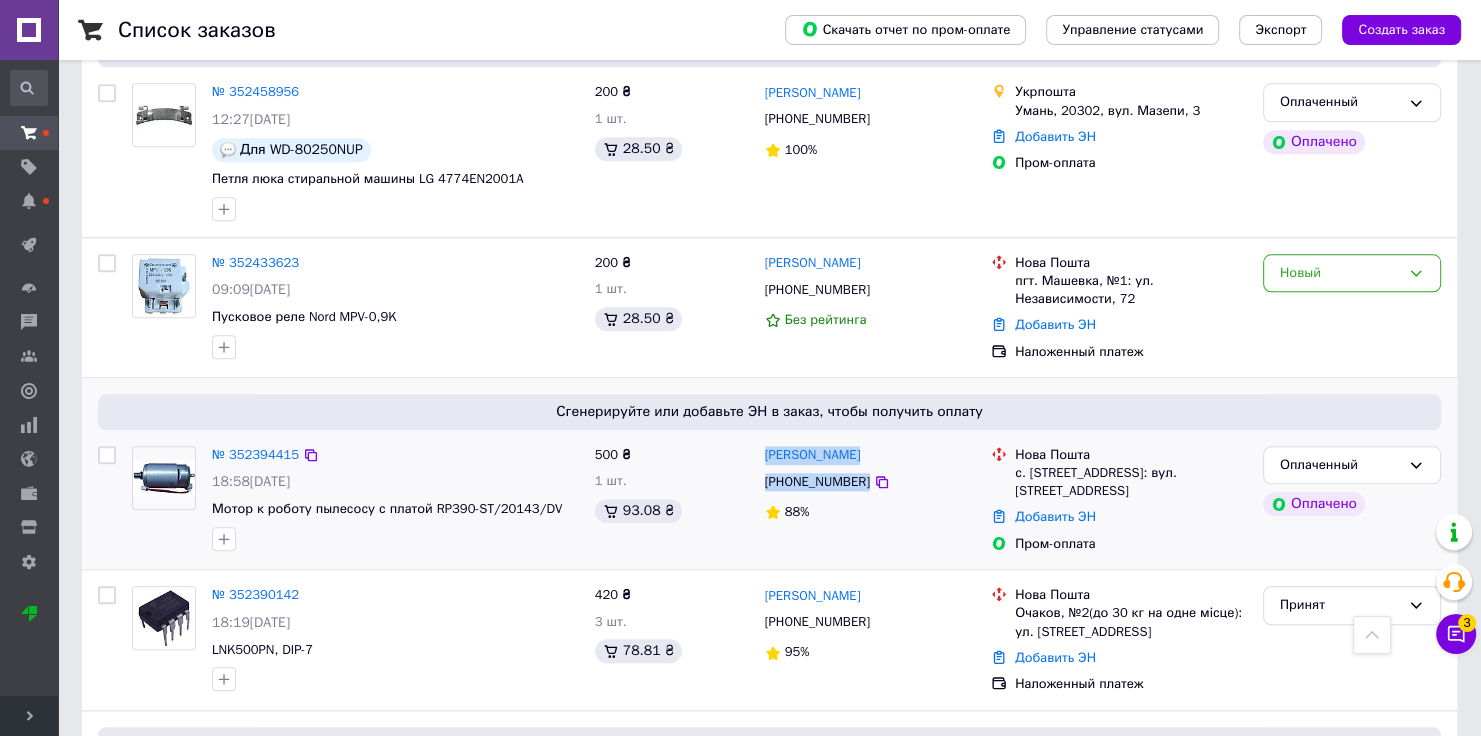 copy on "[PERSON_NAME] [PHONE_NUMBER]" 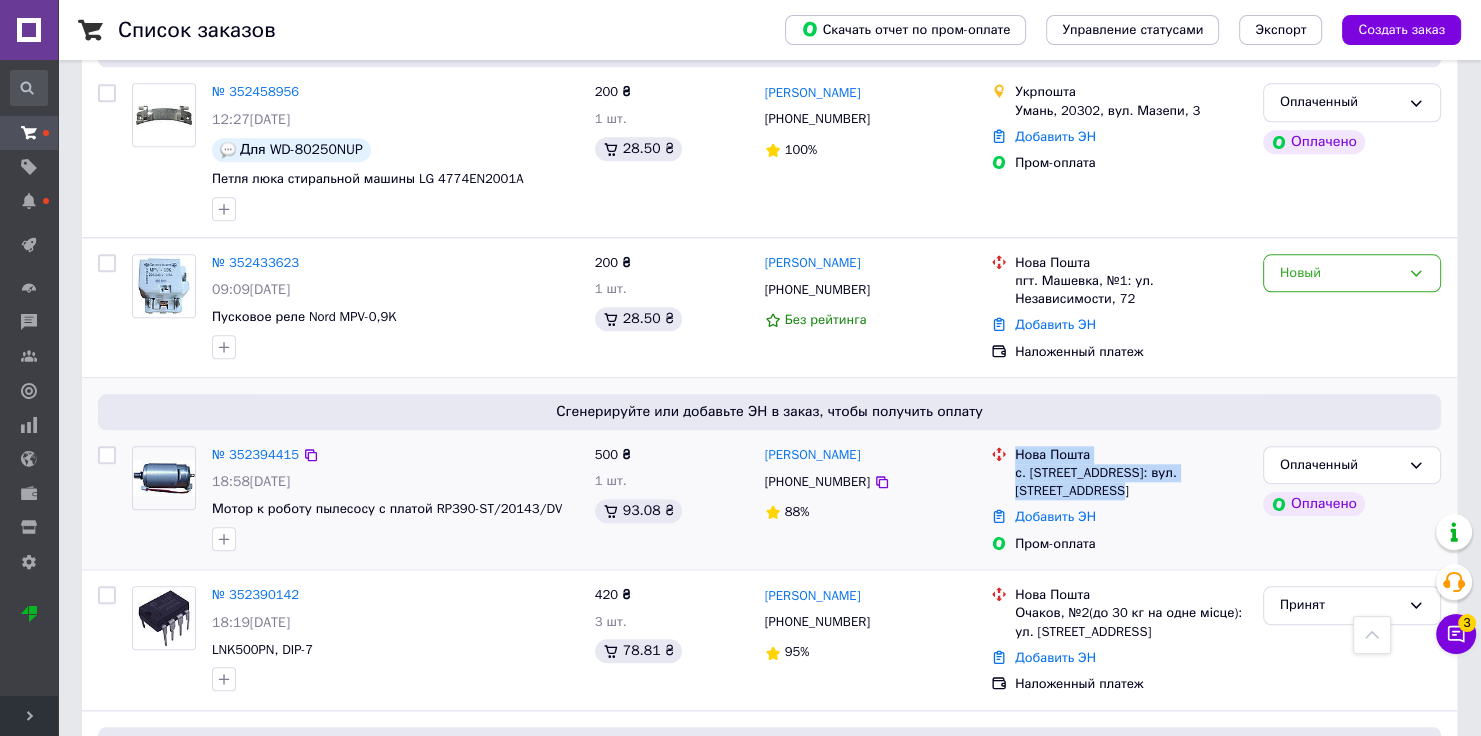 drag, startPoint x: 1017, startPoint y: 416, endPoint x: 1070, endPoint y: 442, distance: 59.03389 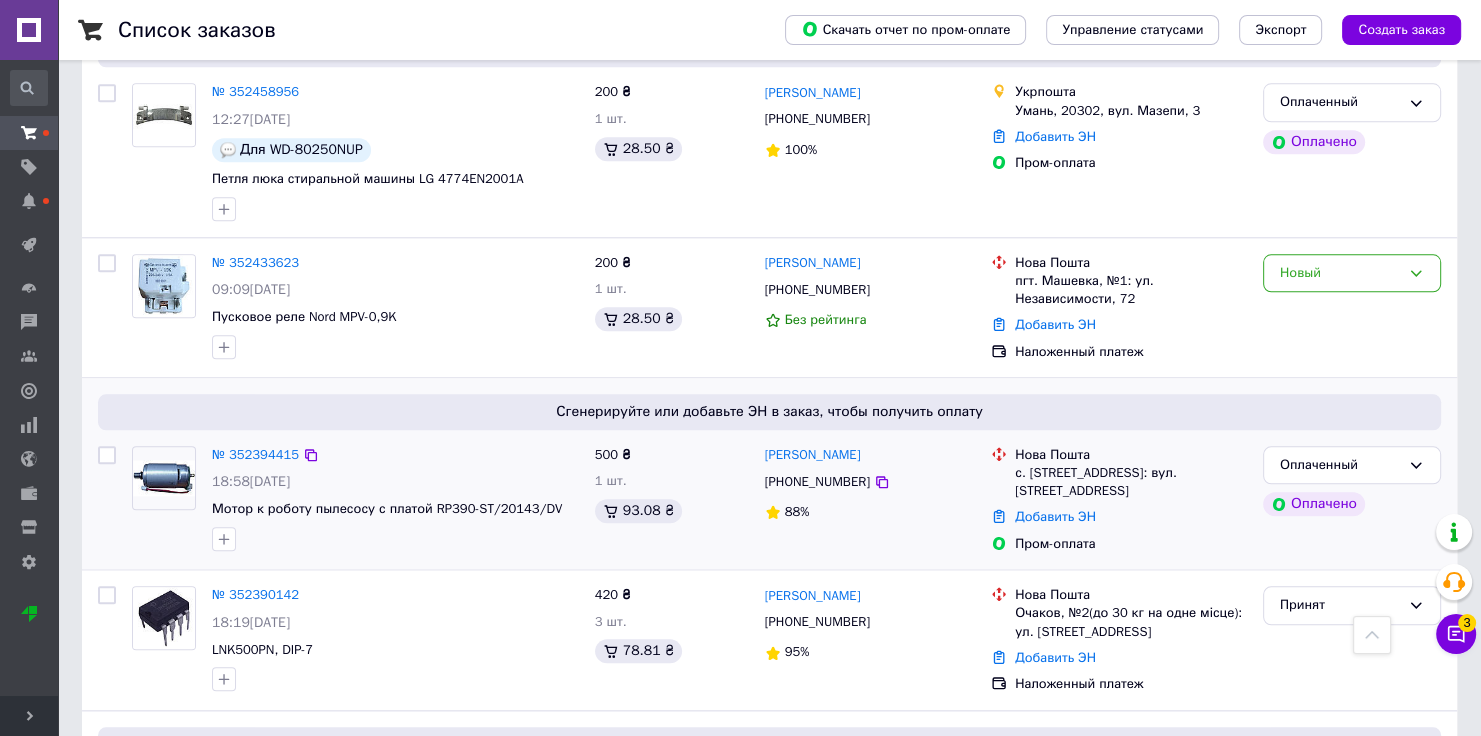 click on "Сгенерируйте или добавьте ЭН в заказ, чтобы получить оплату" at bounding box center (769, 412) 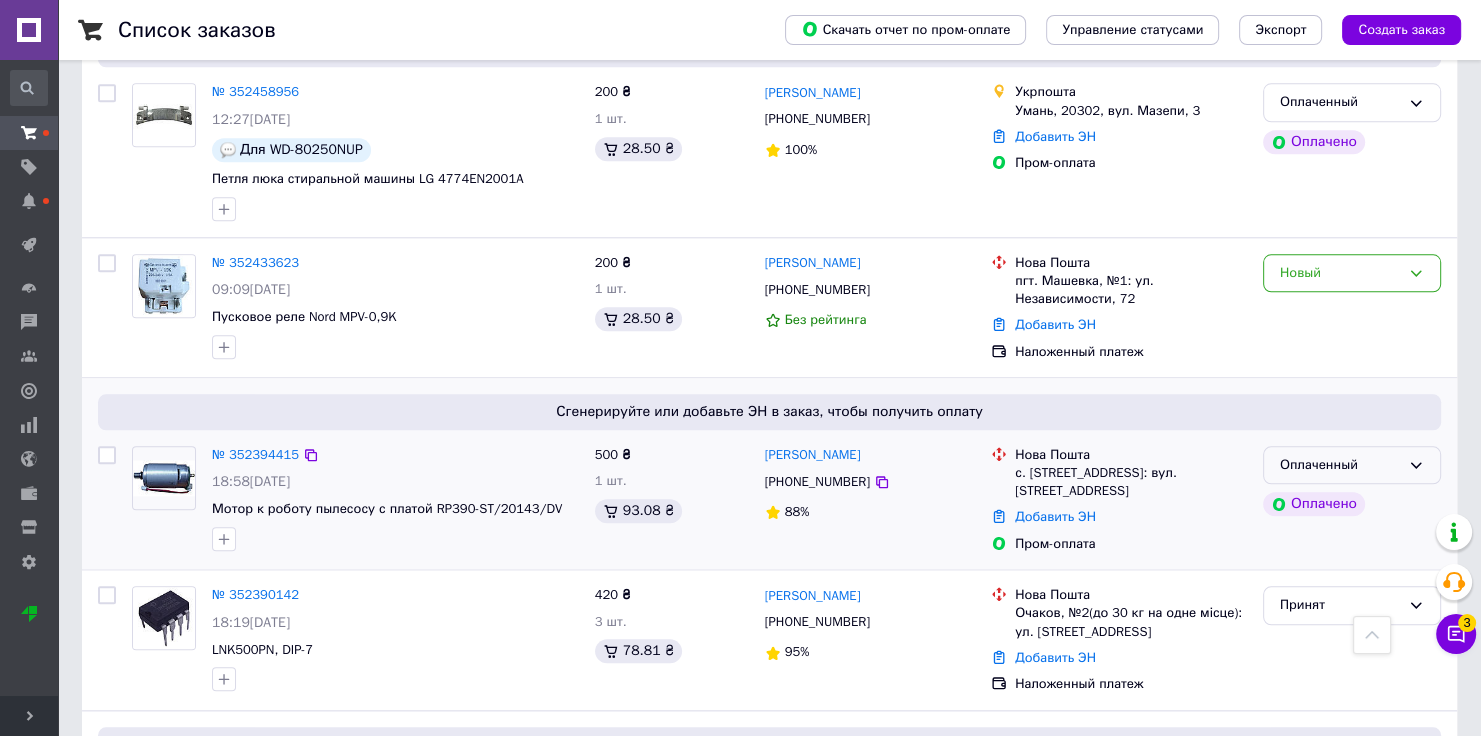 click on "Оплаченный" at bounding box center (1352, 465) 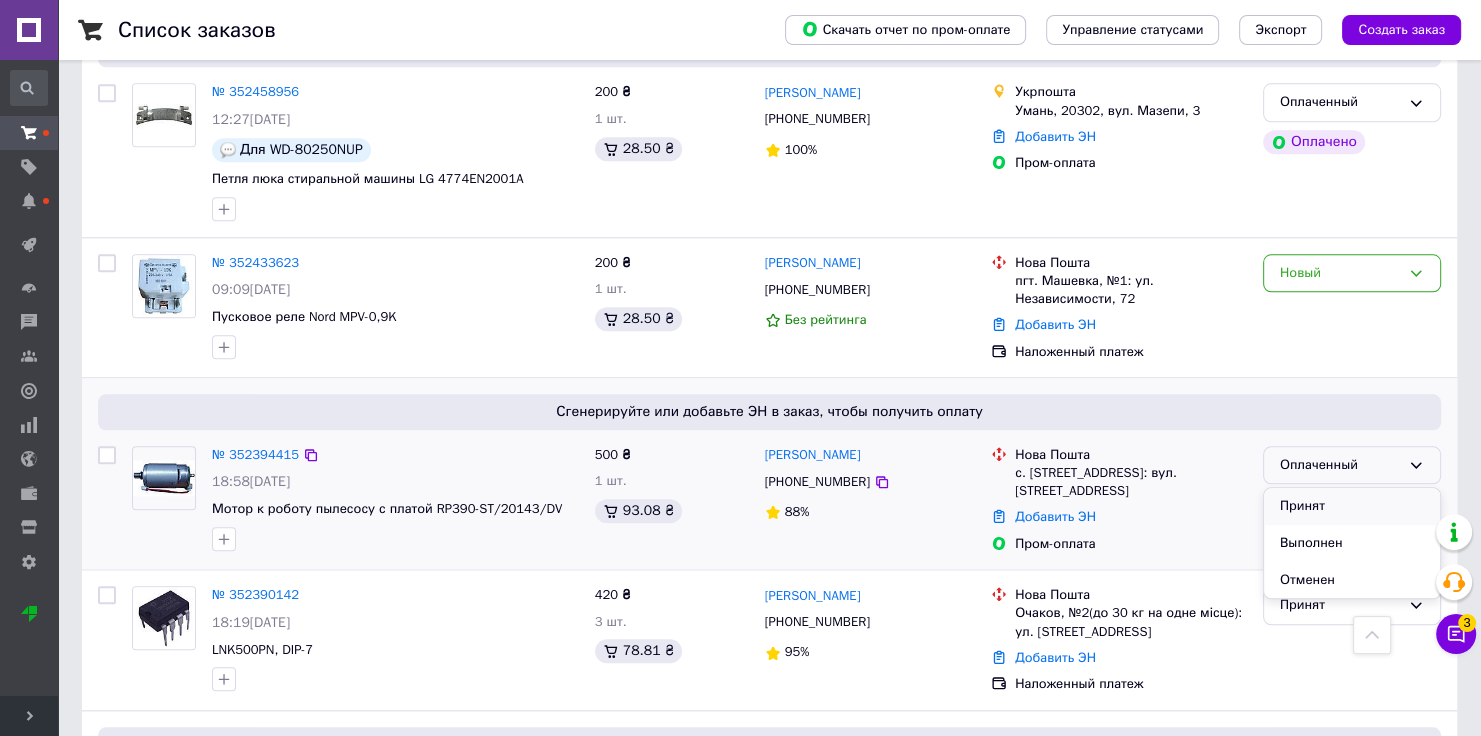 click on "Принят" at bounding box center [1352, 506] 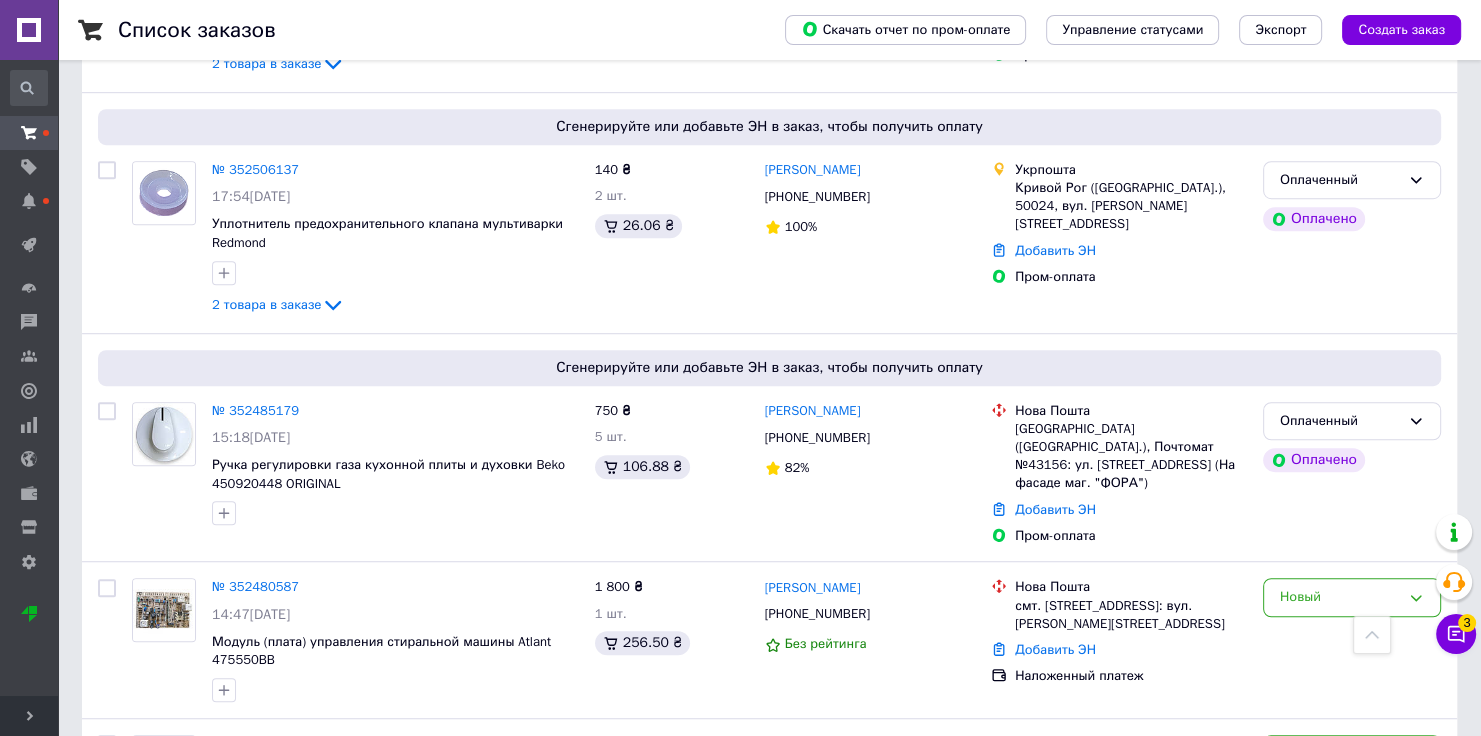 scroll, scrollTop: 1164, scrollLeft: 0, axis: vertical 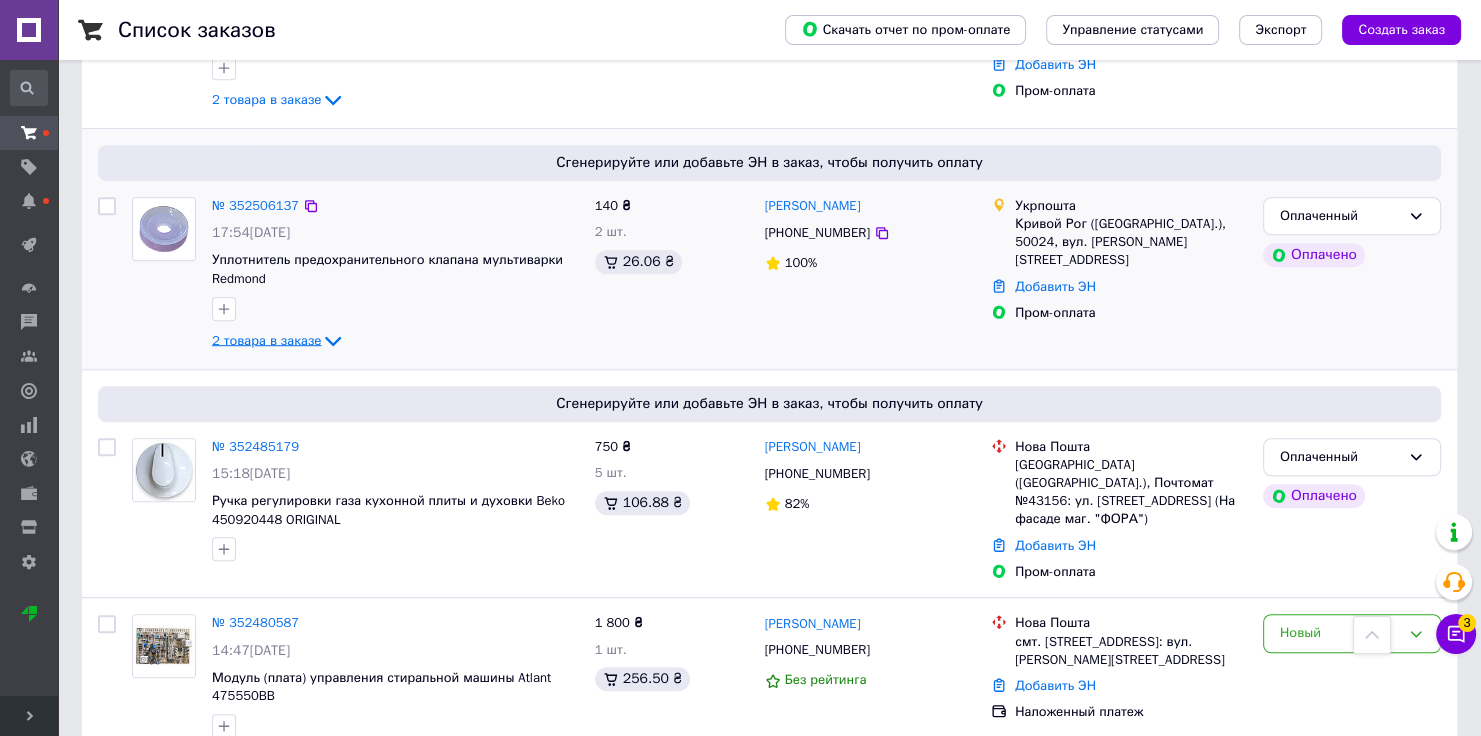 click 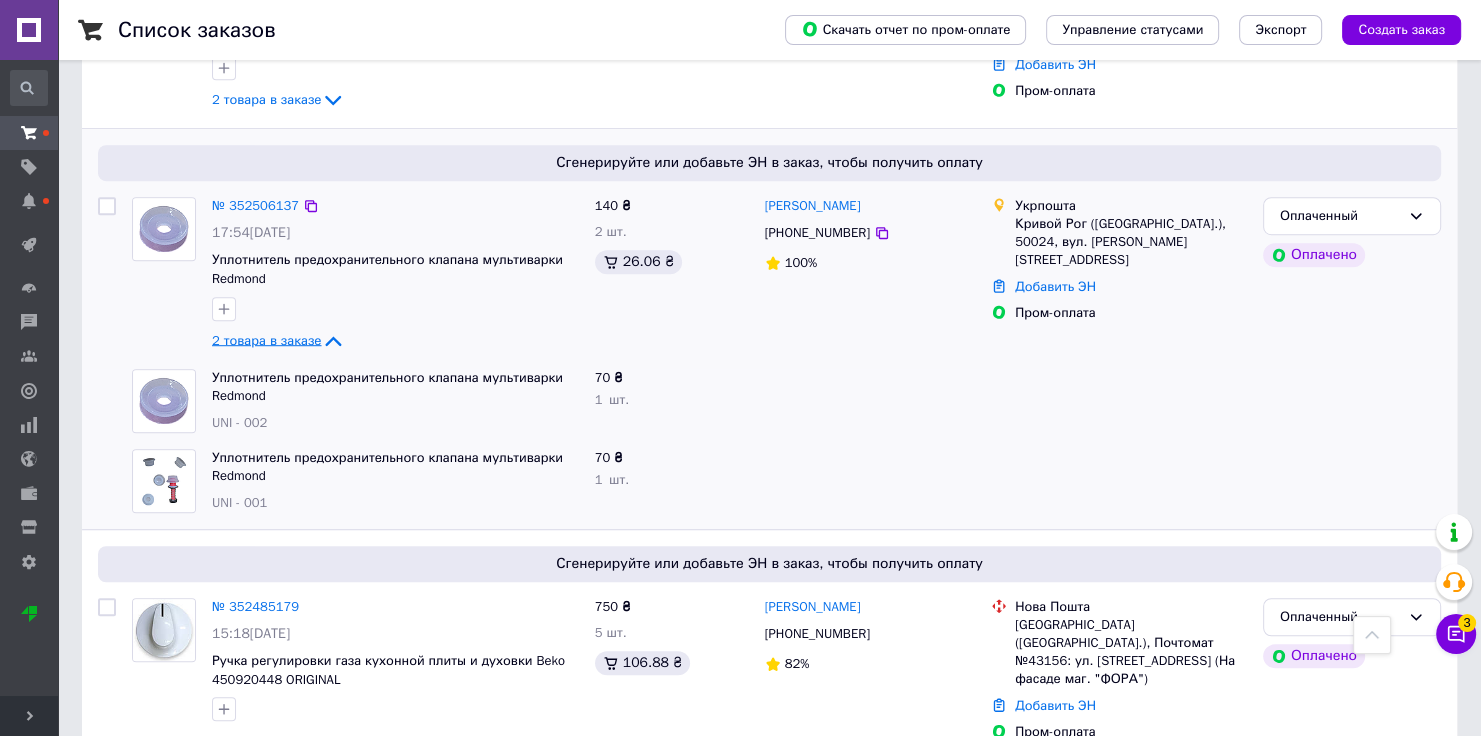 click 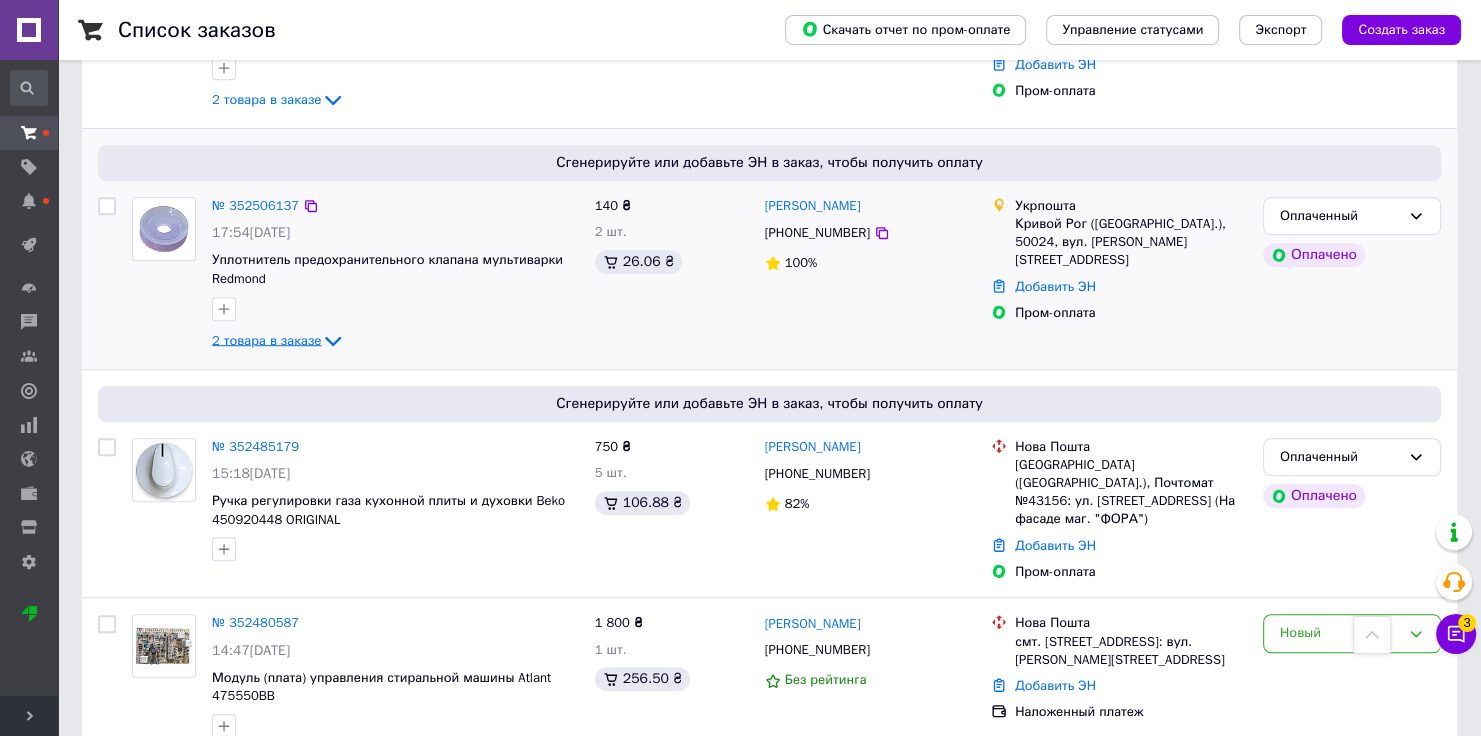 scroll, scrollTop: 844, scrollLeft: 0, axis: vertical 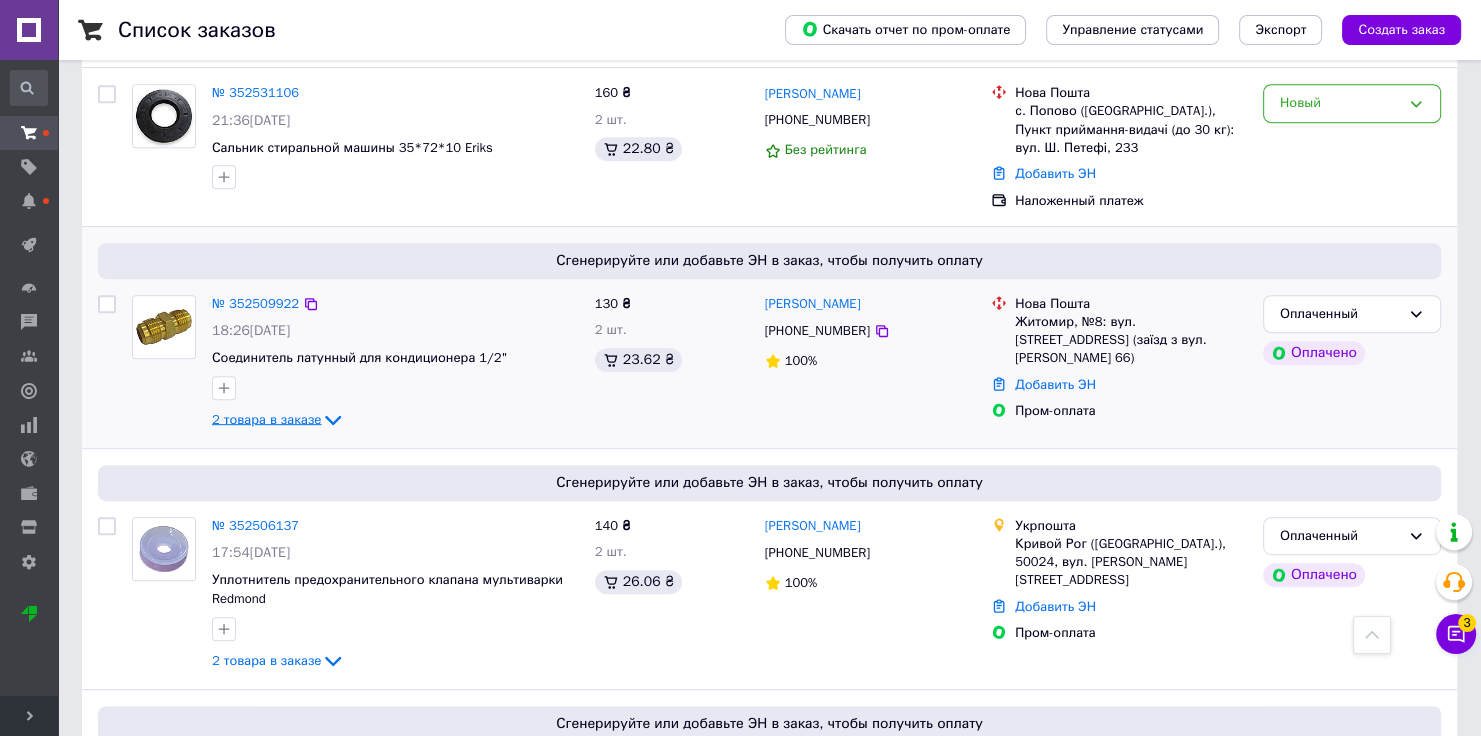 click 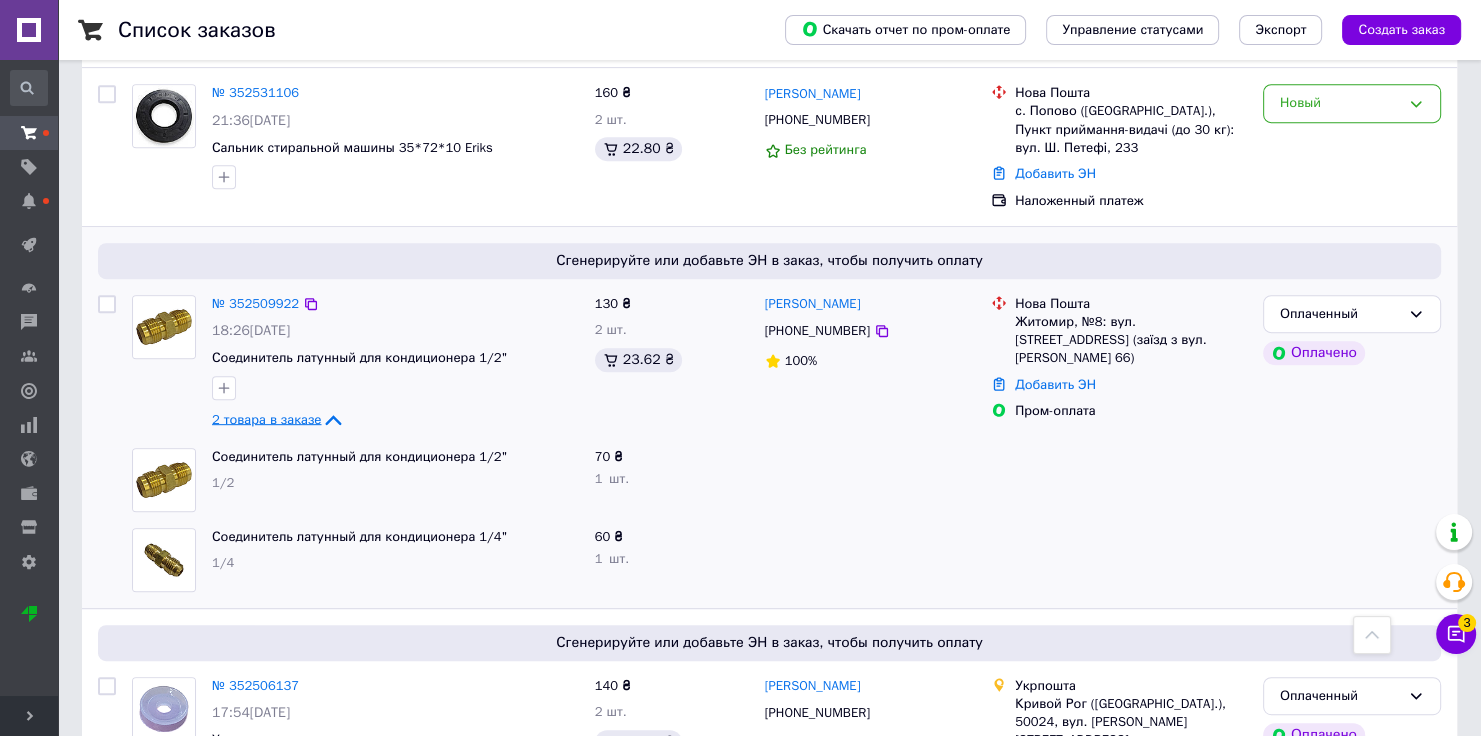 click 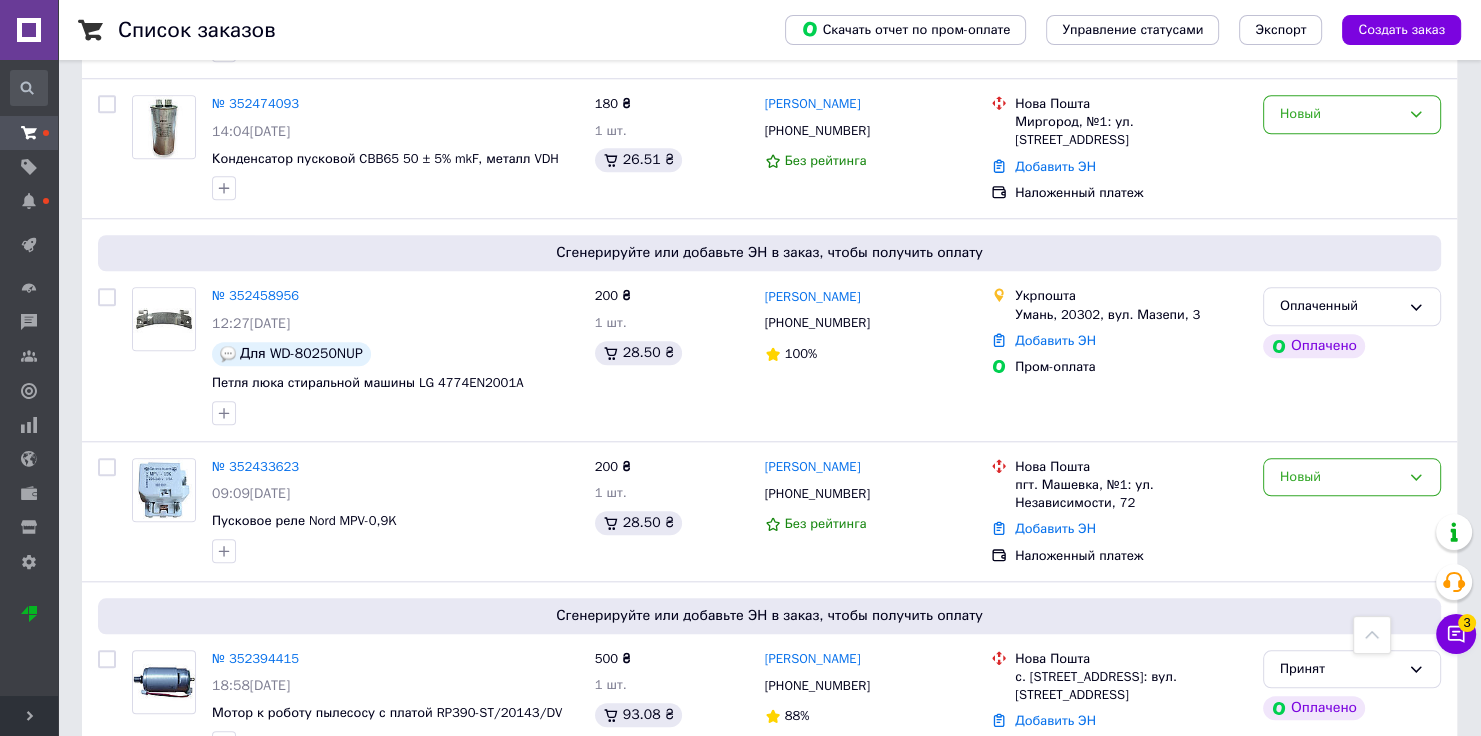 scroll, scrollTop: 1920, scrollLeft: 0, axis: vertical 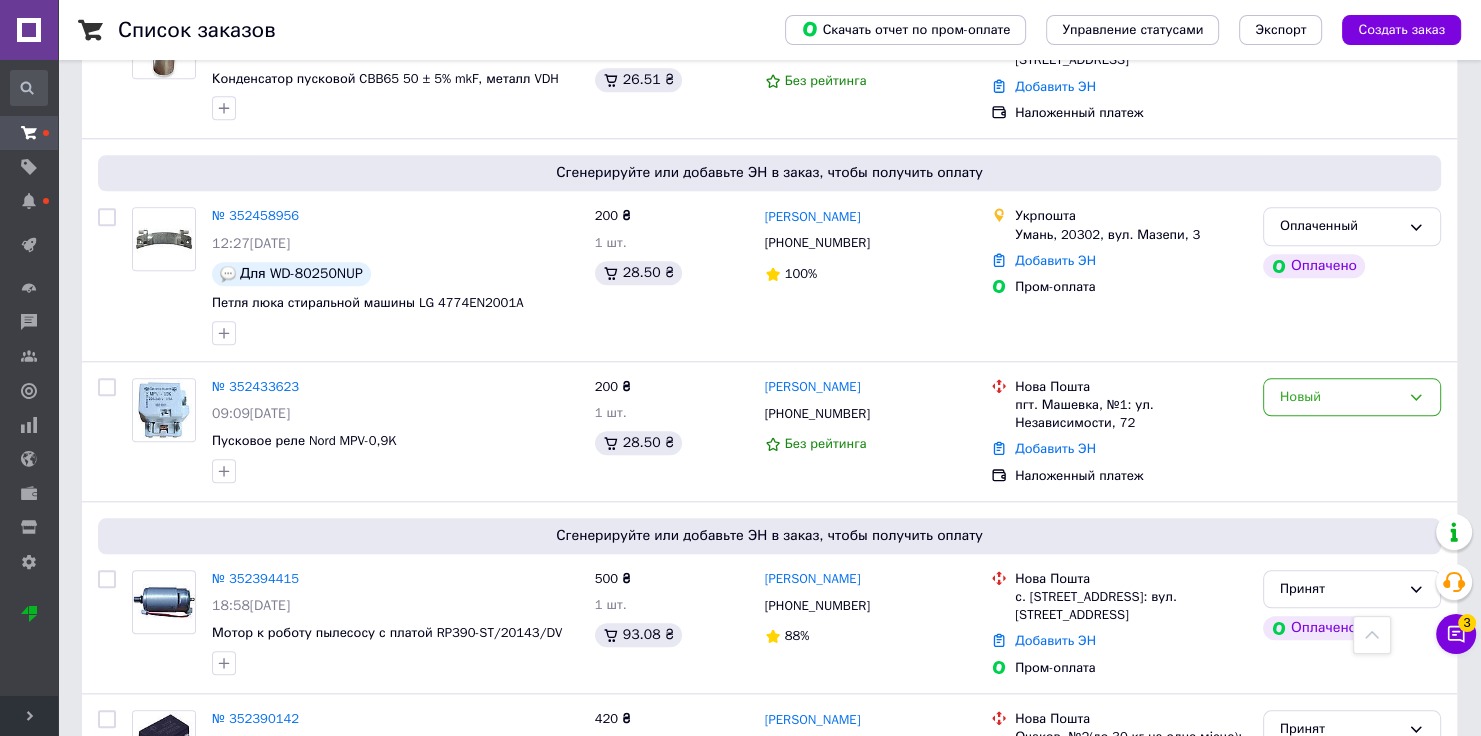 click on "3 Чат с покупателем Тех поддержка
Чат с покупателем 3" at bounding box center [1456, 584] 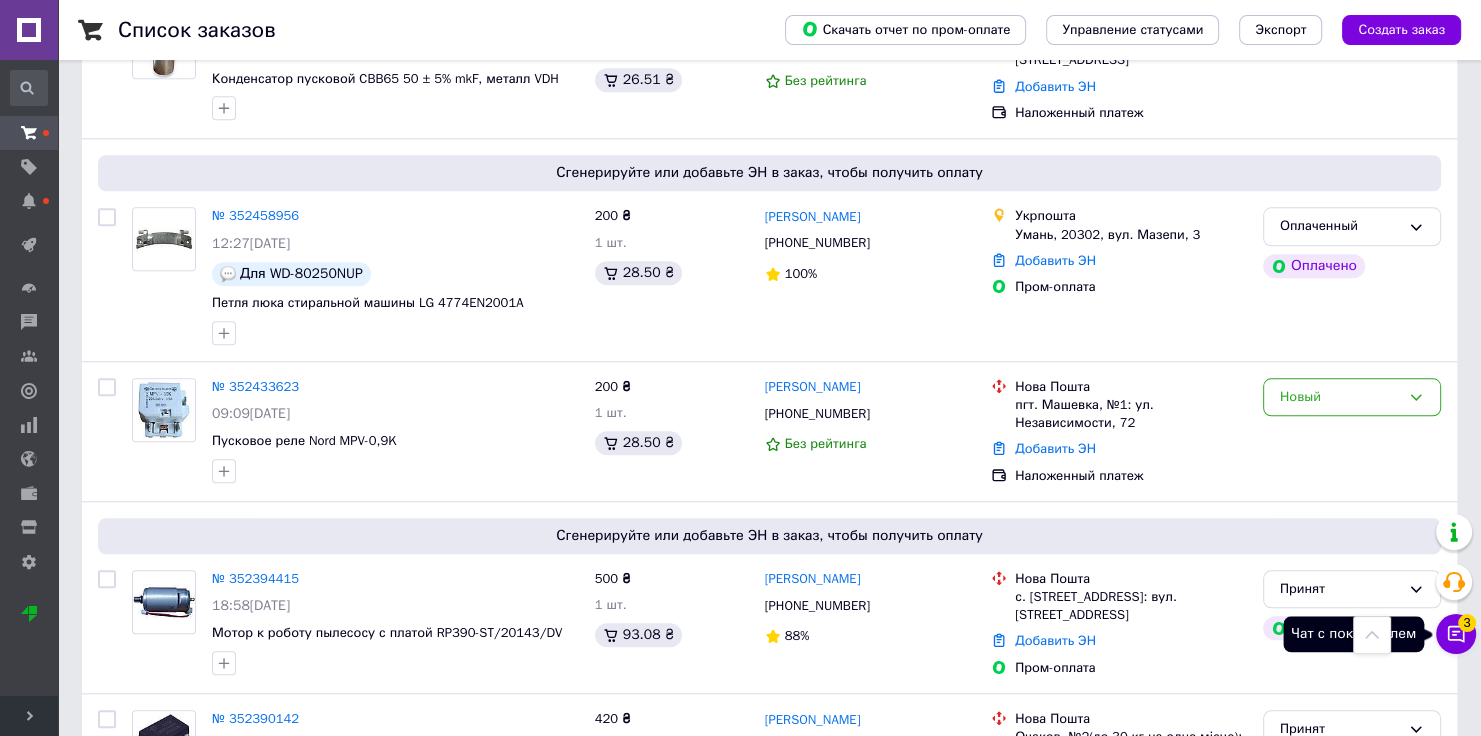click on "Чат с покупателем 3" at bounding box center (1456, 634) 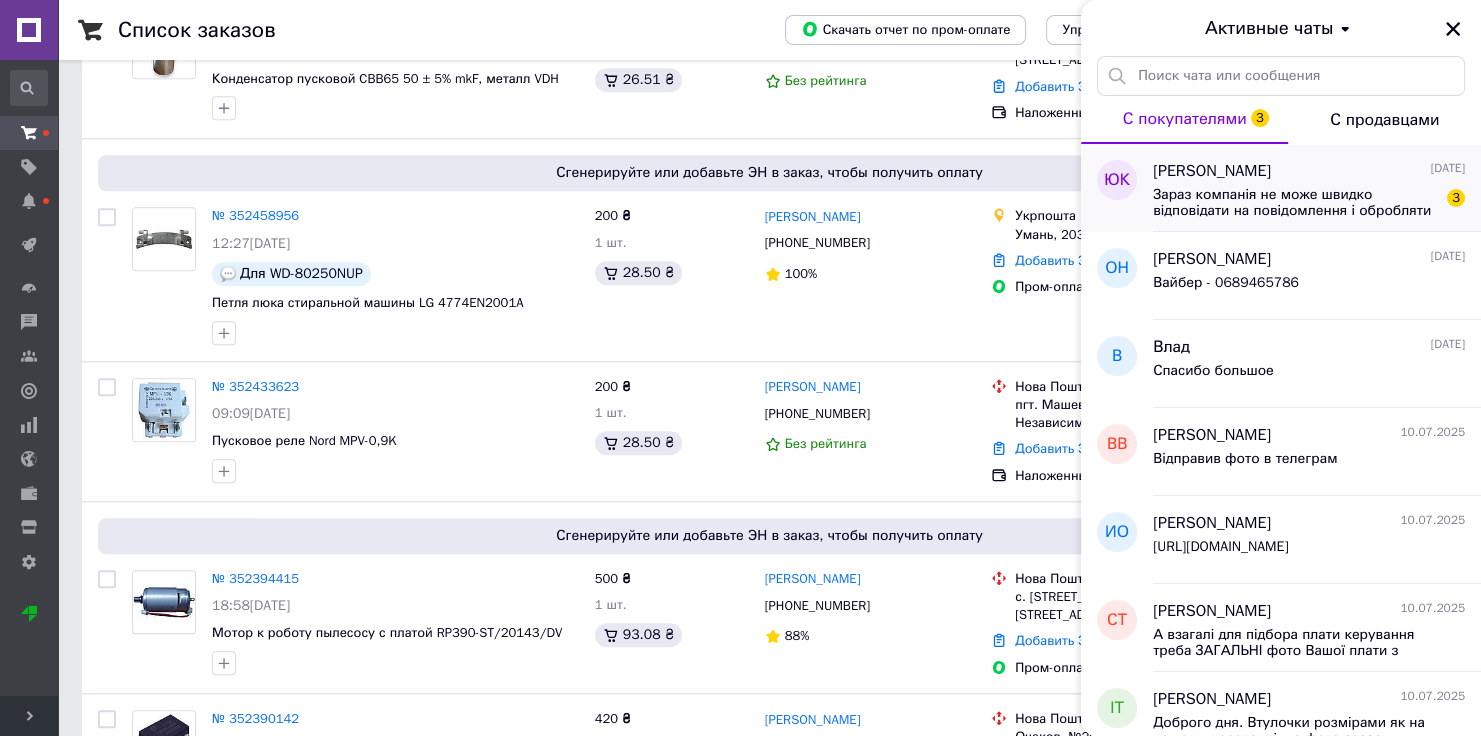 click on "[PERSON_NAME] [DATE]" at bounding box center (1309, 171) 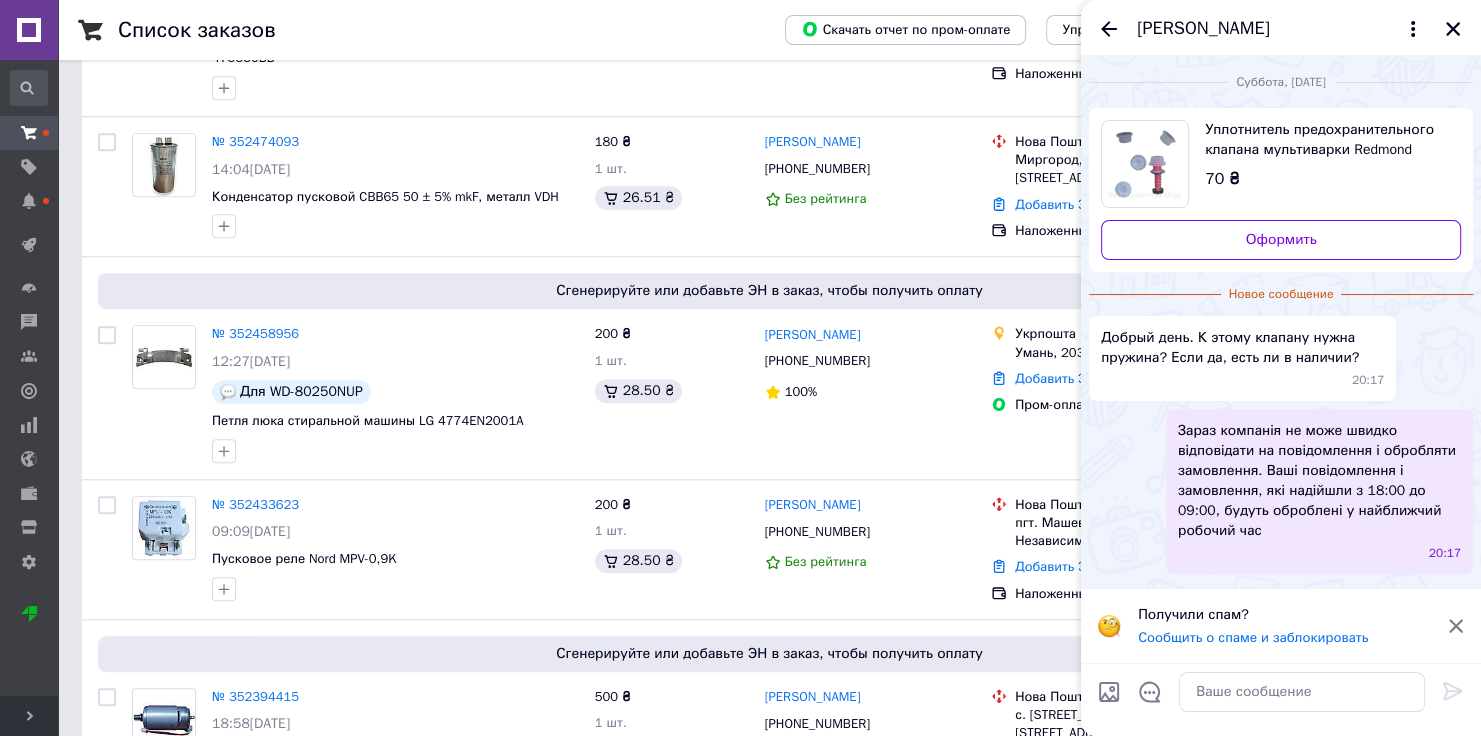 scroll, scrollTop: 1520, scrollLeft: 0, axis: vertical 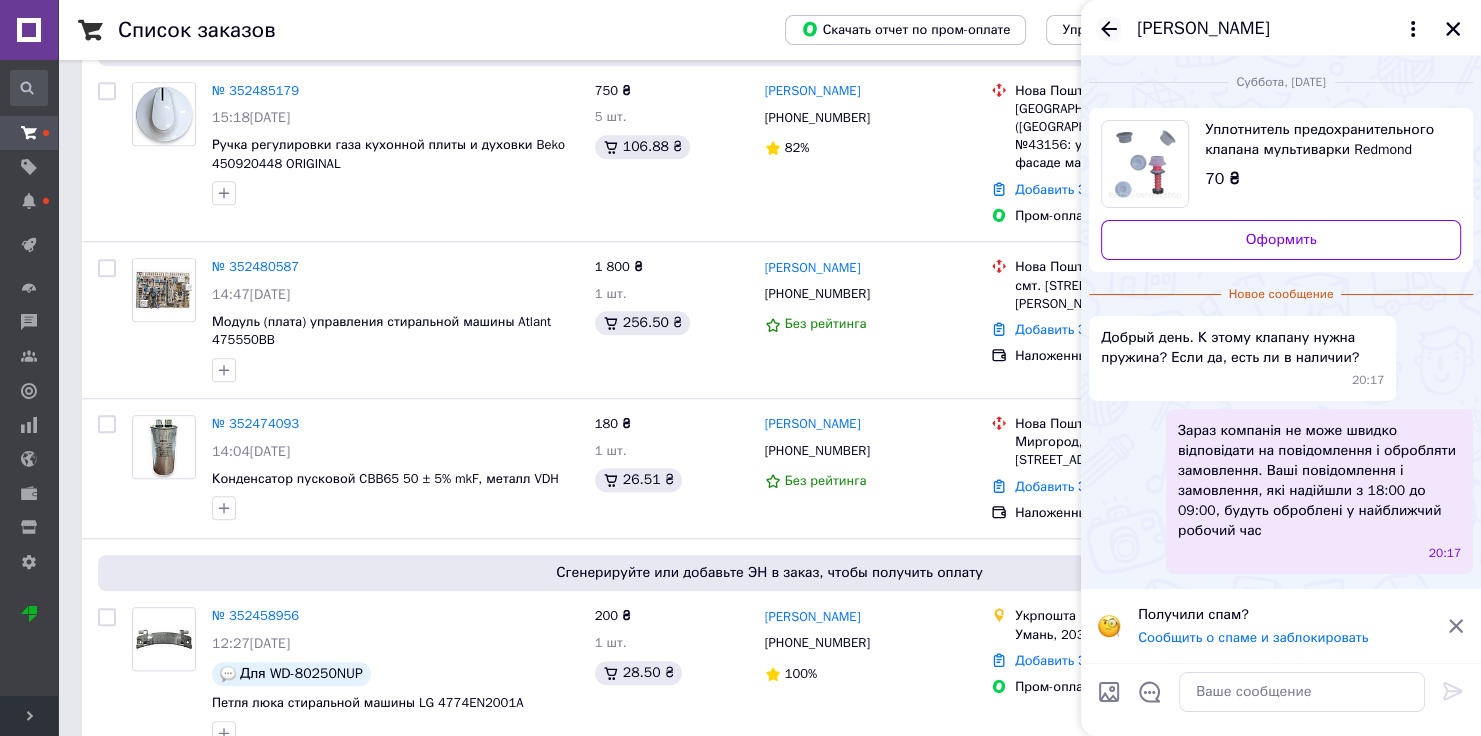 click 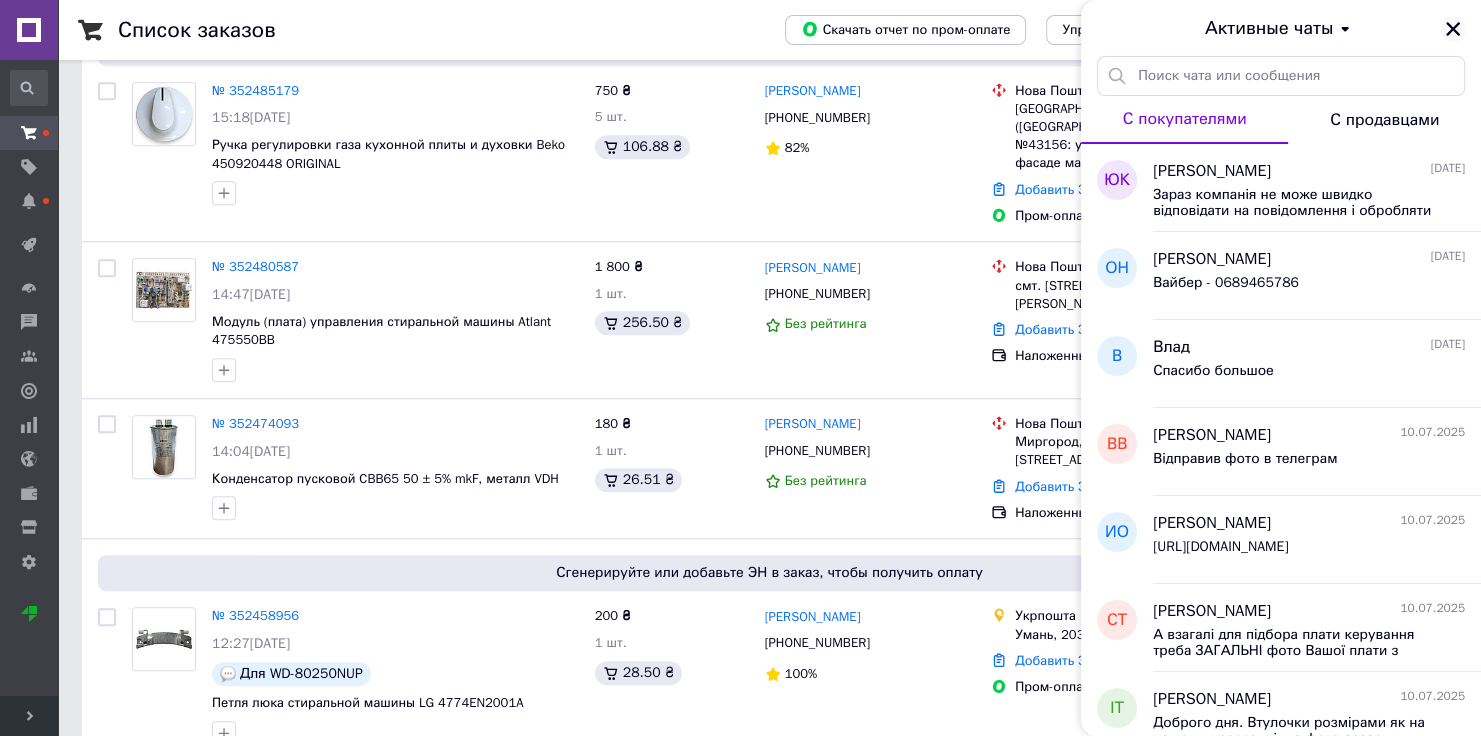 click 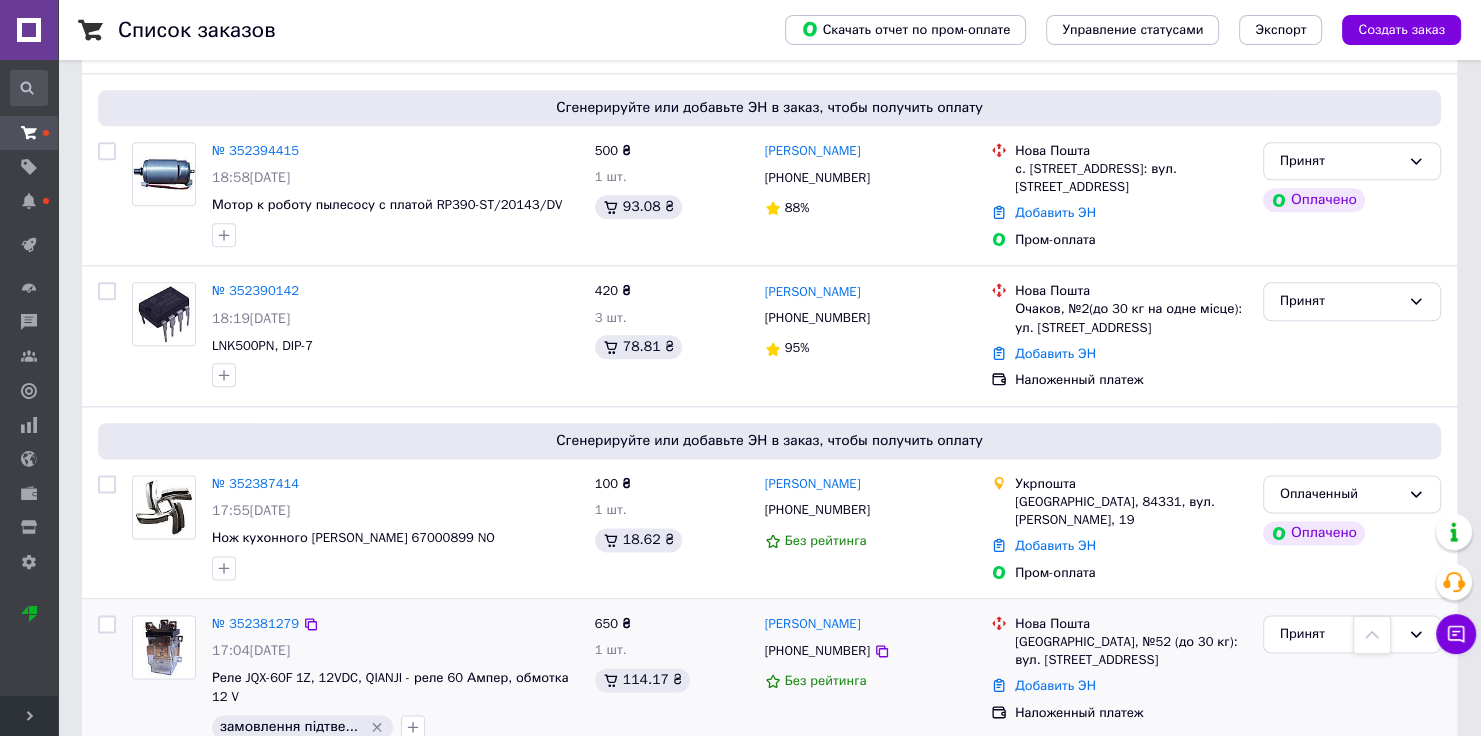scroll, scrollTop: 2320, scrollLeft: 0, axis: vertical 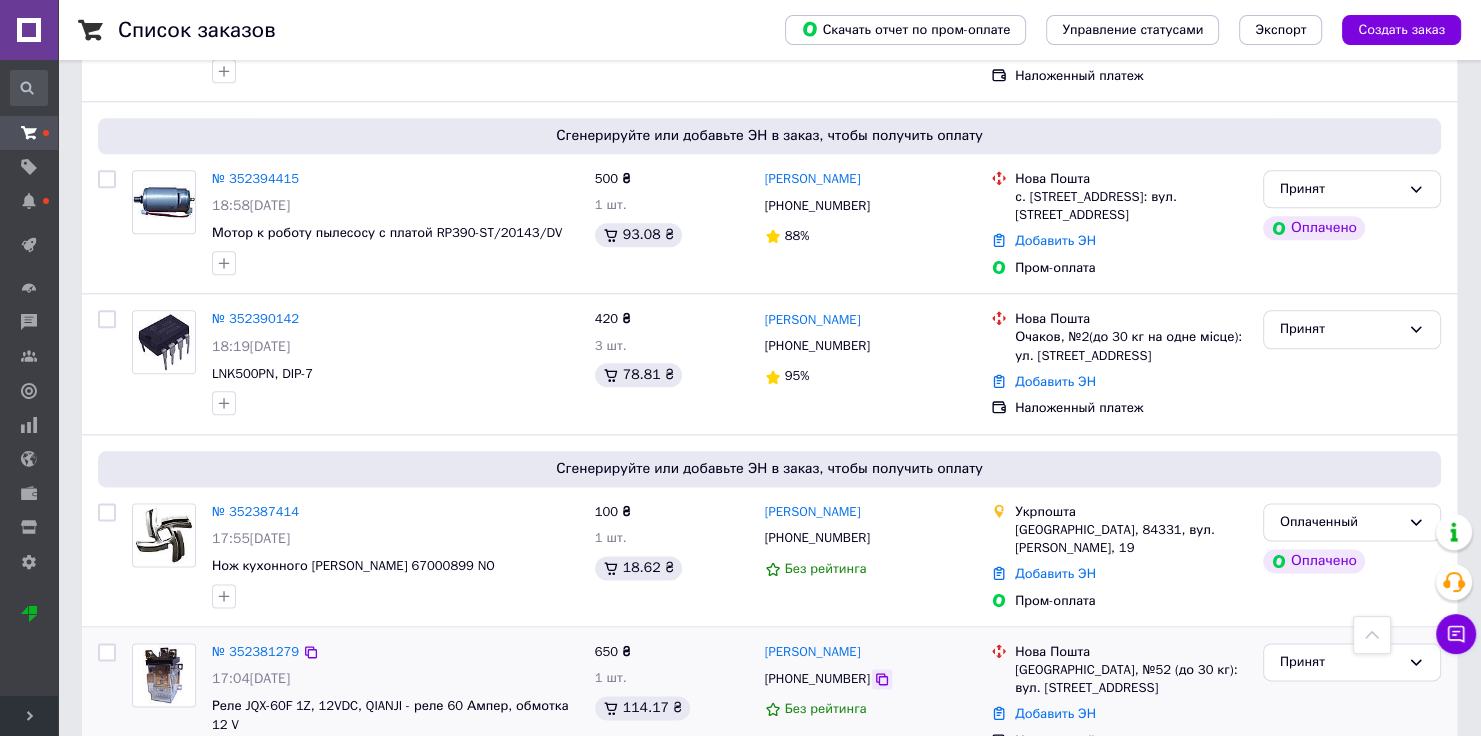 click 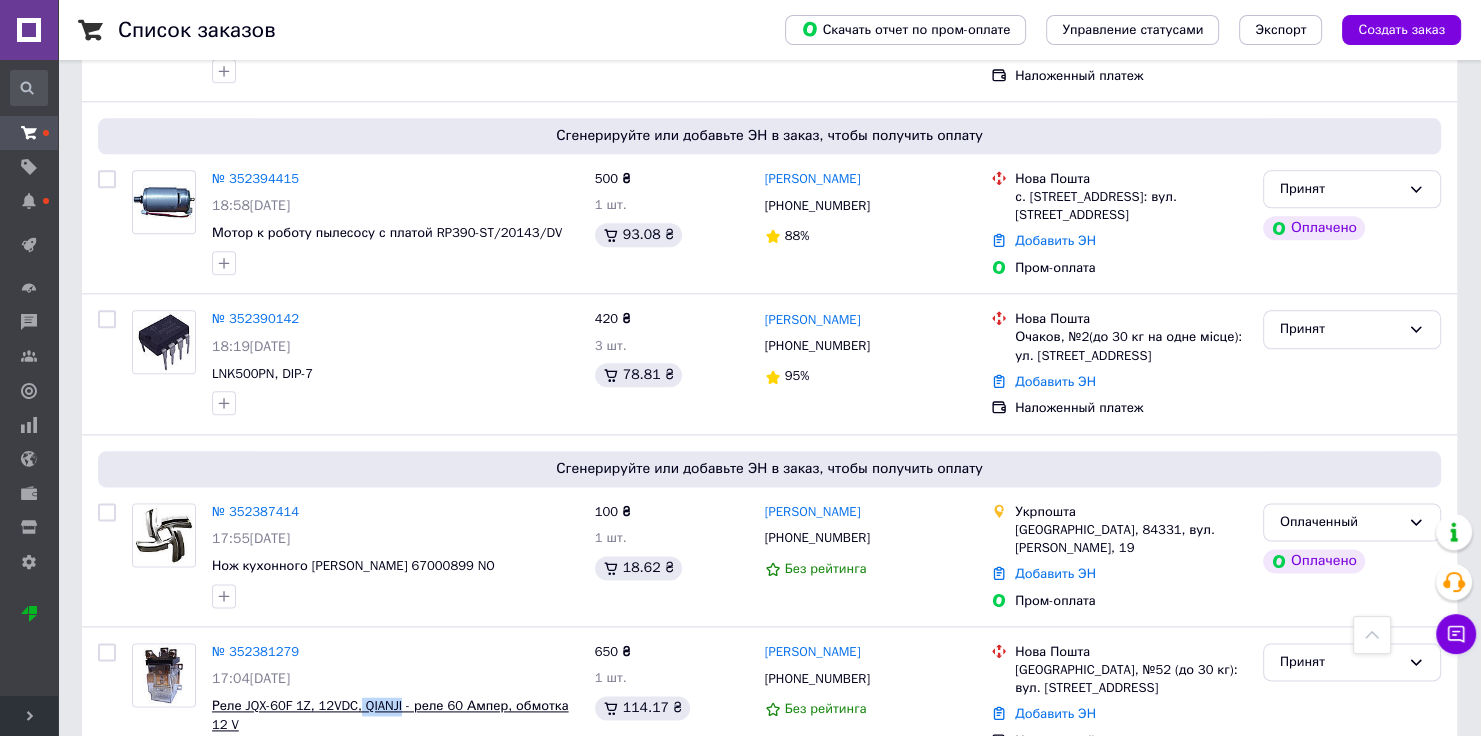 drag, startPoint x: 357, startPoint y: 663, endPoint x: 398, endPoint y: 665, distance: 41.04875 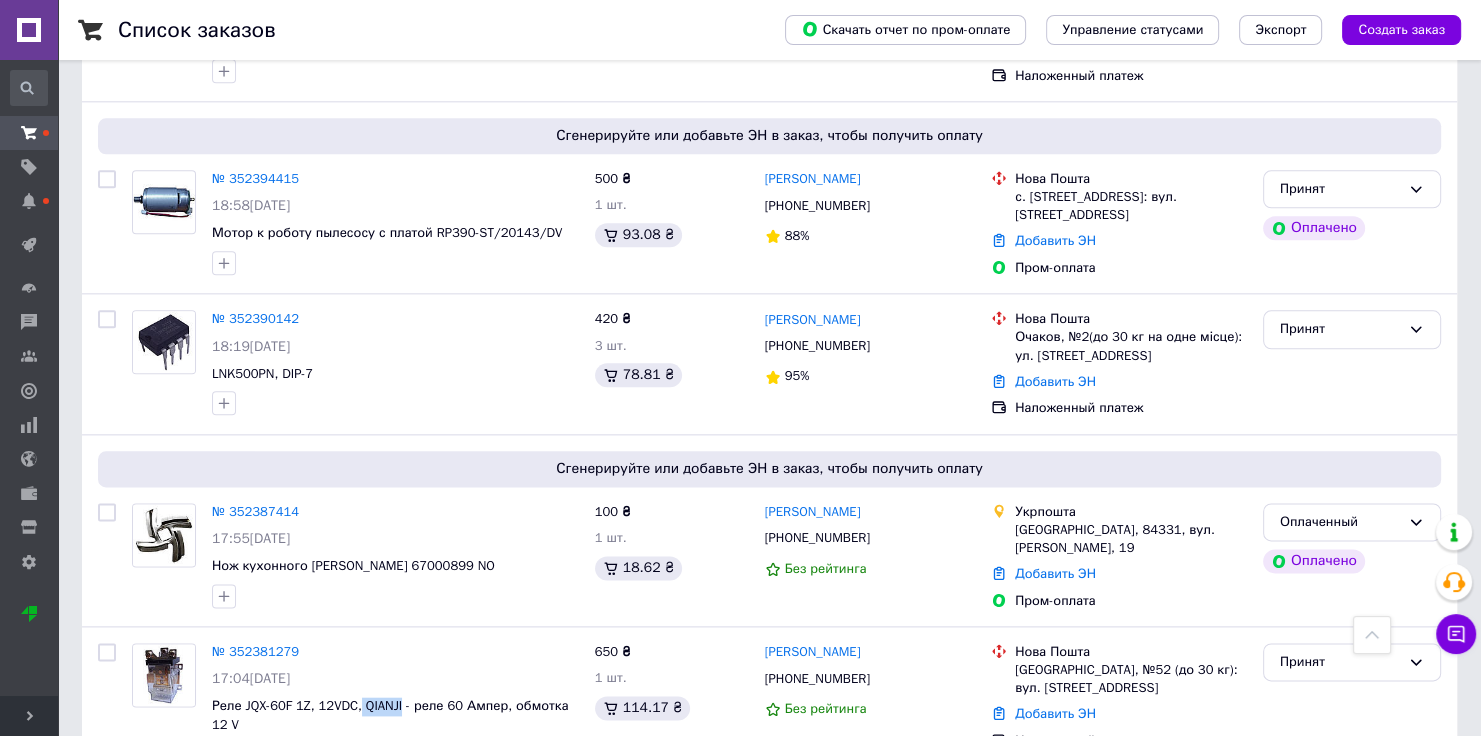 copy on "QIANJI" 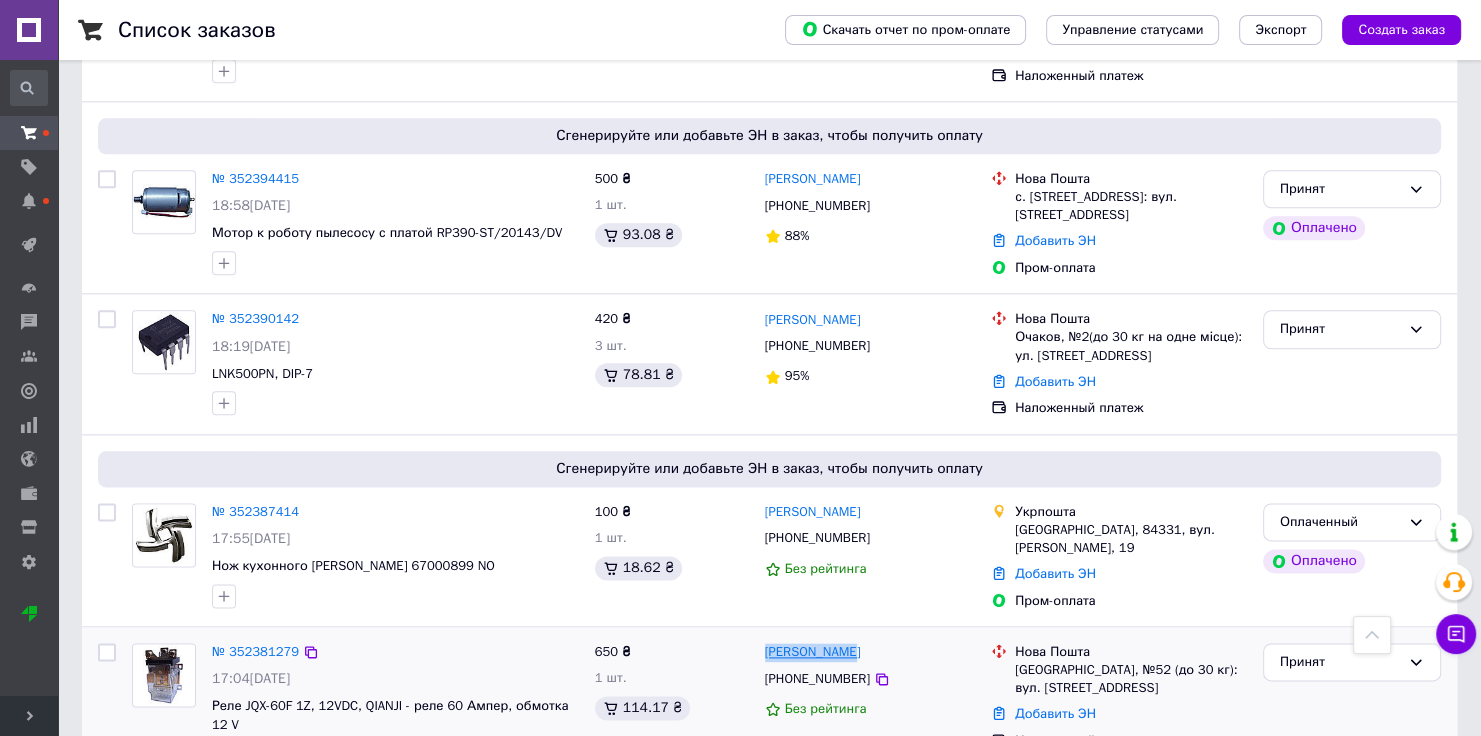 drag, startPoint x: 842, startPoint y: 610, endPoint x: 767, endPoint y: 616, distance: 75.23962 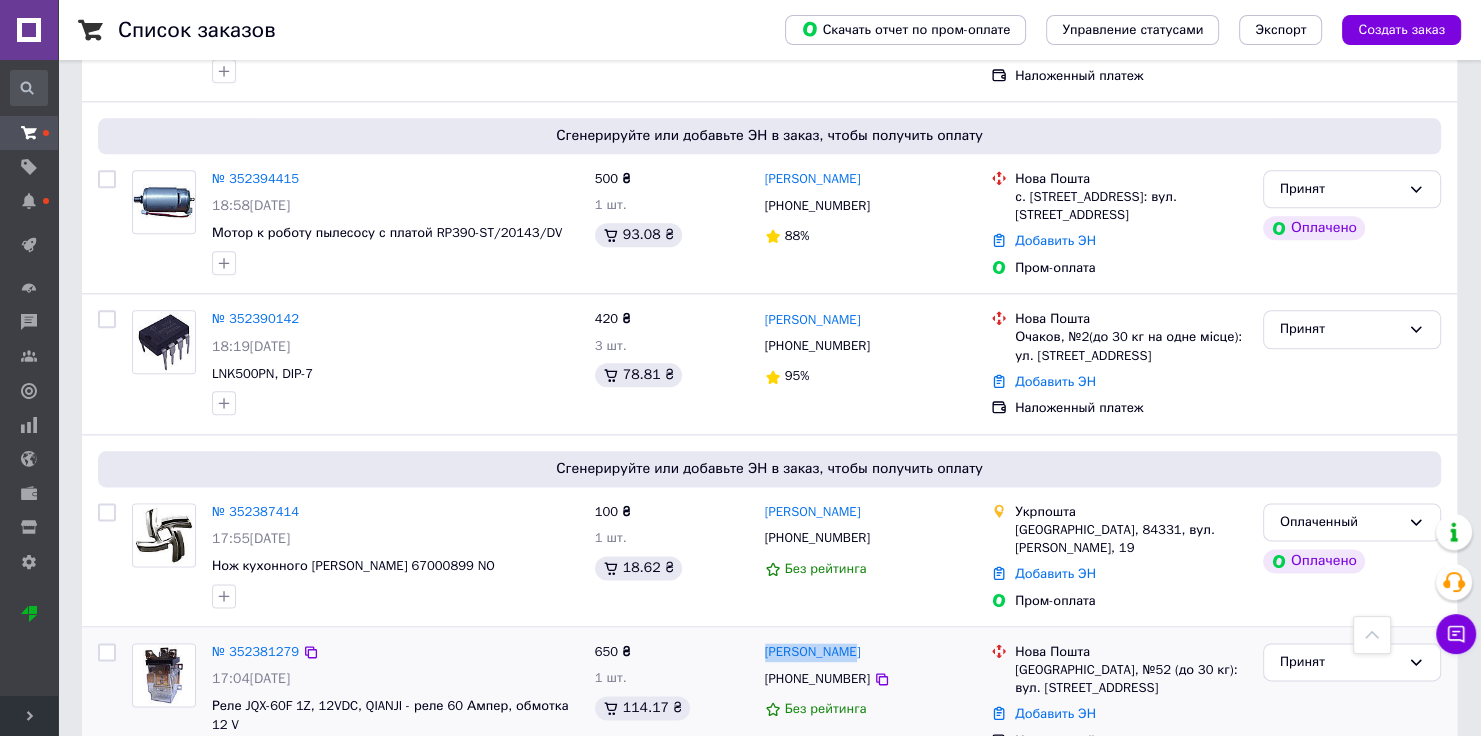 copy on "[PERSON_NAME]" 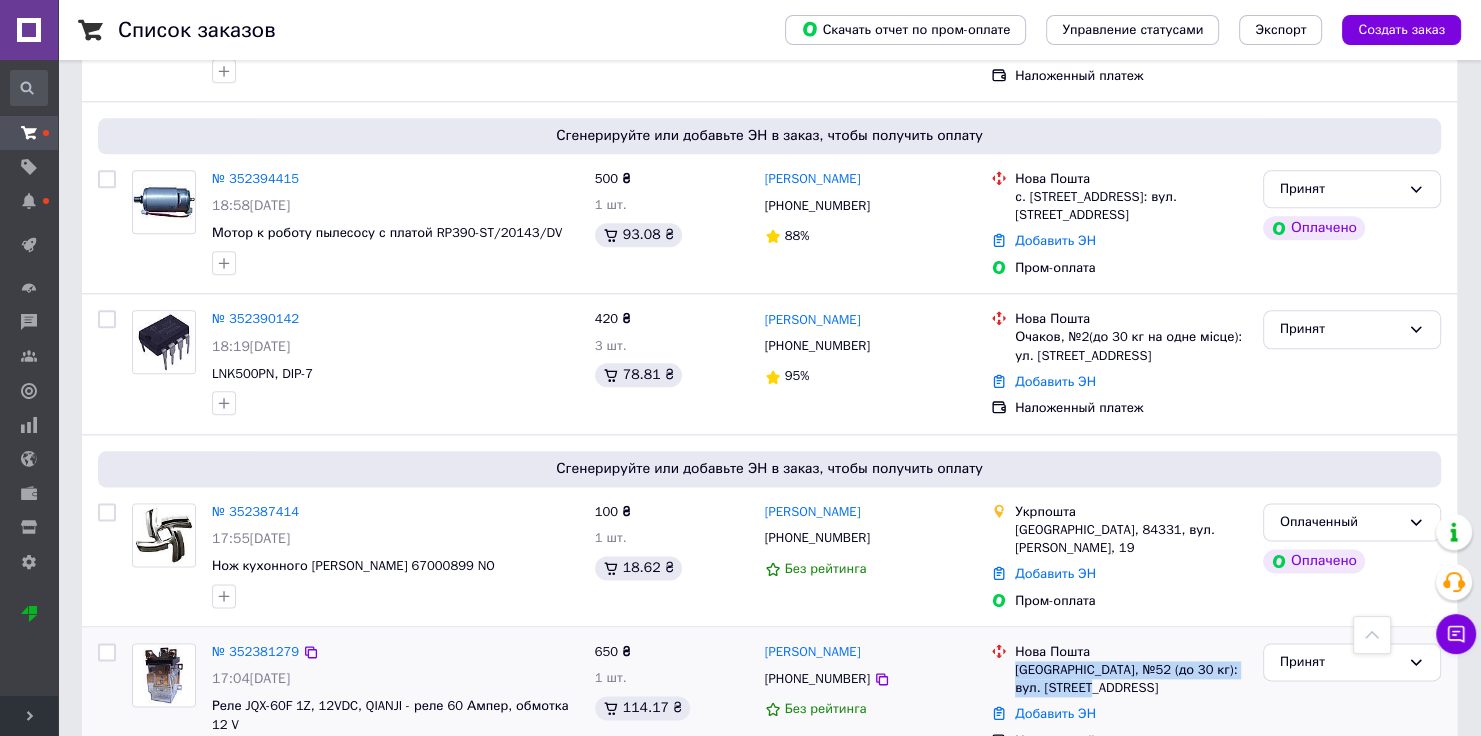drag, startPoint x: 1014, startPoint y: 627, endPoint x: 1132, endPoint y: 641, distance: 118.82761 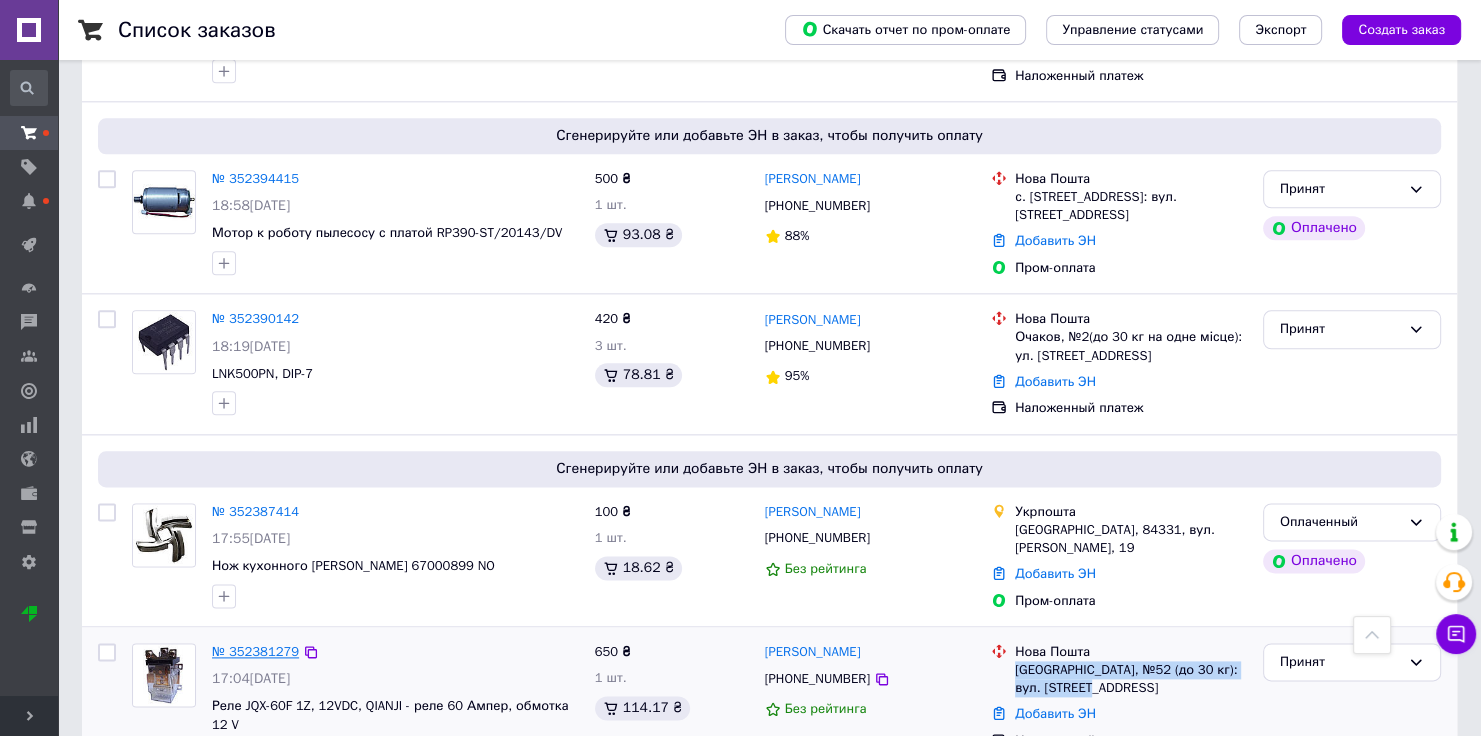 click on "№ 352381279" at bounding box center (255, 651) 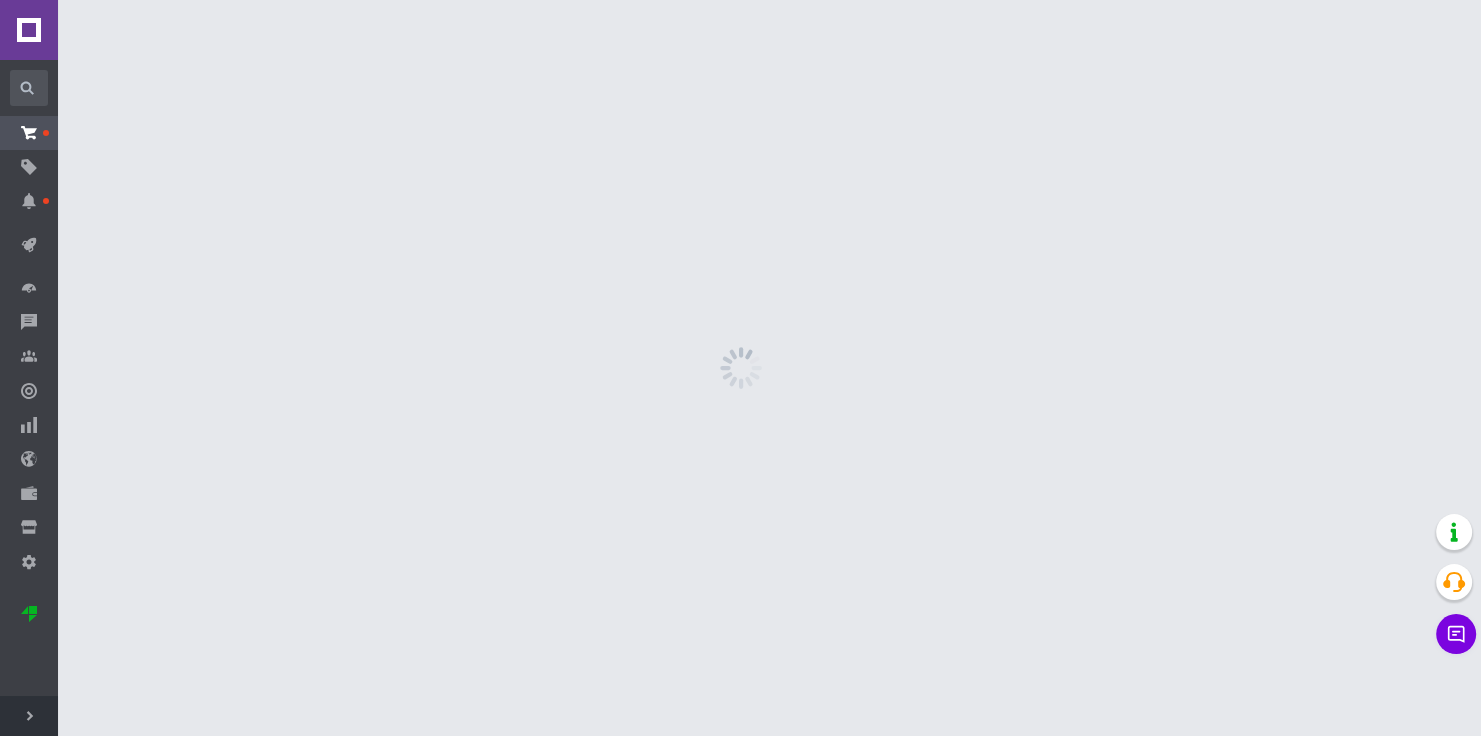 scroll, scrollTop: 0, scrollLeft: 0, axis: both 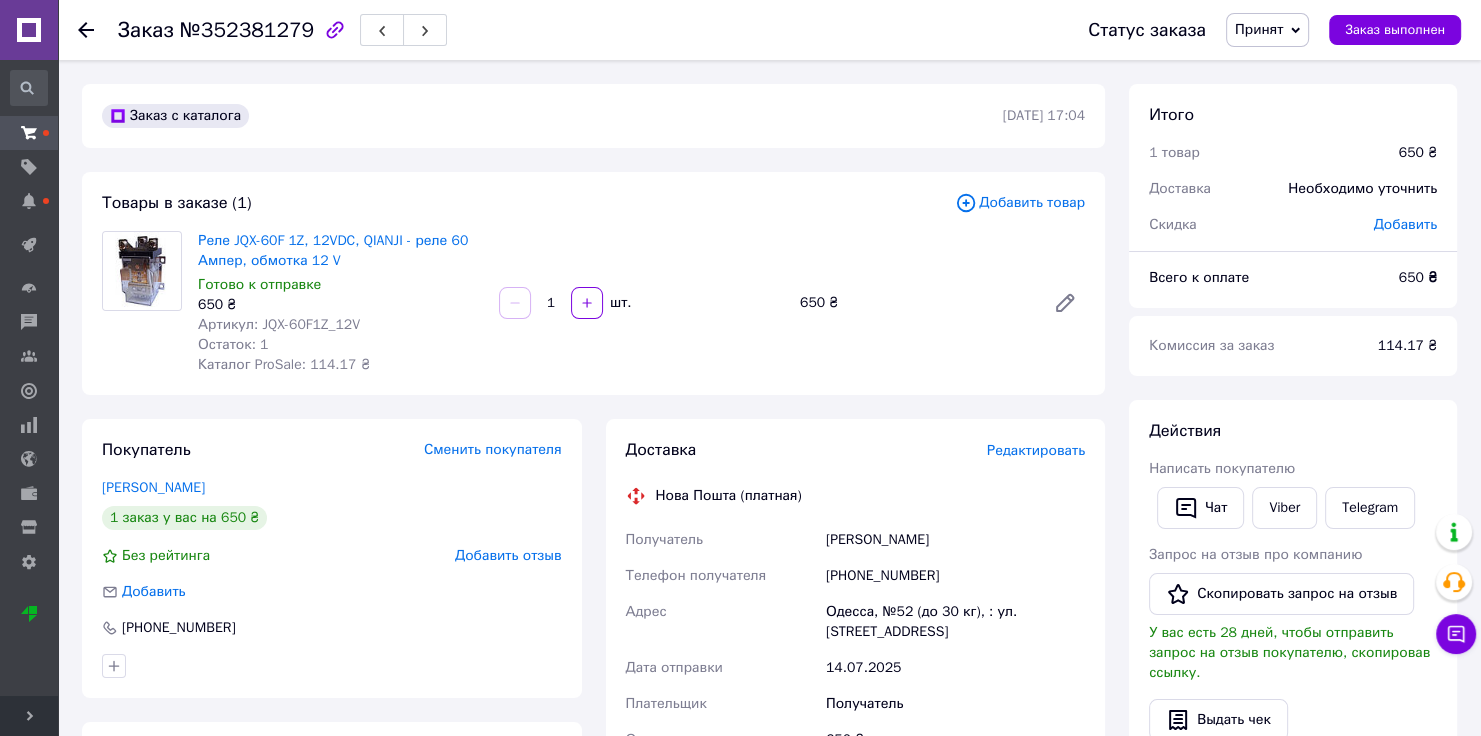 click 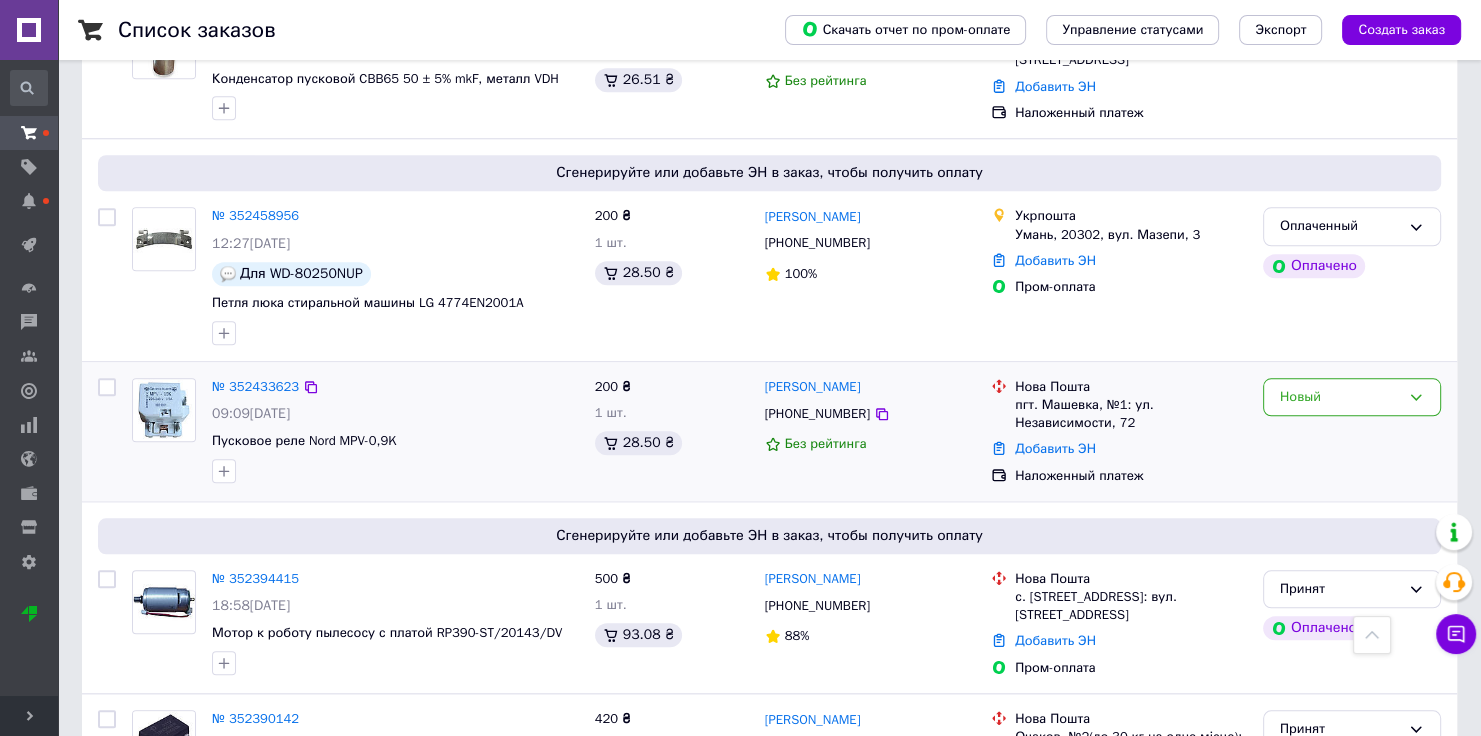 scroll, scrollTop: 2320, scrollLeft: 0, axis: vertical 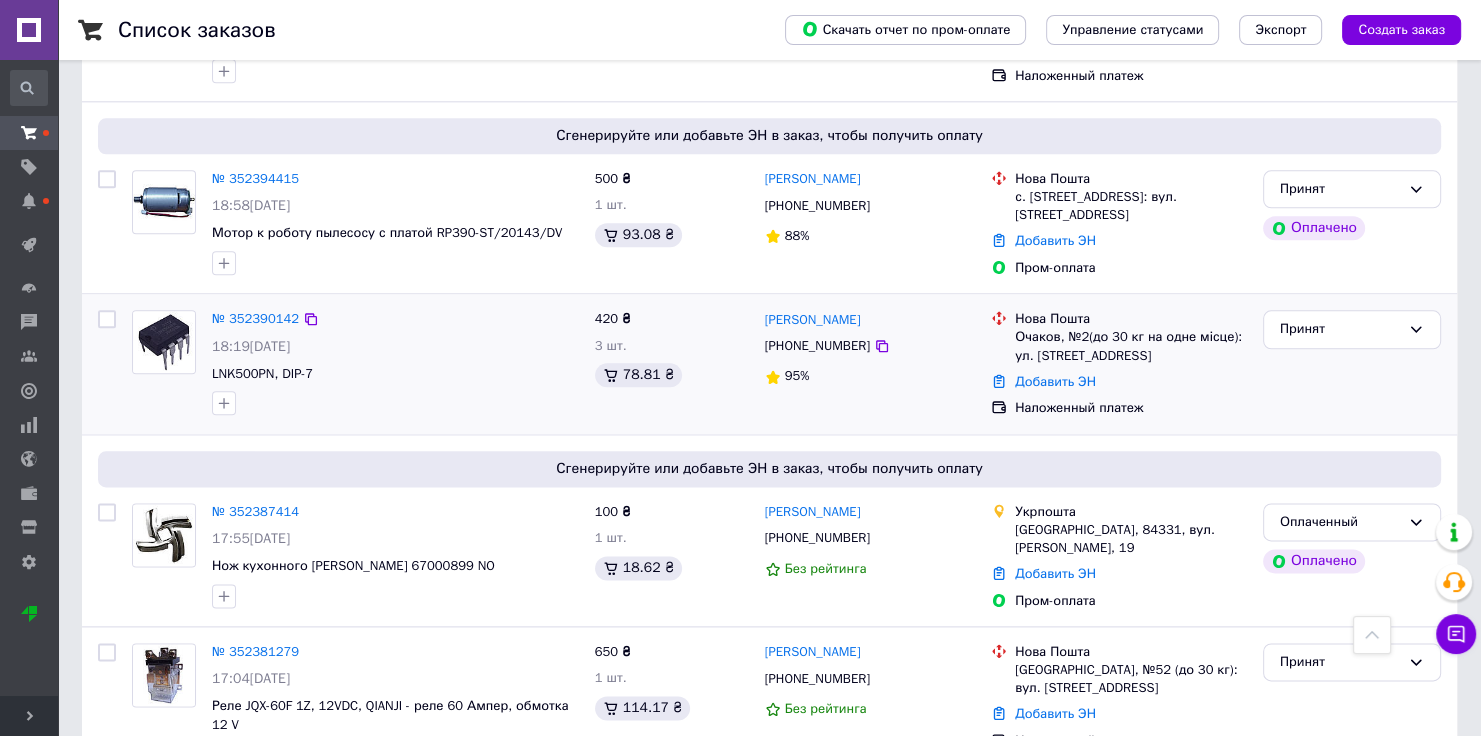 click on "Наложенный платеж" at bounding box center [1131, 408] 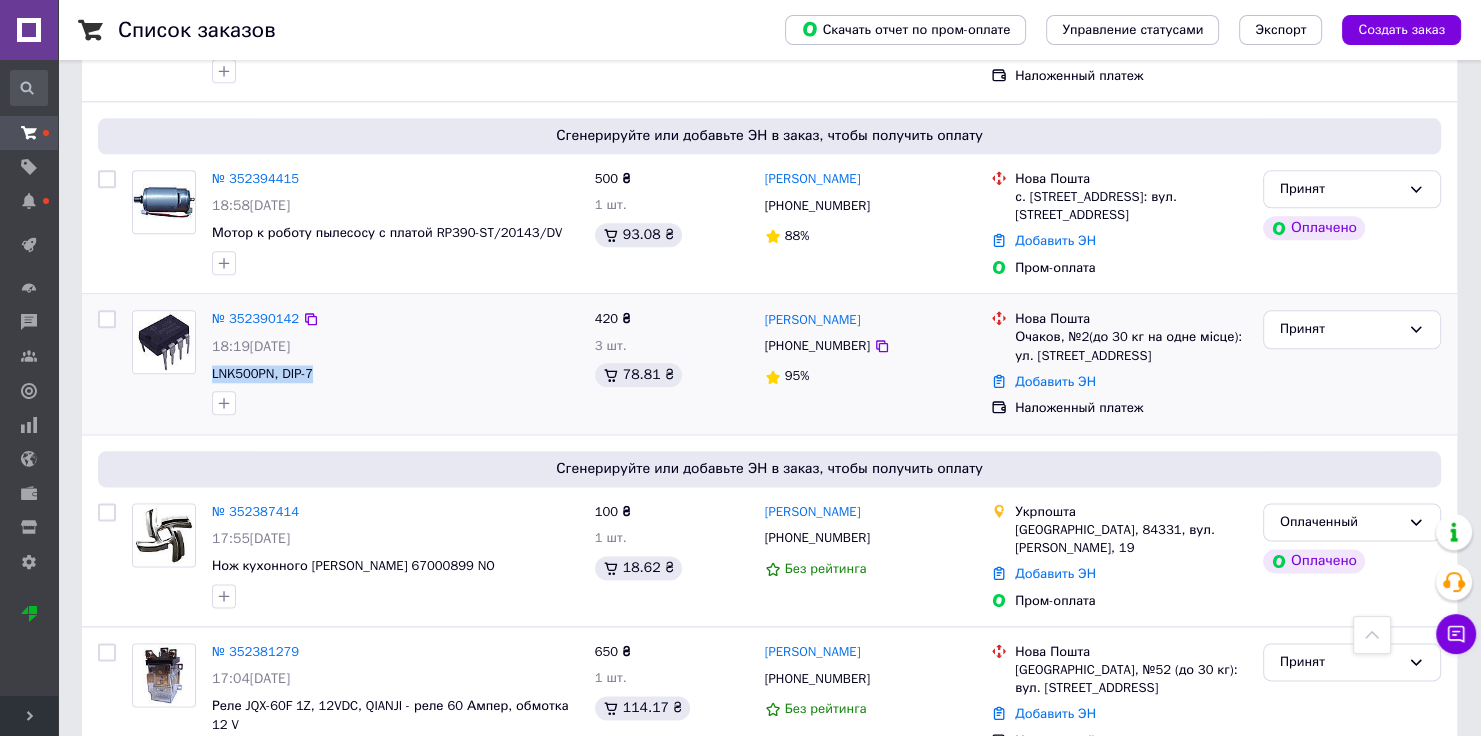 drag, startPoint x: 316, startPoint y: 331, endPoint x: 210, endPoint y: 340, distance: 106.381386 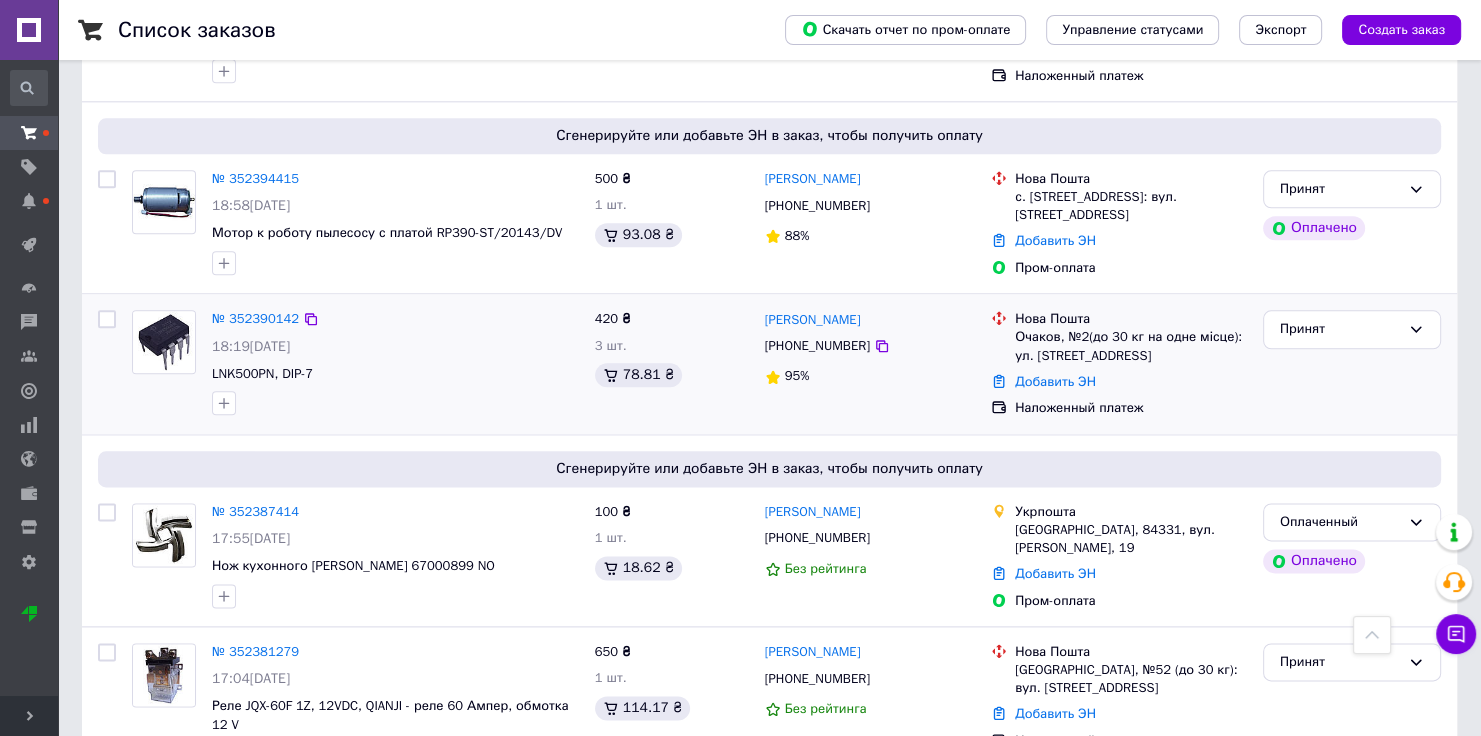 click on "Наложенный платеж" at bounding box center [1131, 408] 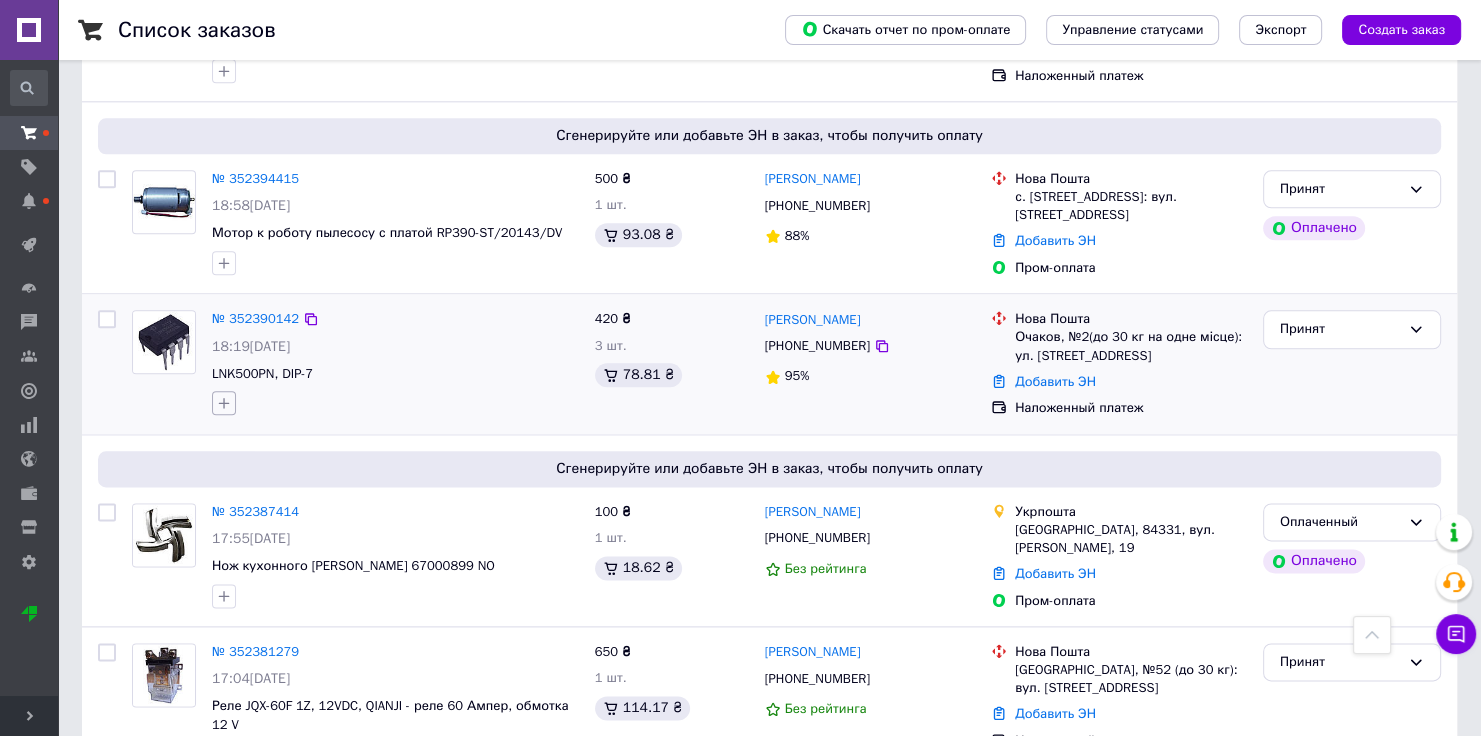 click 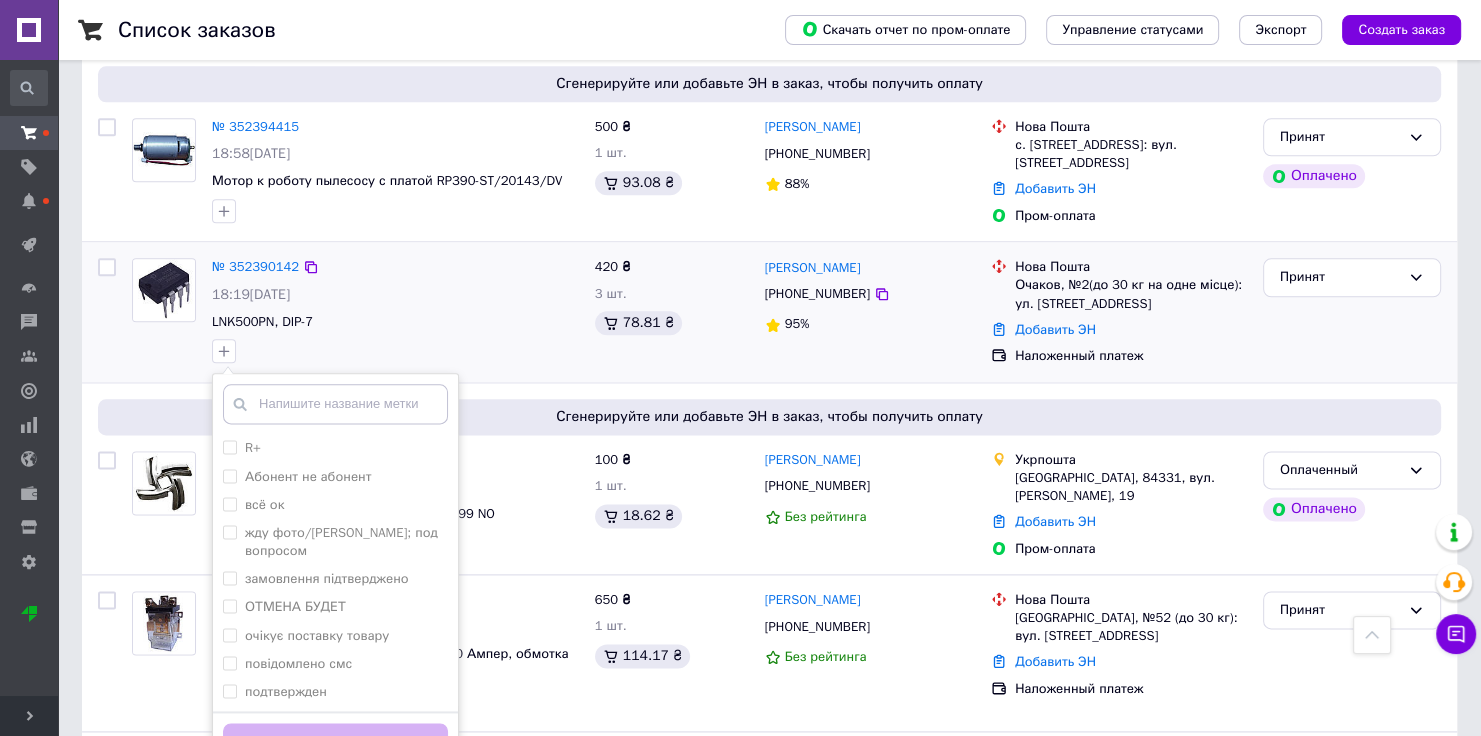 scroll, scrollTop: 2400, scrollLeft: 0, axis: vertical 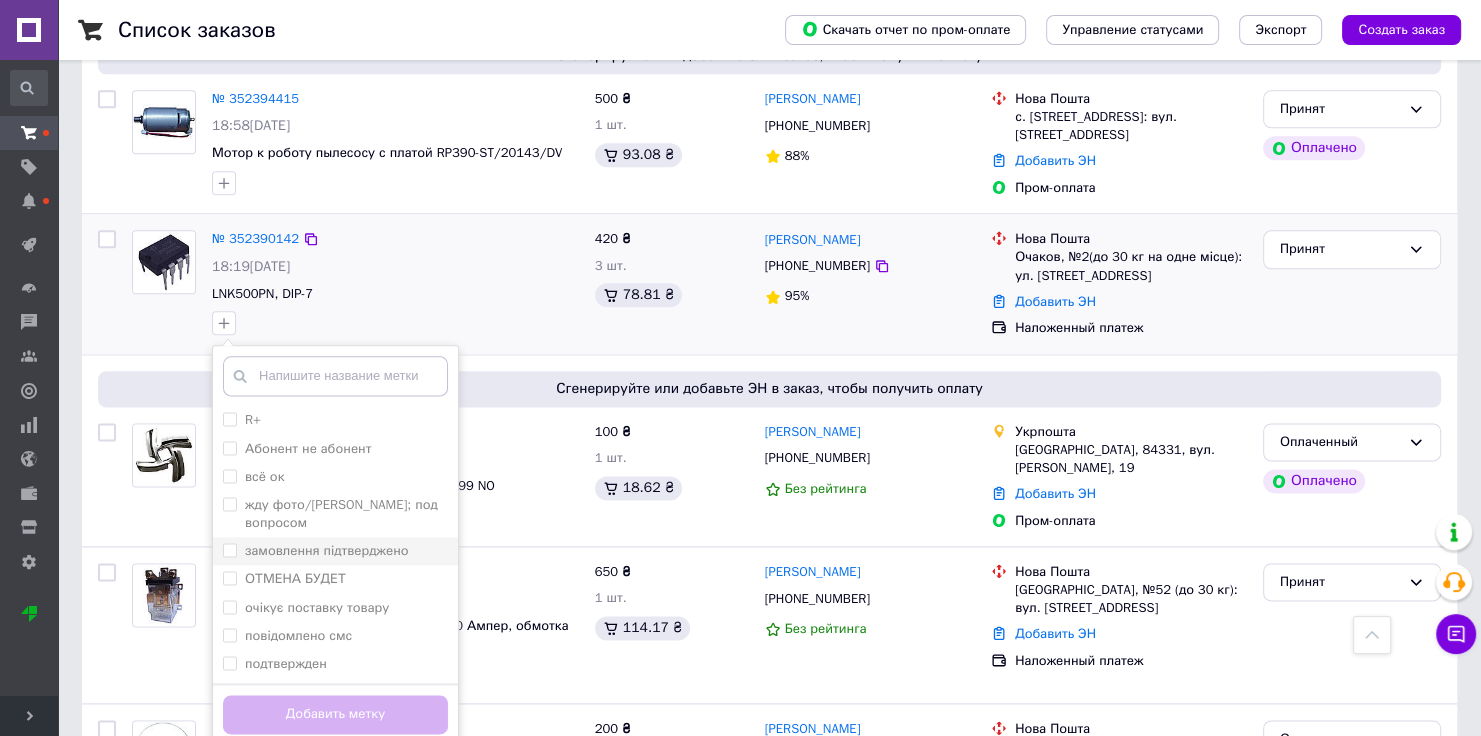 click on "замовлення підтверджено" at bounding box center [335, 551] 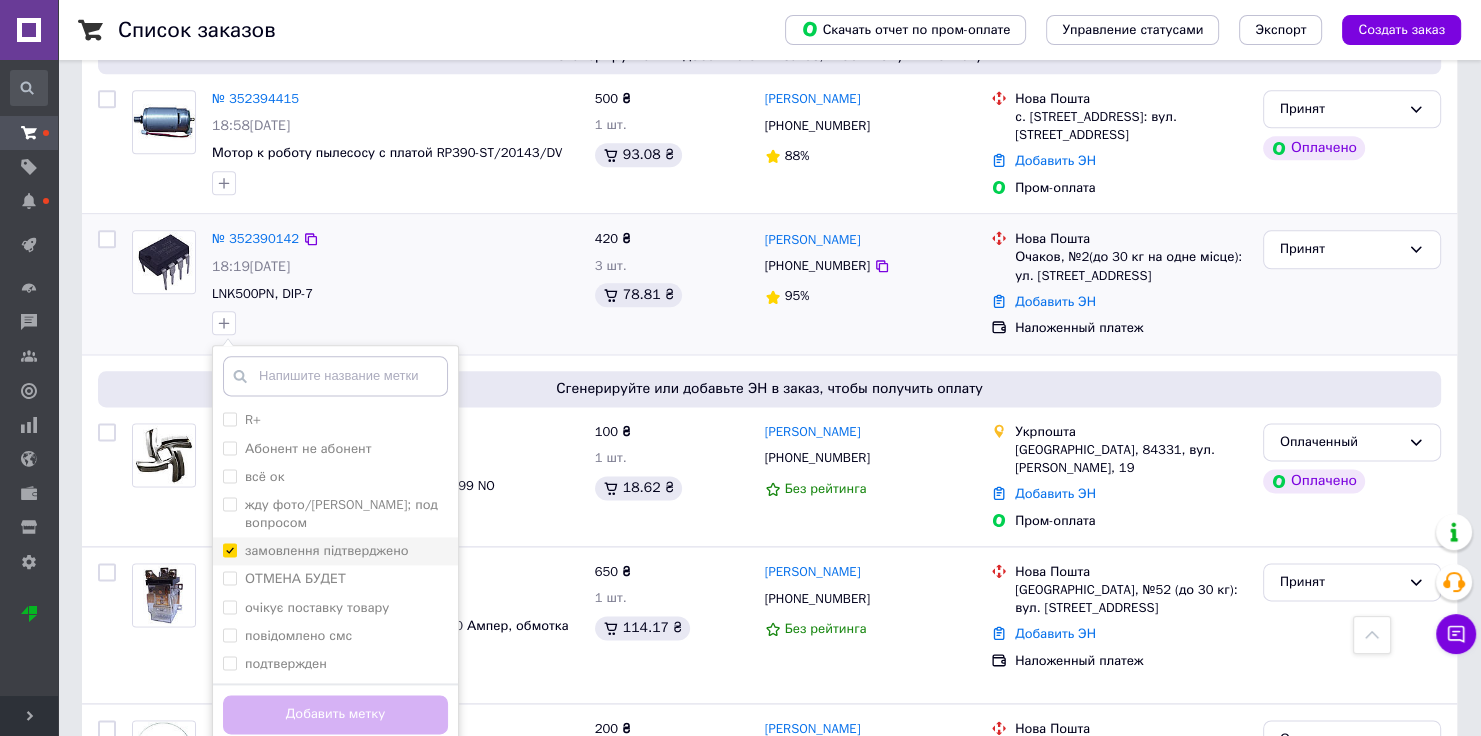 checkbox on "true" 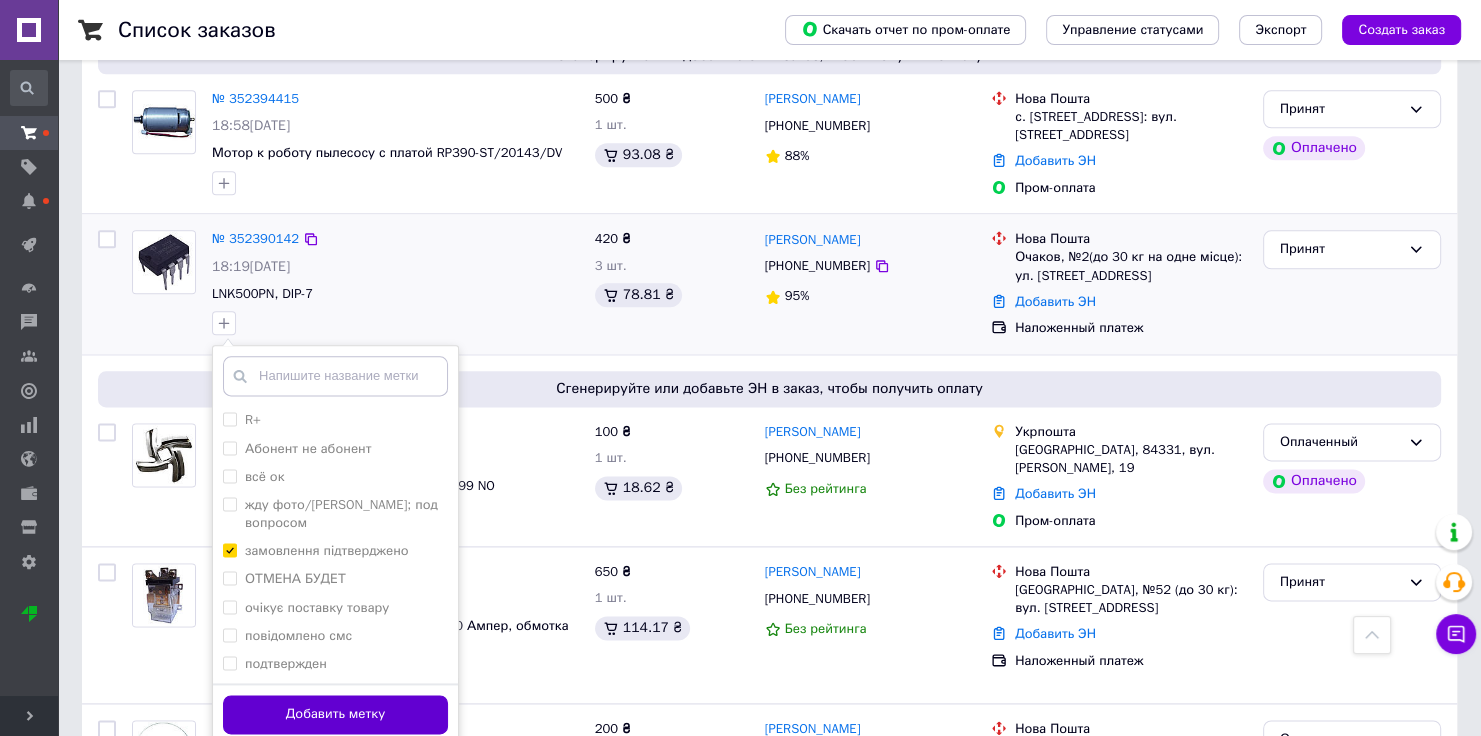 click on "Добавить метку" at bounding box center [335, 714] 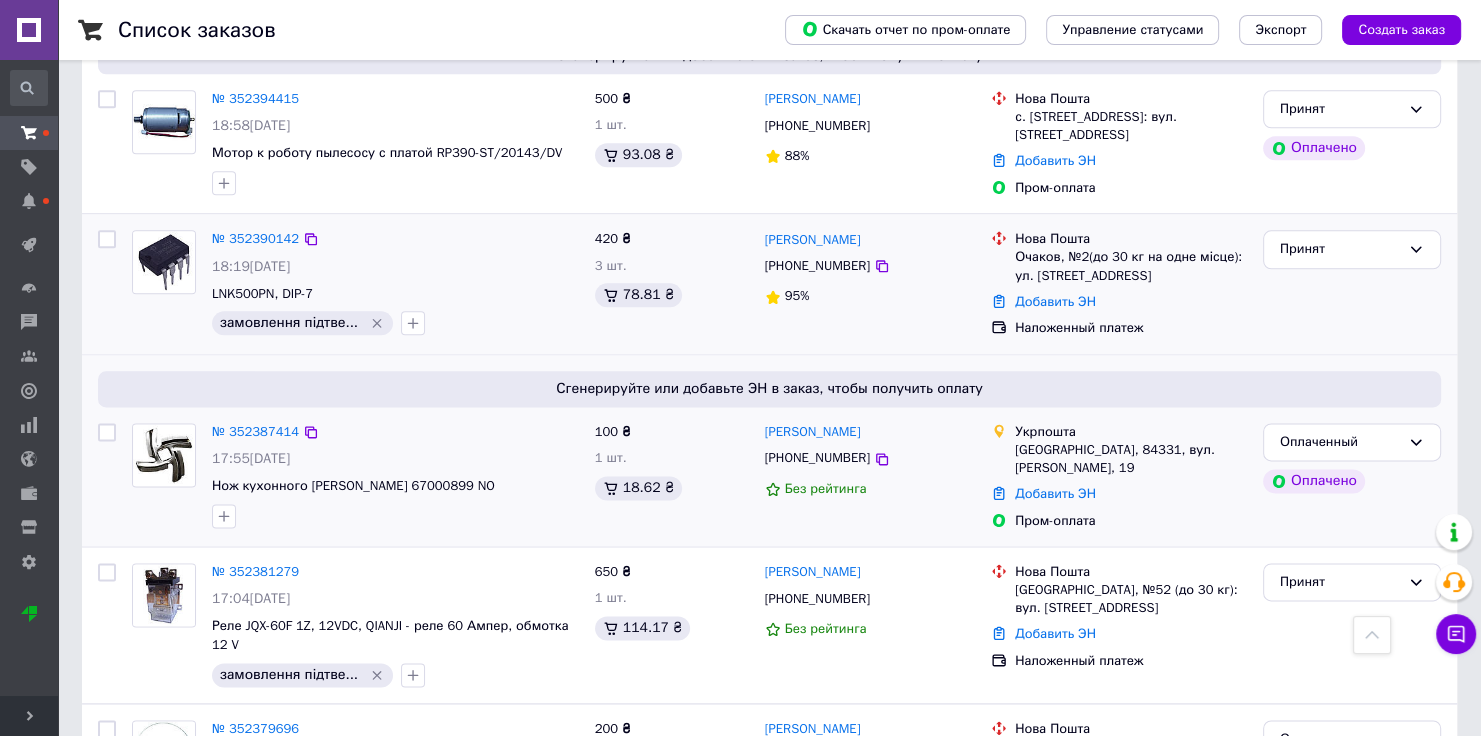 click on "Сгенерируйте или добавьте ЭН в заказ, чтобы получить оплату № 352387414 17:55[DATE] Нож кухонного комбайна Braun 67000899 NO 100 ₴ 1 шт. 18.62 ₴ [PERSON_NAME] [PHONE_NUMBER] Без рейтинга Укрпошта [GEOGRAPHIC_DATA], 84331, вул. [PERSON_NAME], 19 Добавить [PERSON_NAME]-оплата Оплаченный Оплачено" at bounding box center (769, 450) 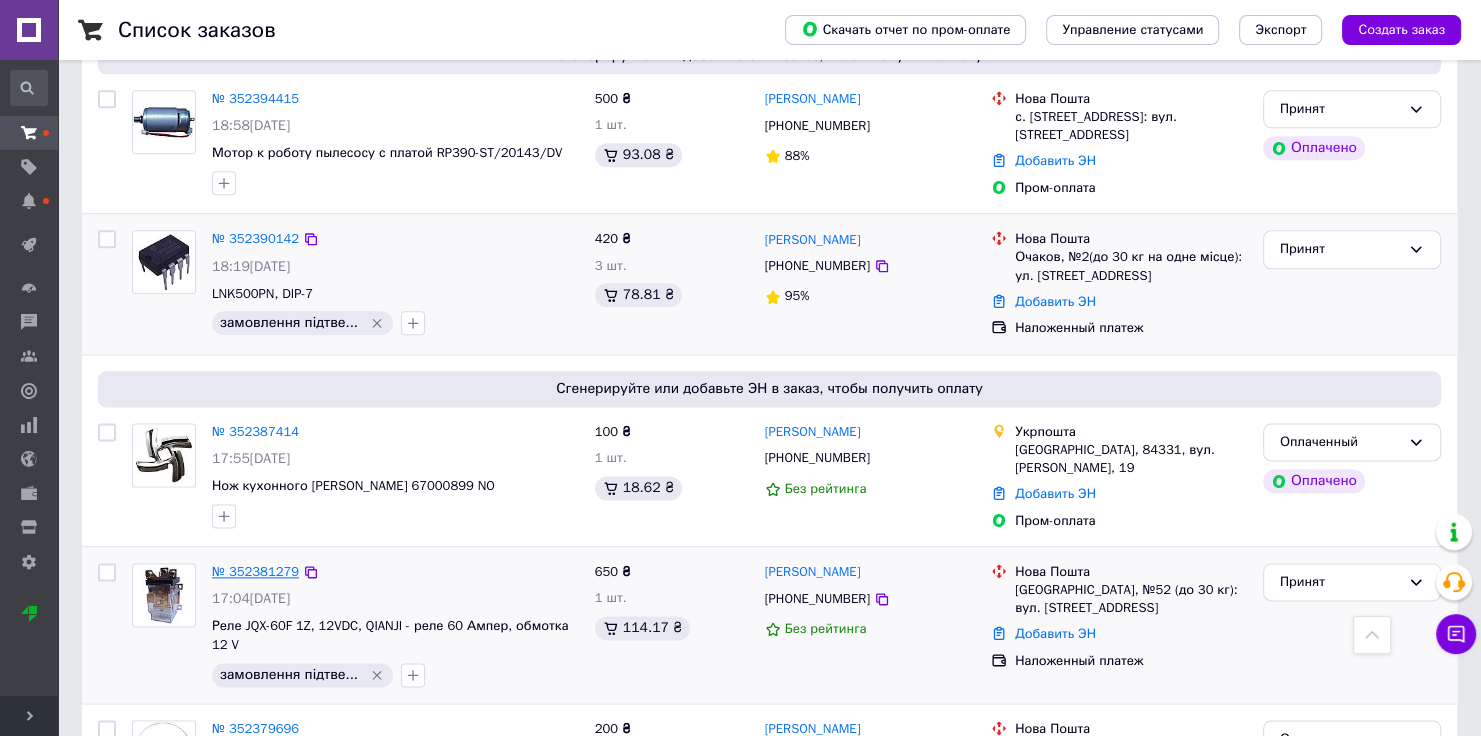 click on "№ 352381279" at bounding box center (255, 571) 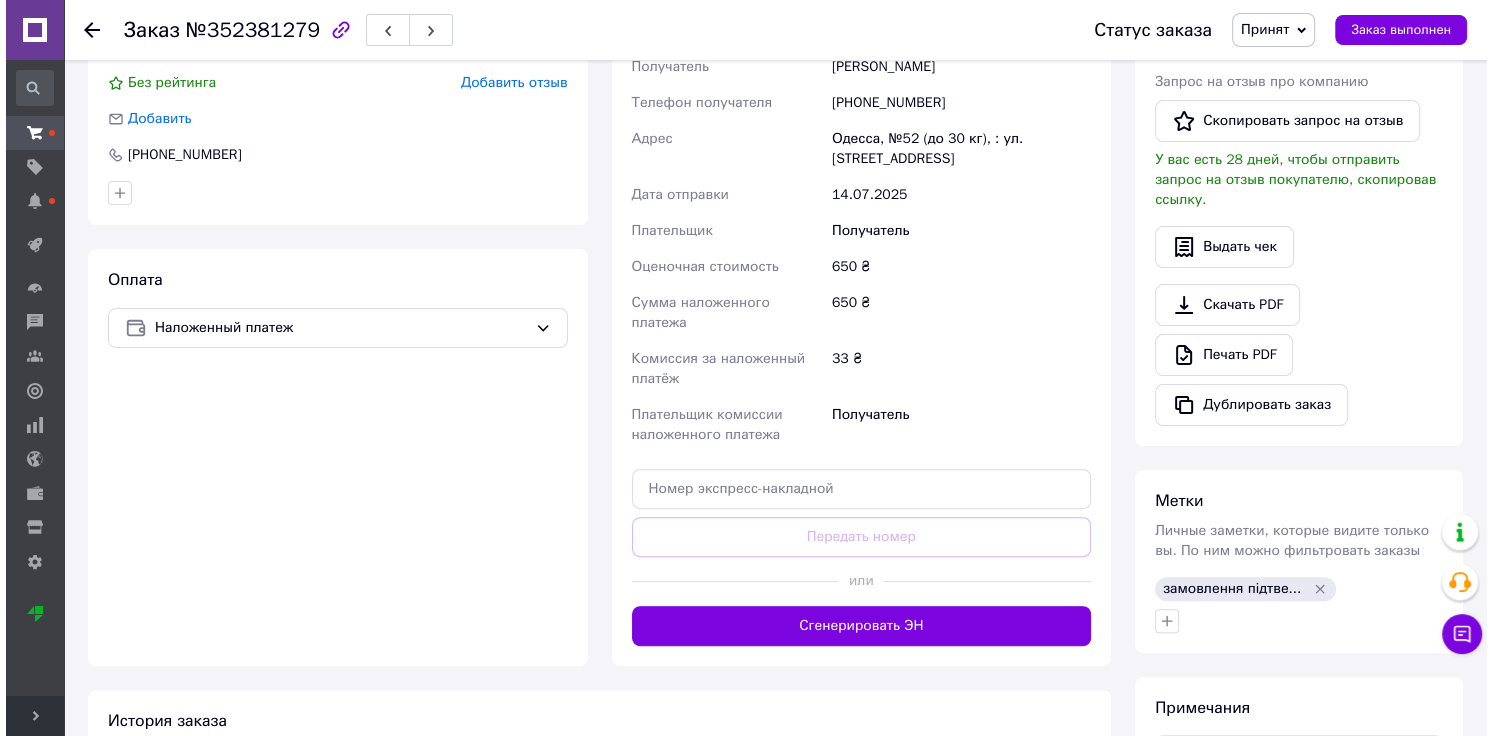 scroll, scrollTop: 280, scrollLeft: 0, axis: vertical 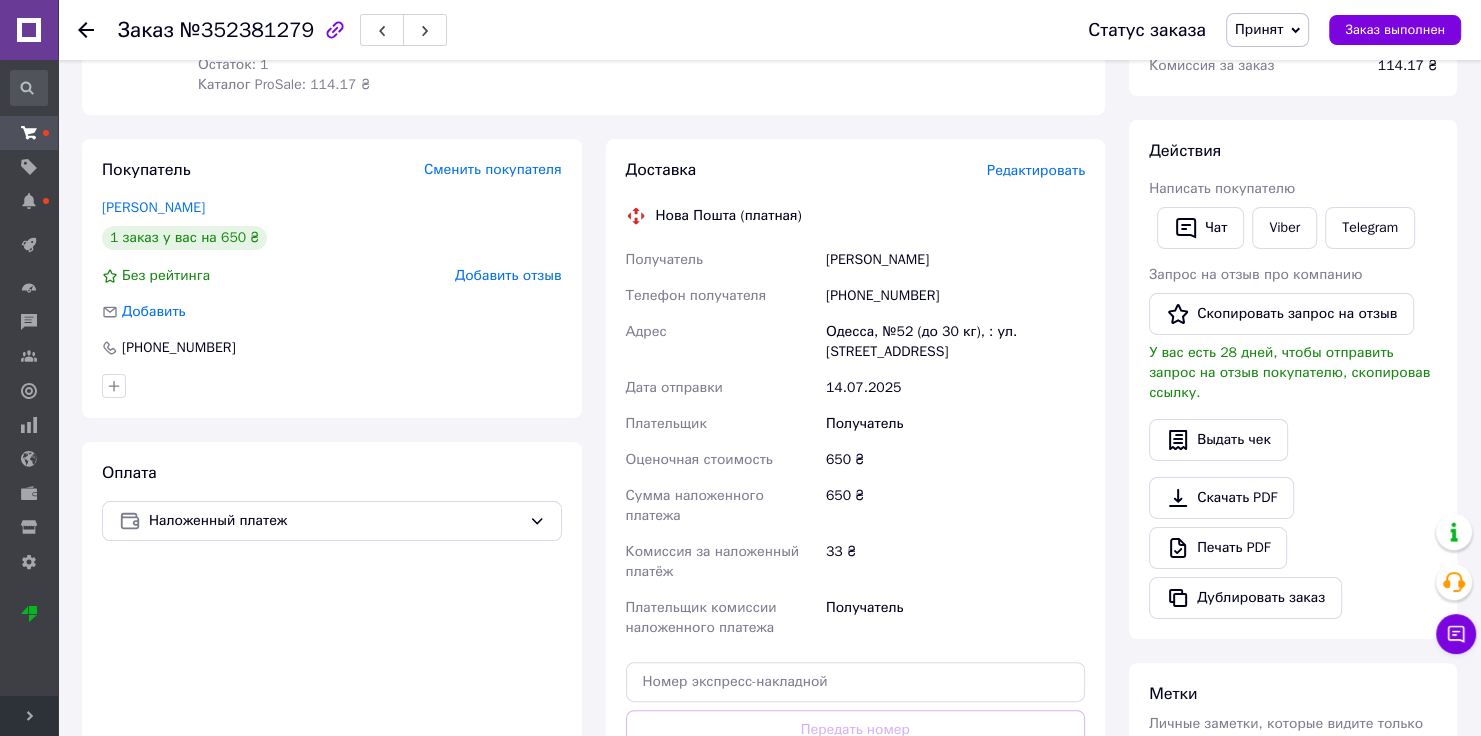 click on "Редактировать" at bounding box center [1036, 170] 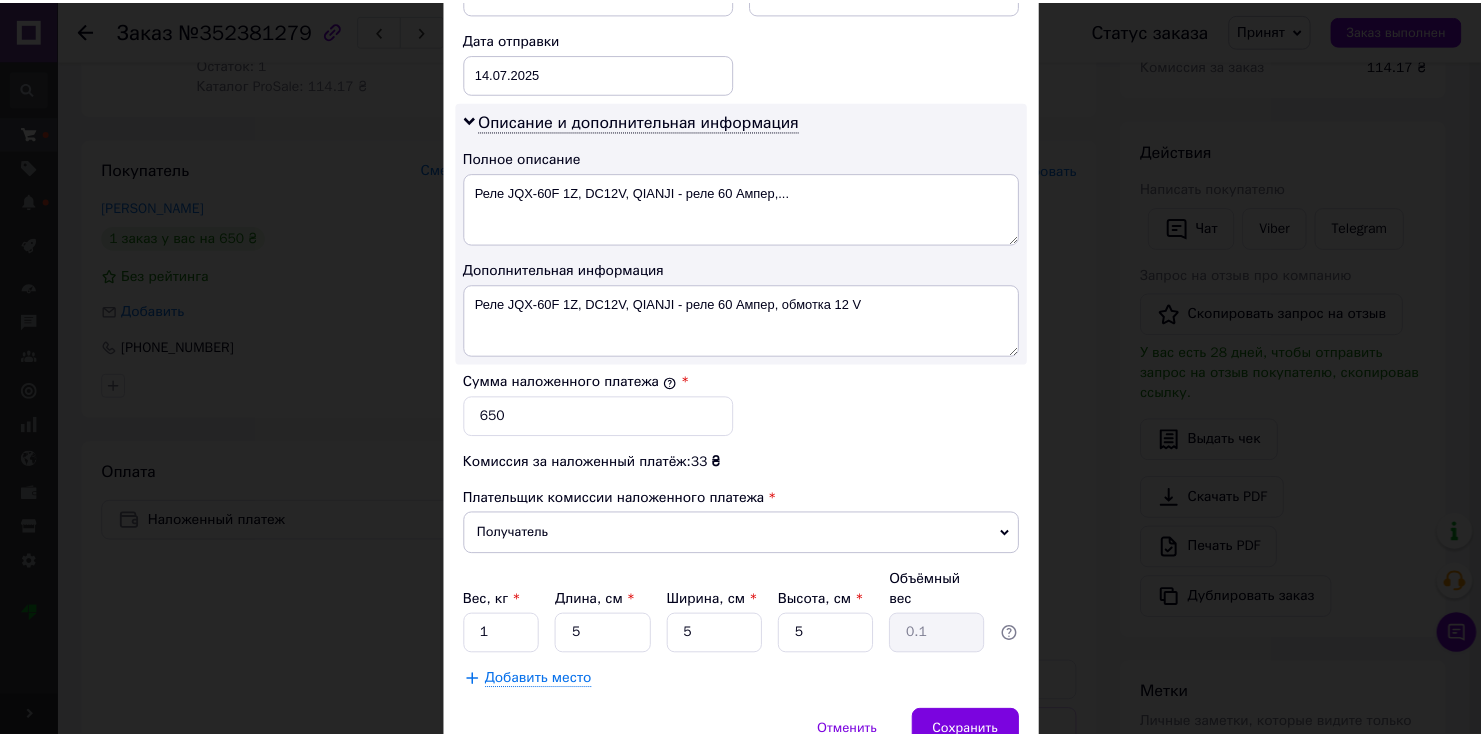 scroll, scrollTop: 947, scrollLeft: 0, axis: vertical 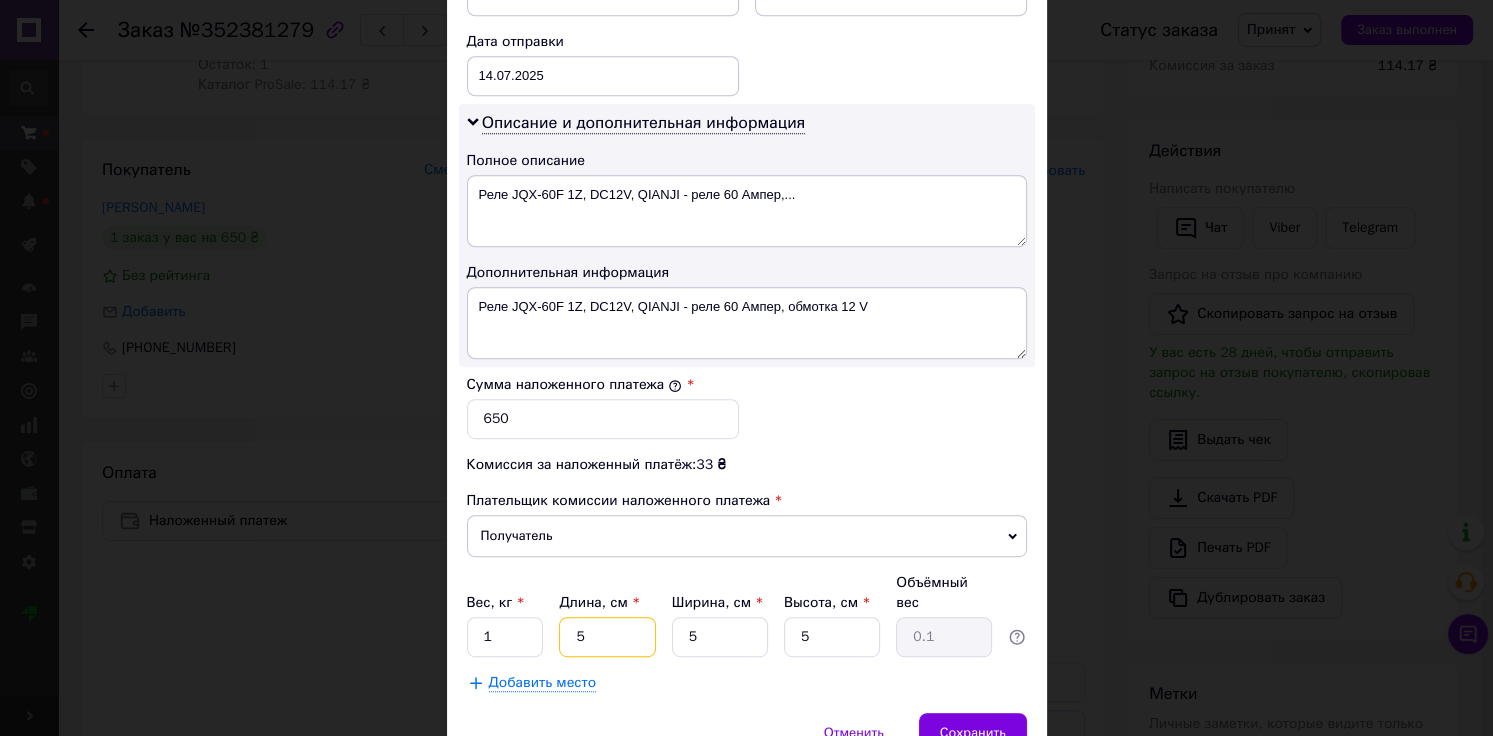 drag, startPoint x: 604, startPoint y: 624, endPoint x: 548, endPoint y: 626, distance: 56.0357 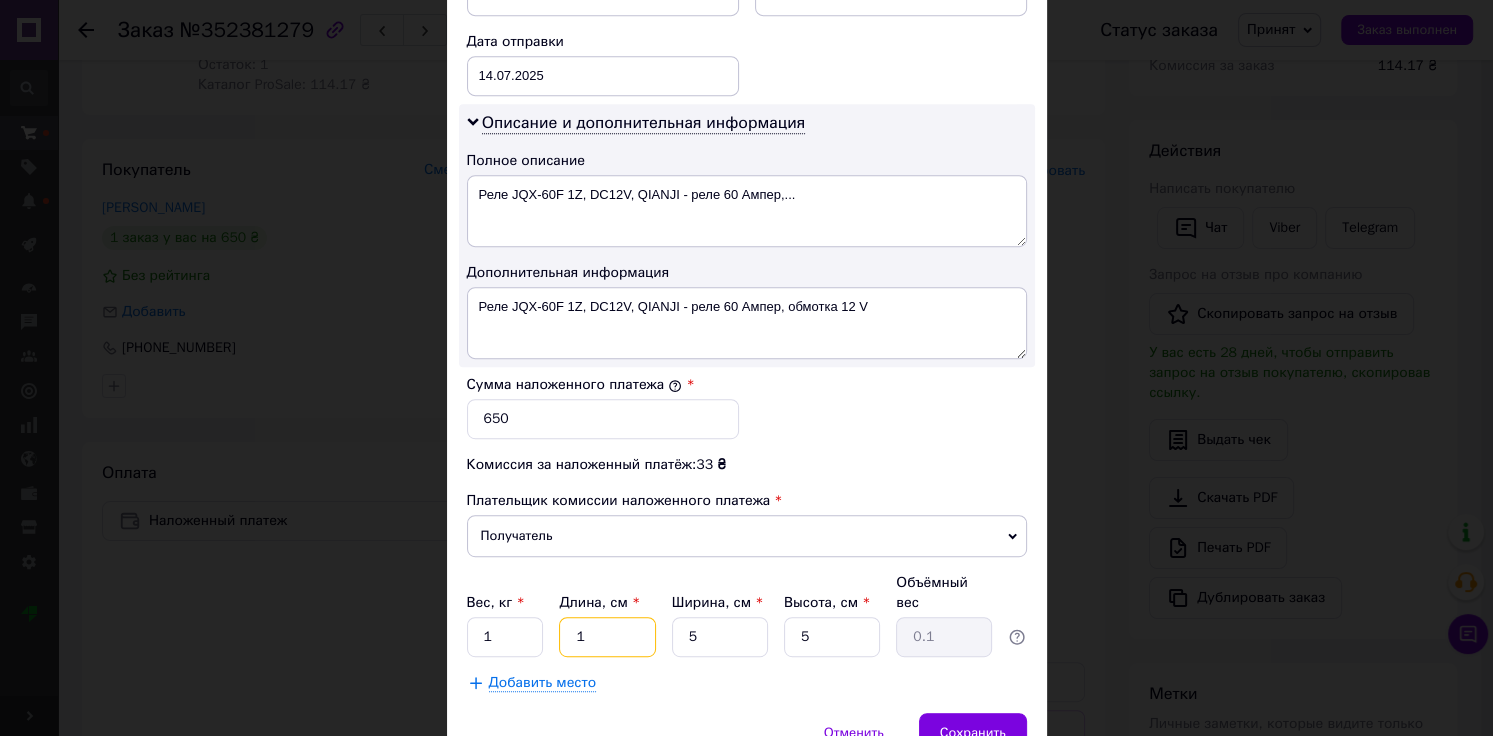 type on "18" 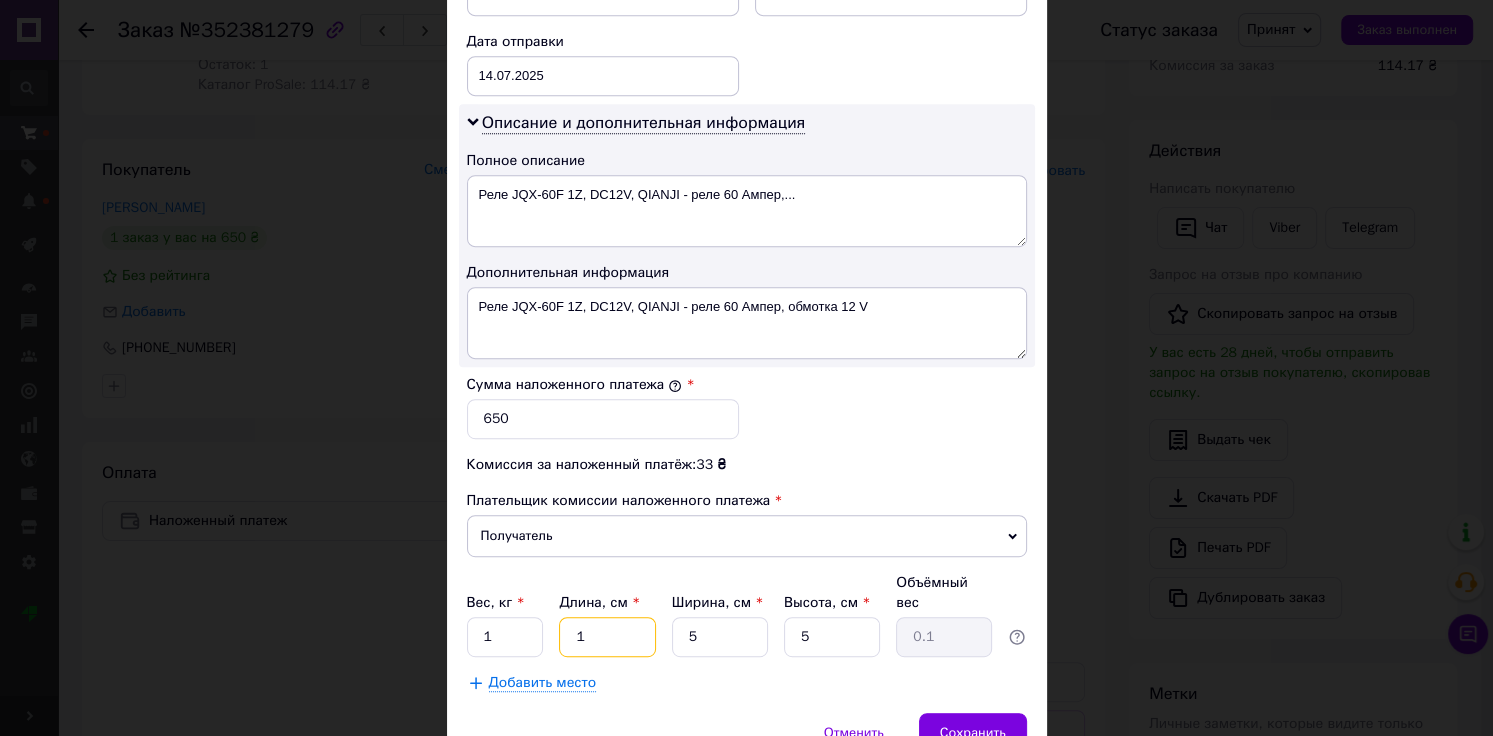 type on "0.11" 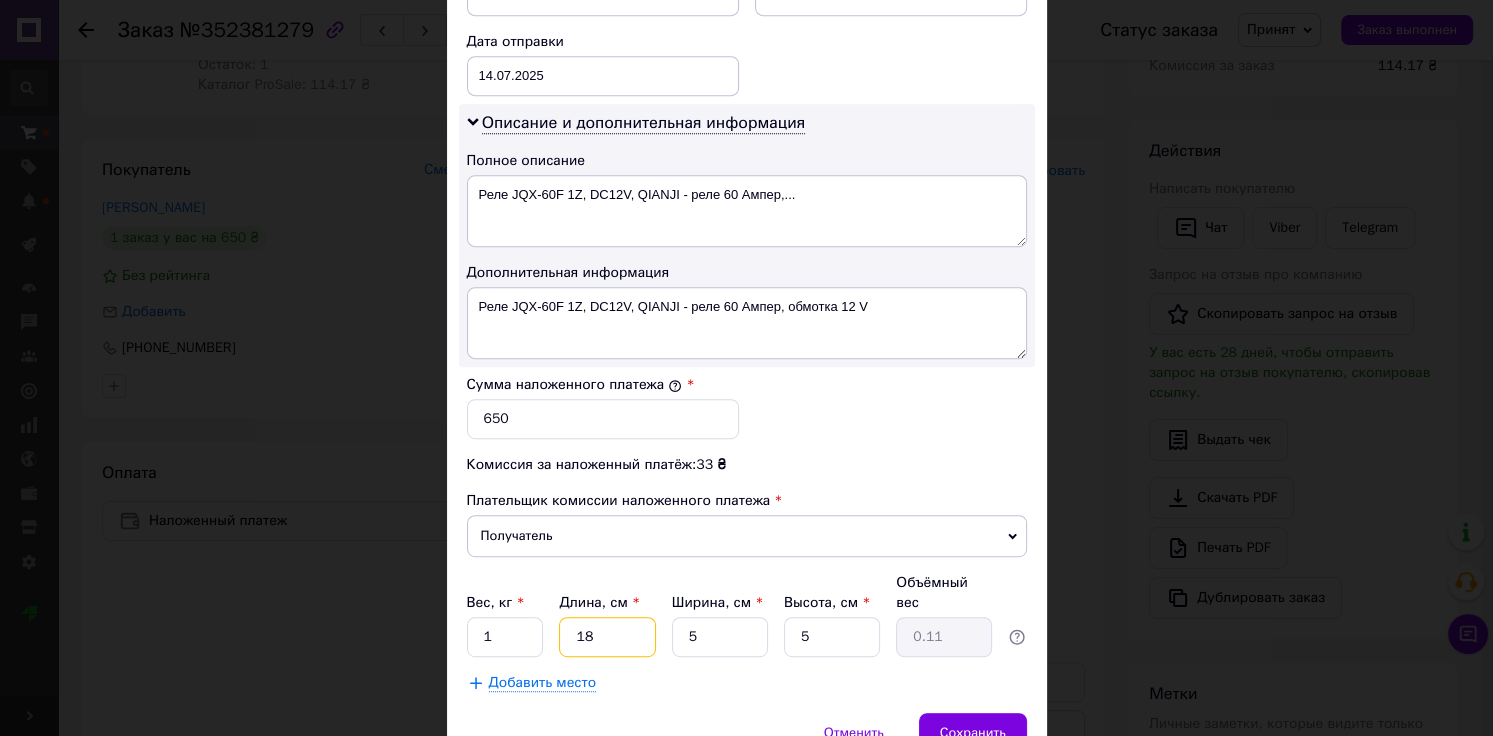 type on "18" 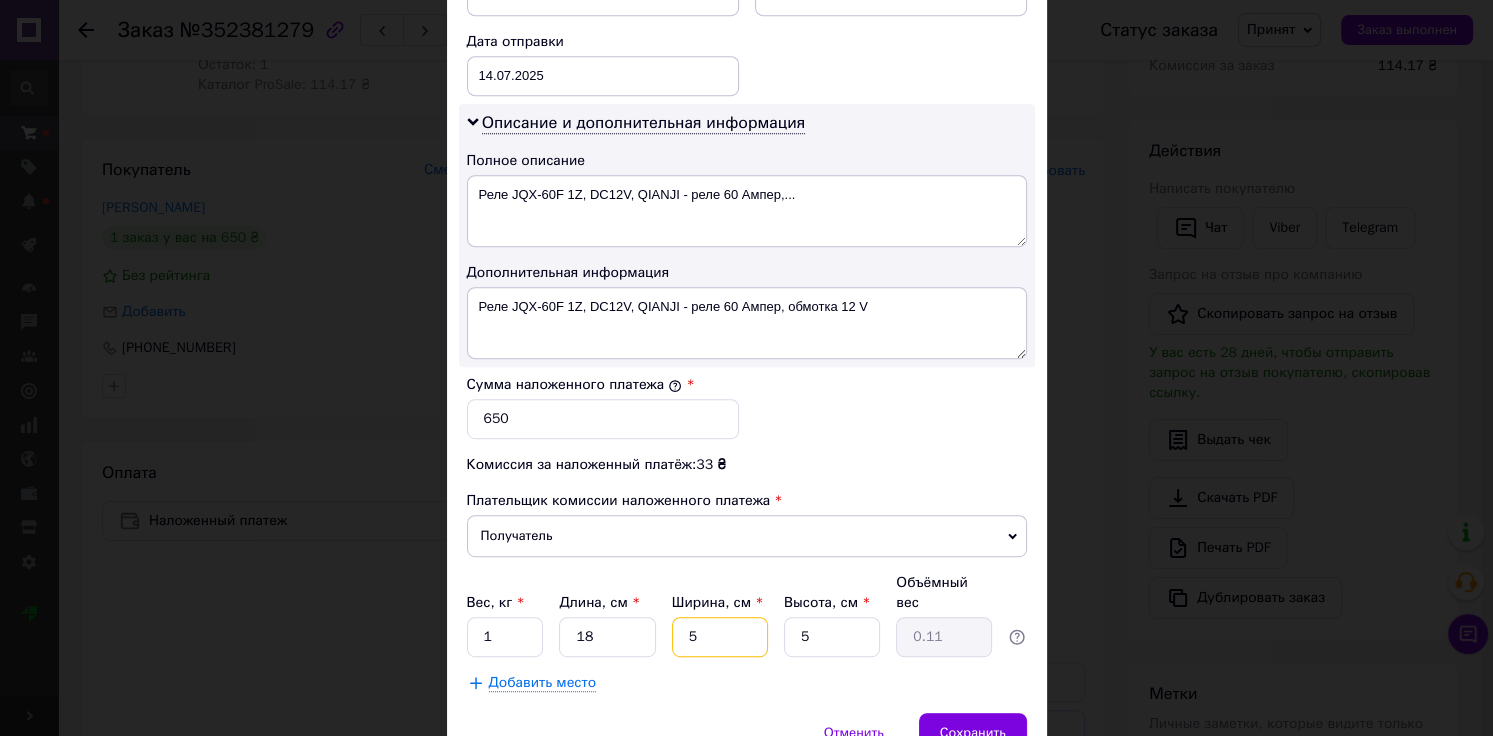 drag, startPoint x: 715, startPoint y: 619, endPoint x: 680, endPoint y: 619, distance: 35 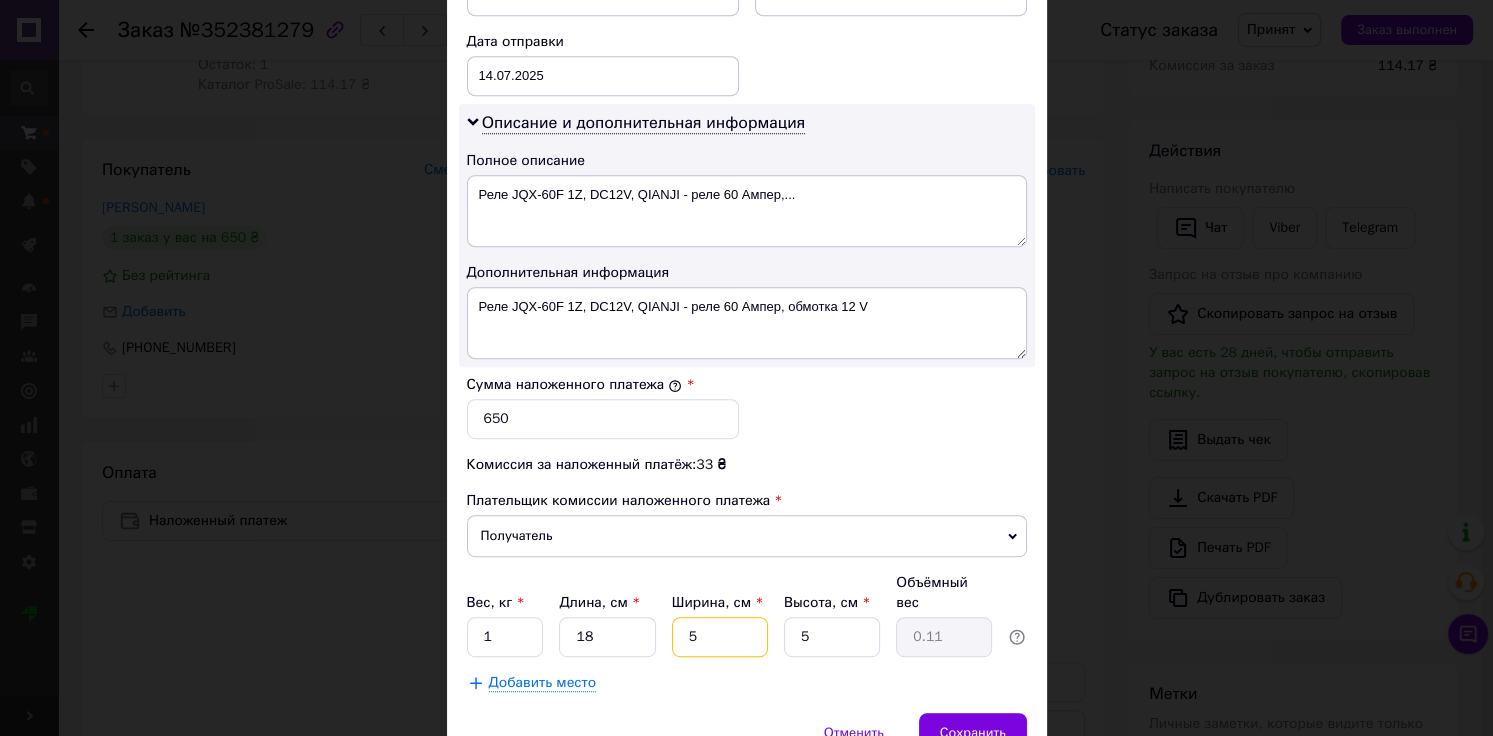 type on "1" 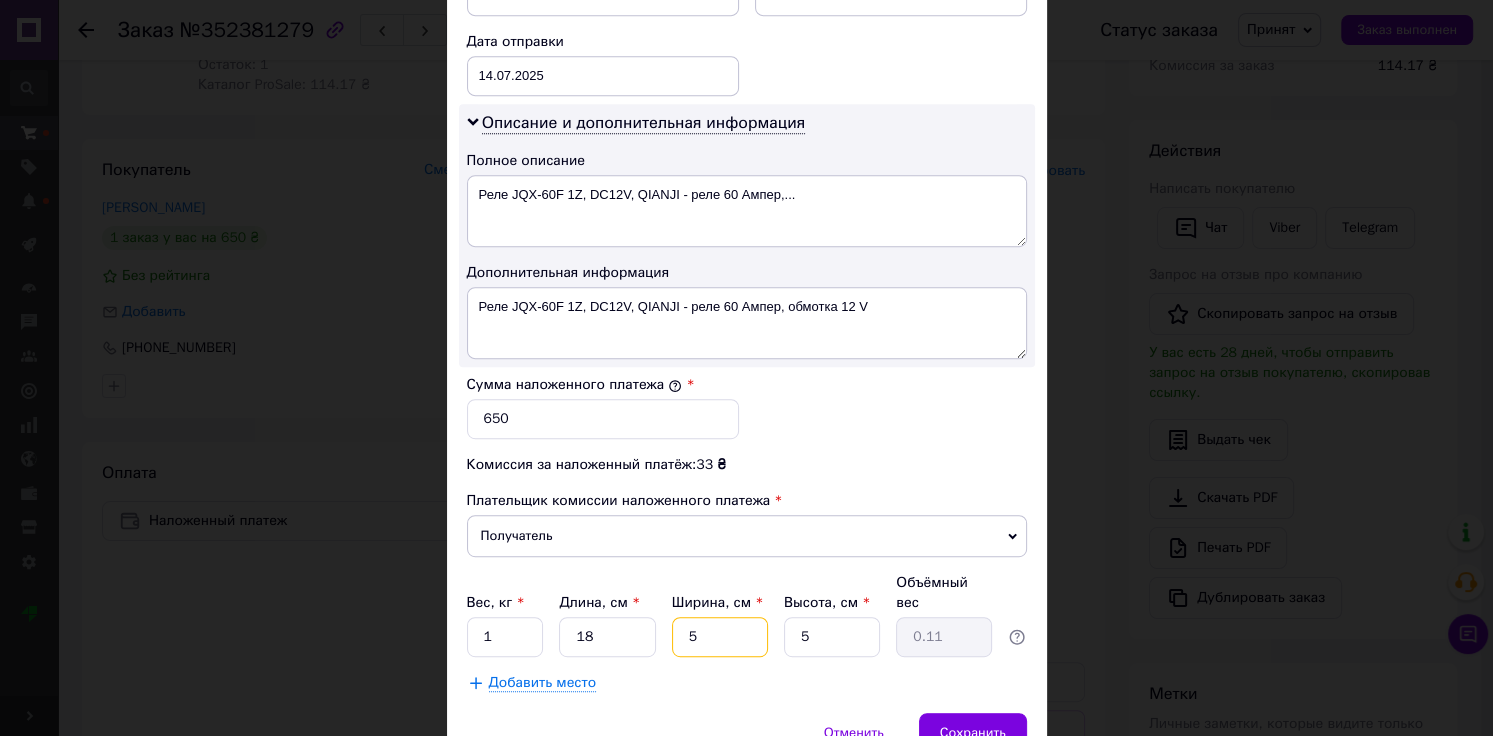 type on "0.1" 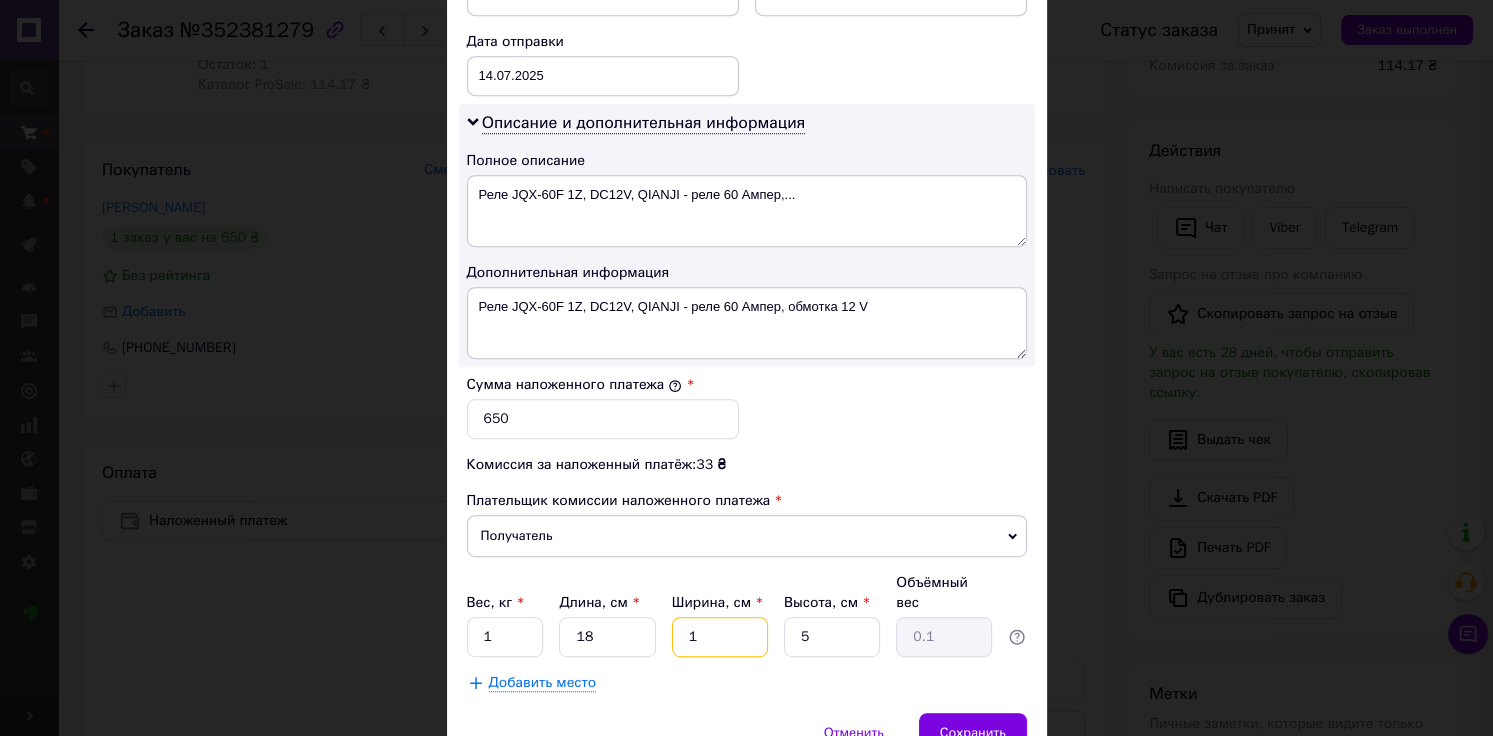 type on "10" 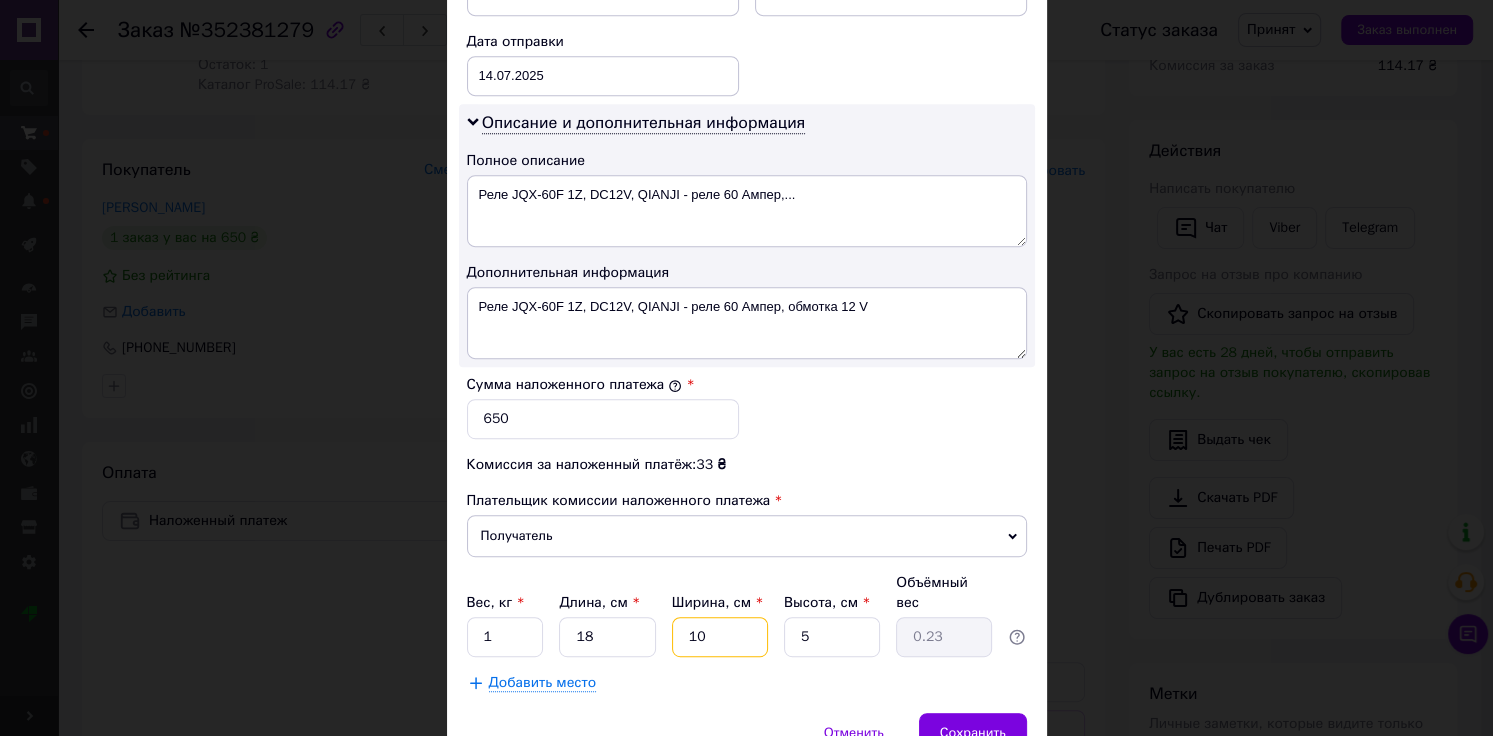 type on "10" 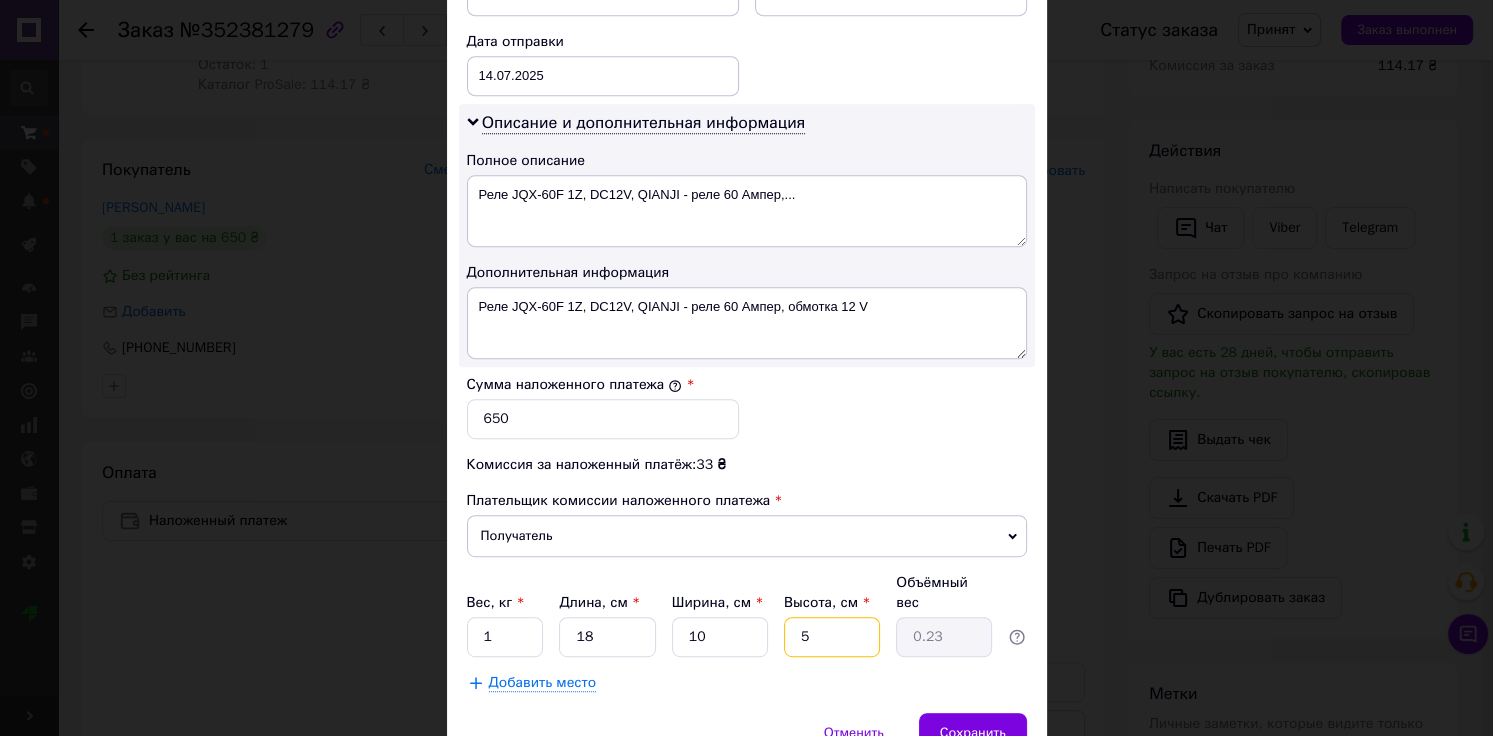 drag, startPoint x: 799, startPoint y: 616, endPoint x: 775, endPoint y: 616, distance: 24 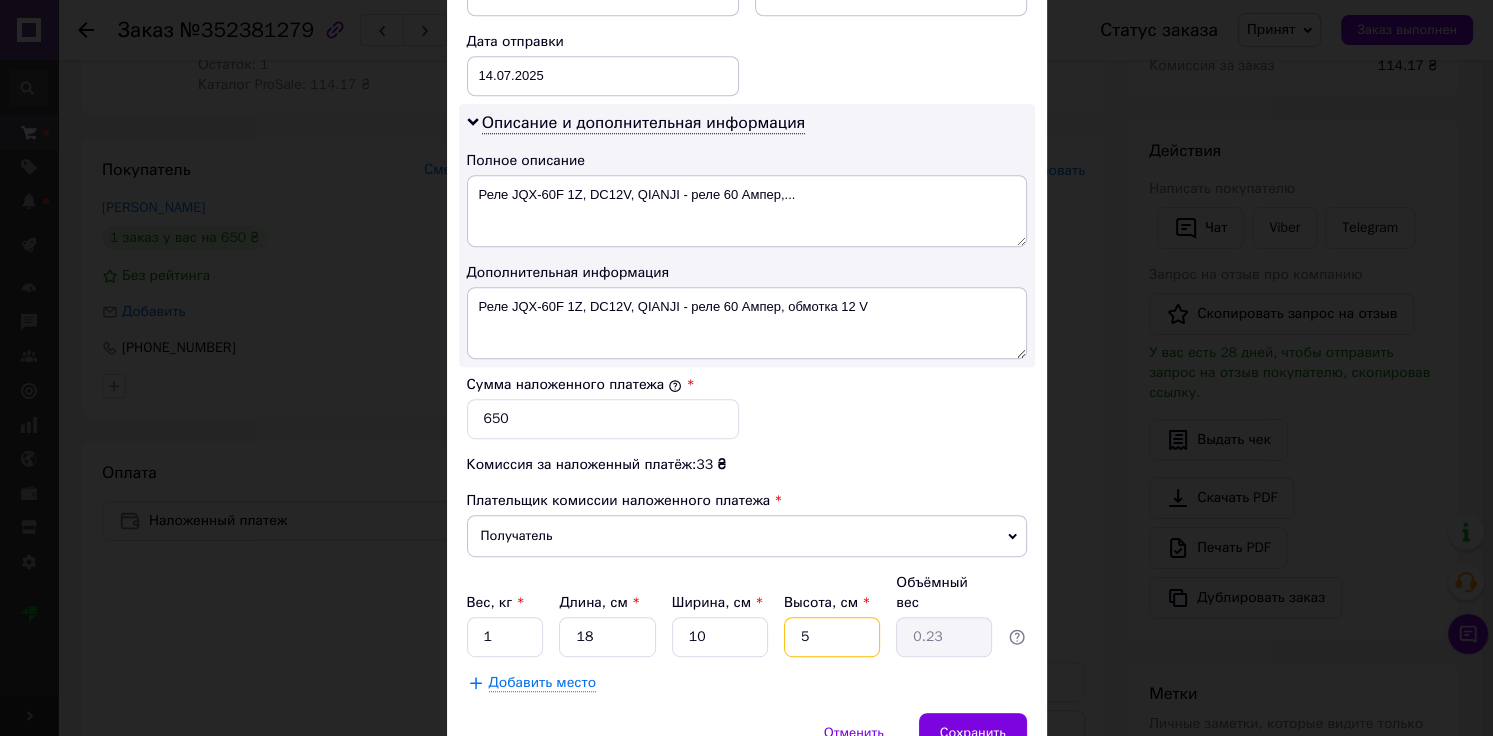 type on "1" 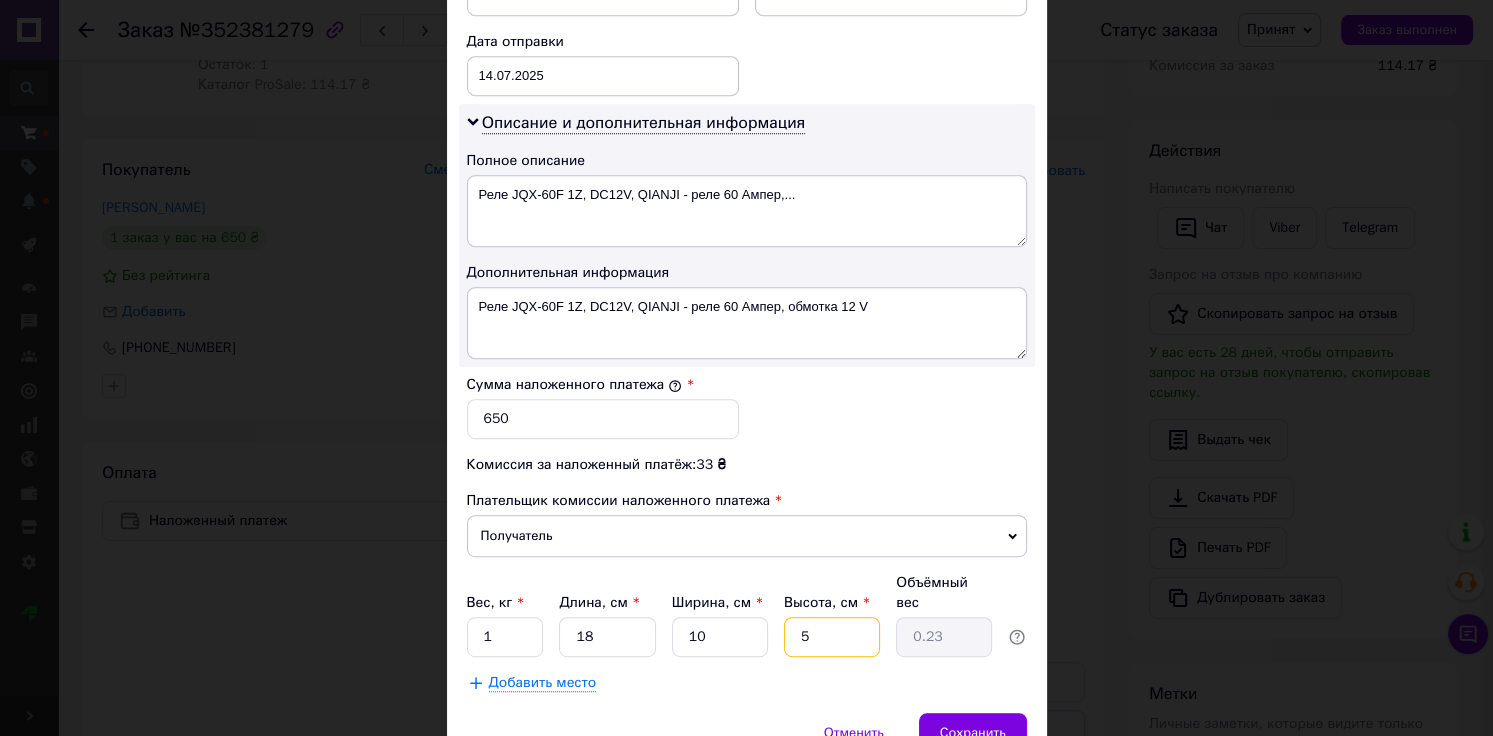 type on "0.1" 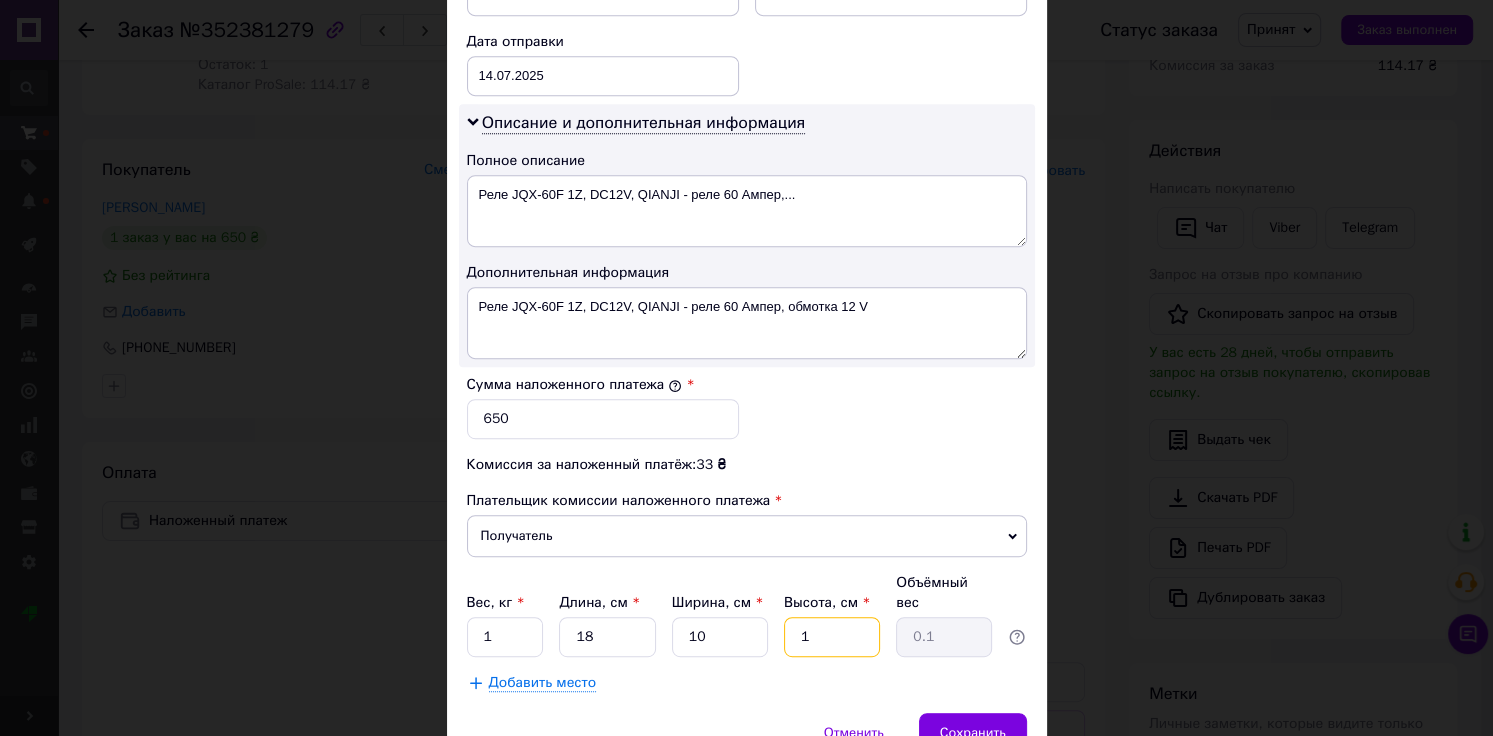 type on "11" 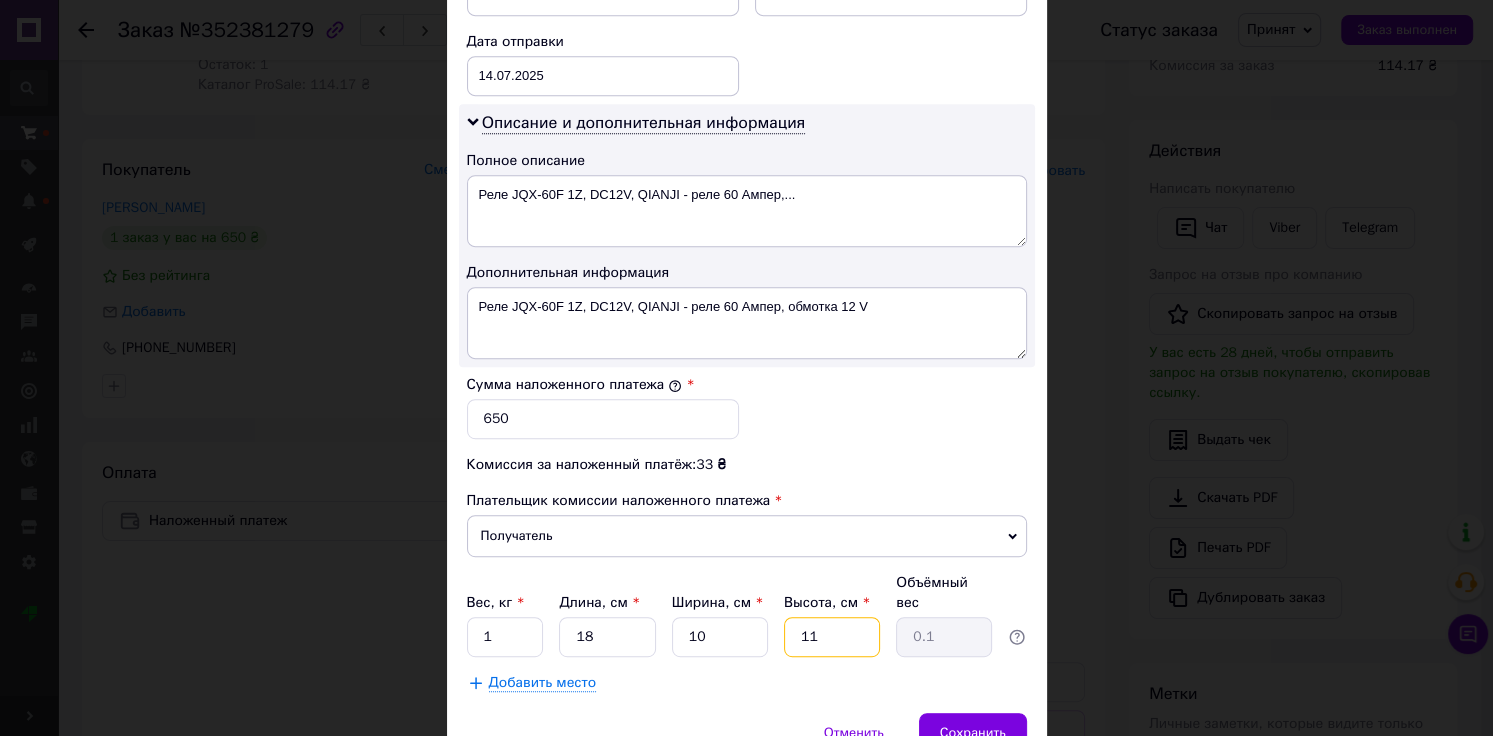 type on "0.5" 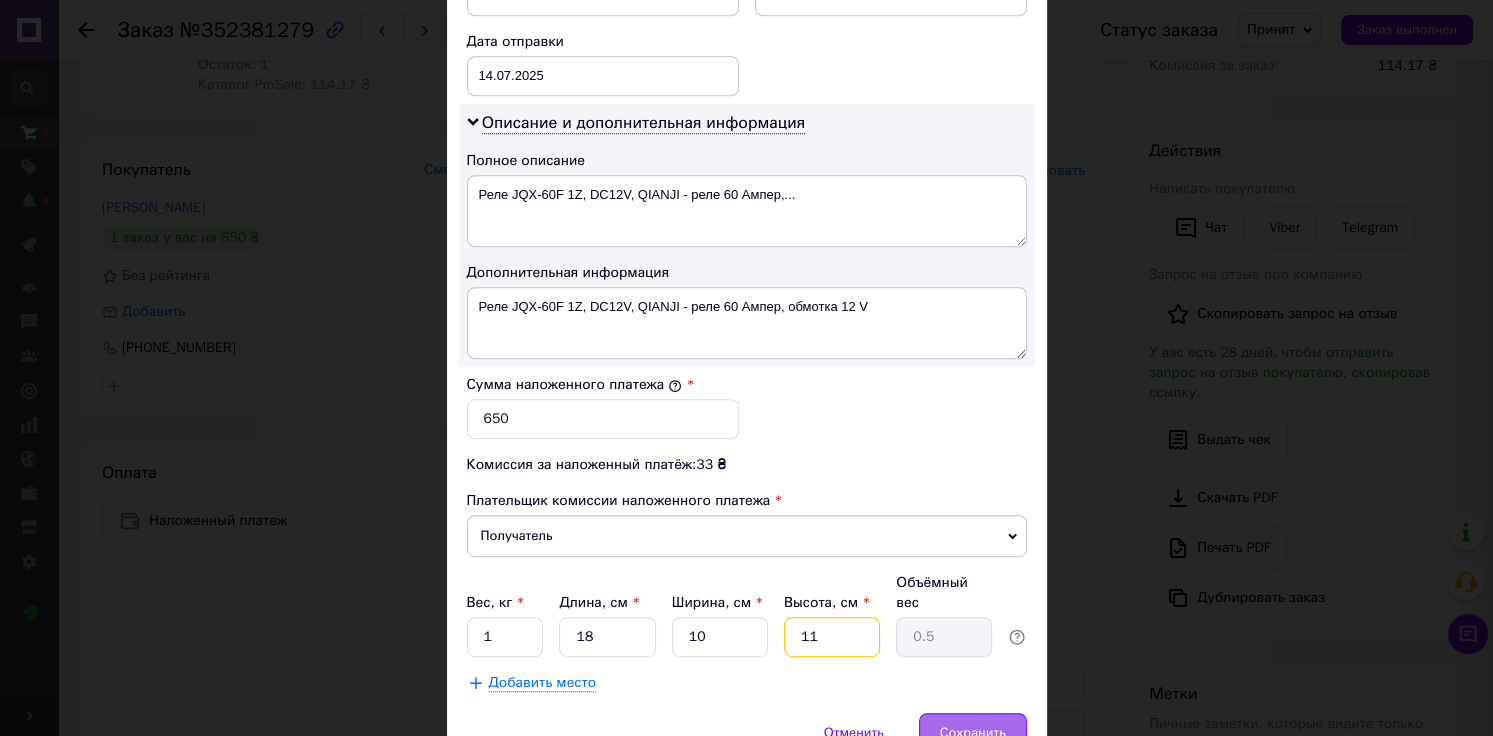 type on "11" 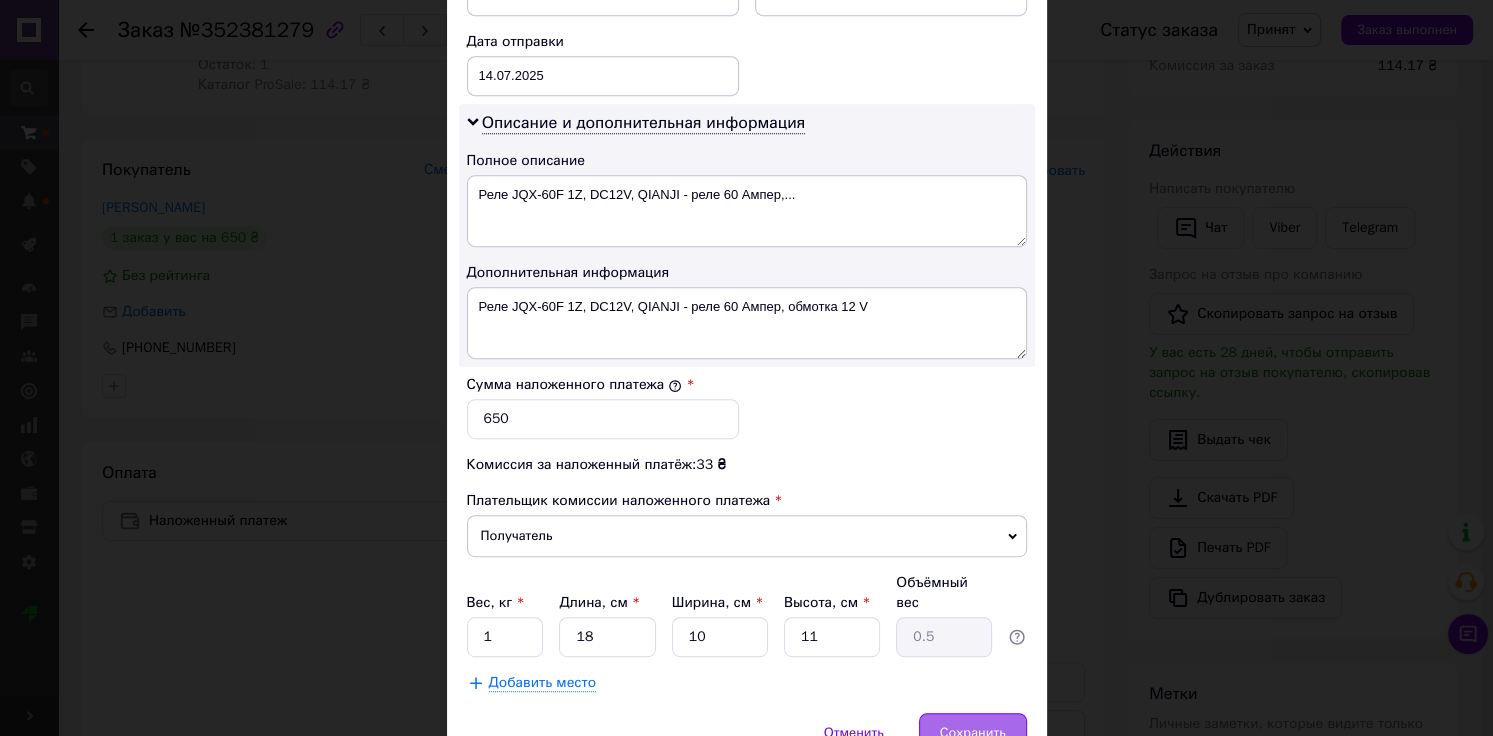click on "Сохранить" at bounding box center (973, 733) 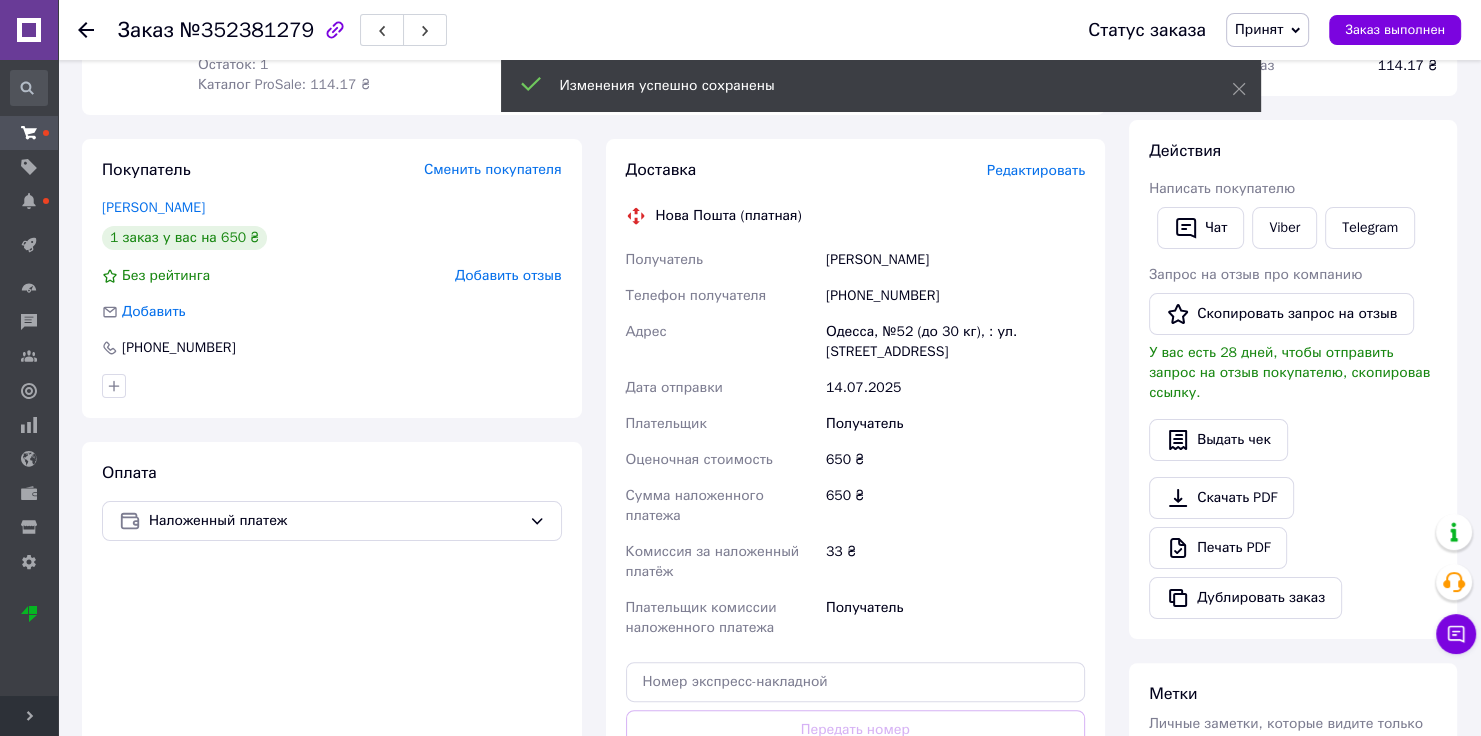 scroll, scrollTop: 680, scrollLeft: 0, axis: vertical 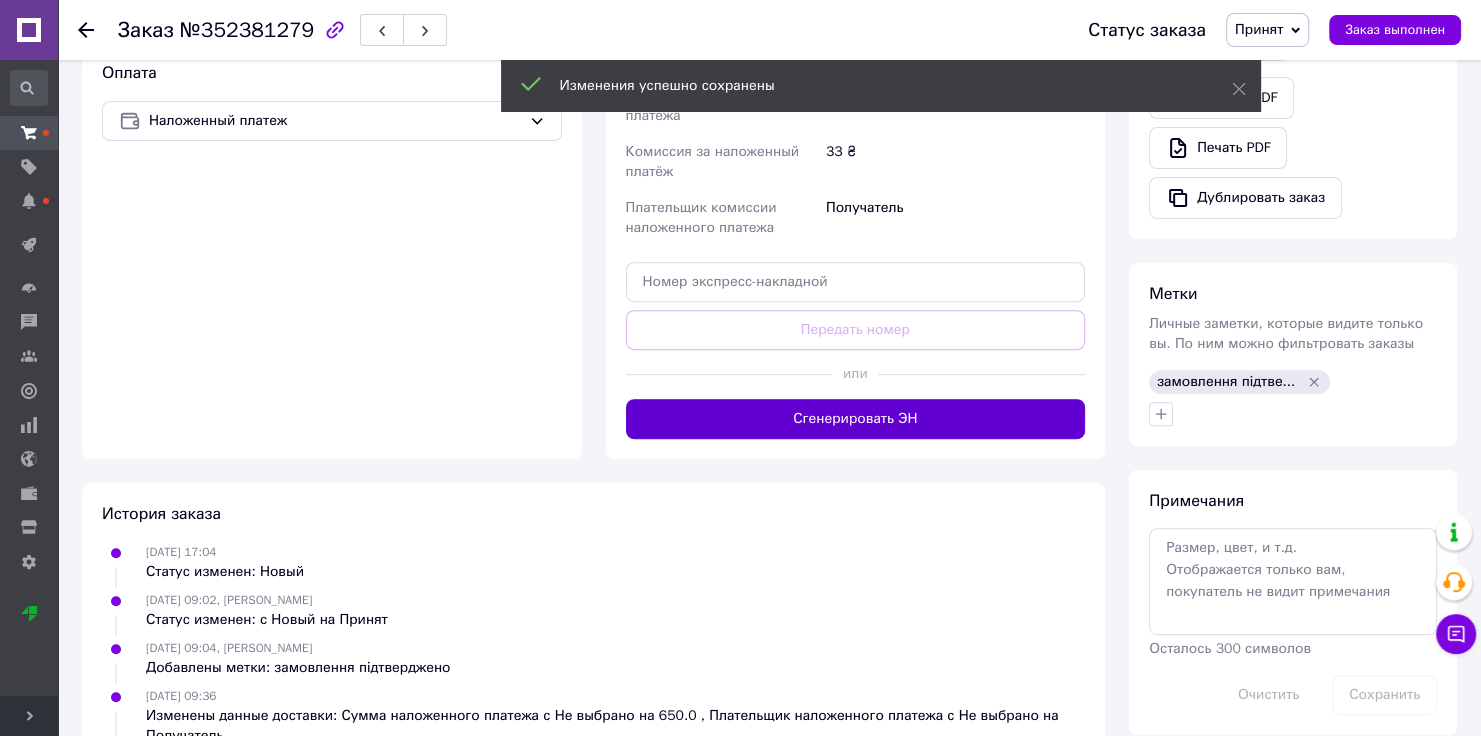 click on "Сгенерировать ЭН" at bounding box center [856, 419] 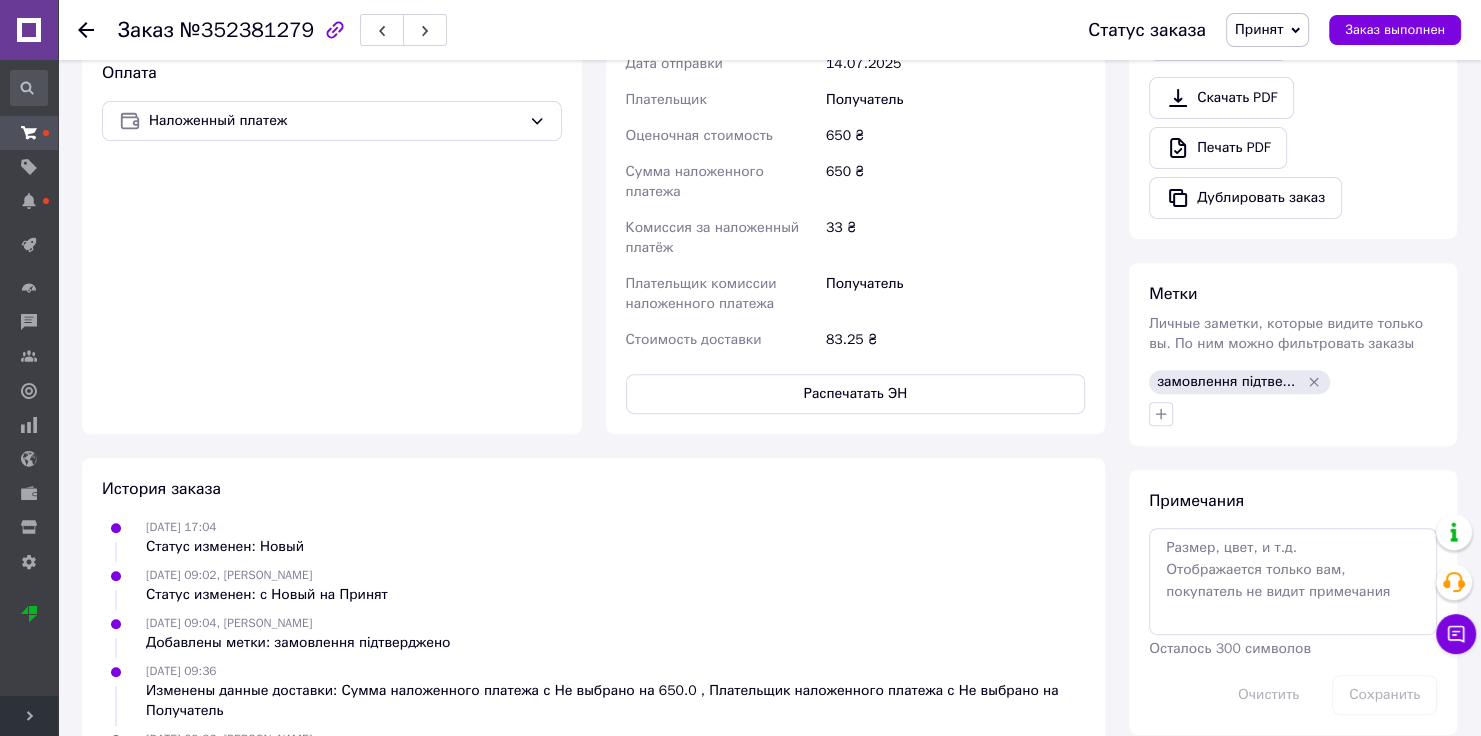 click on "История заказа" at bounding box center (593, 489) 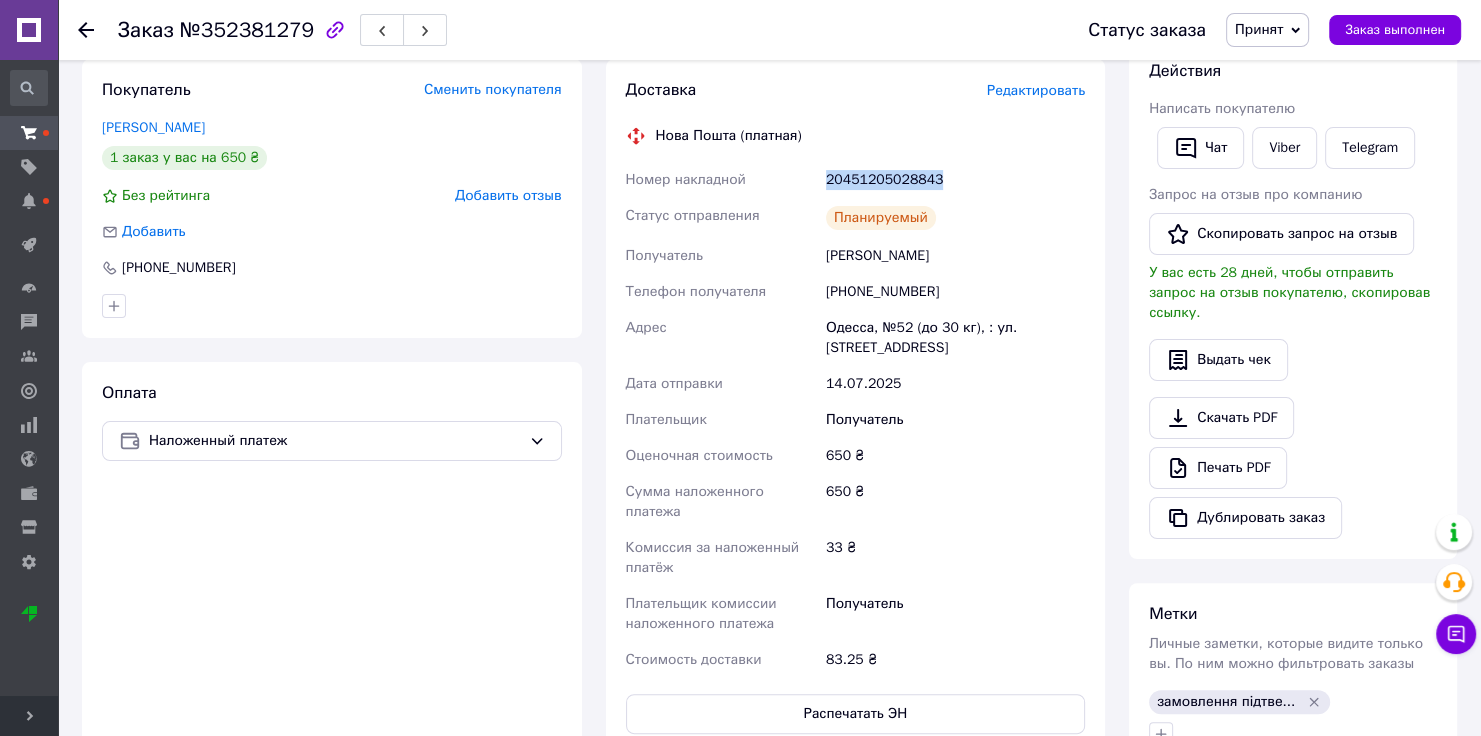 drag, startPoint x: 939, startPoint y: 176, endPoint x: 824, endPoint y: 178, distance: 115.01739 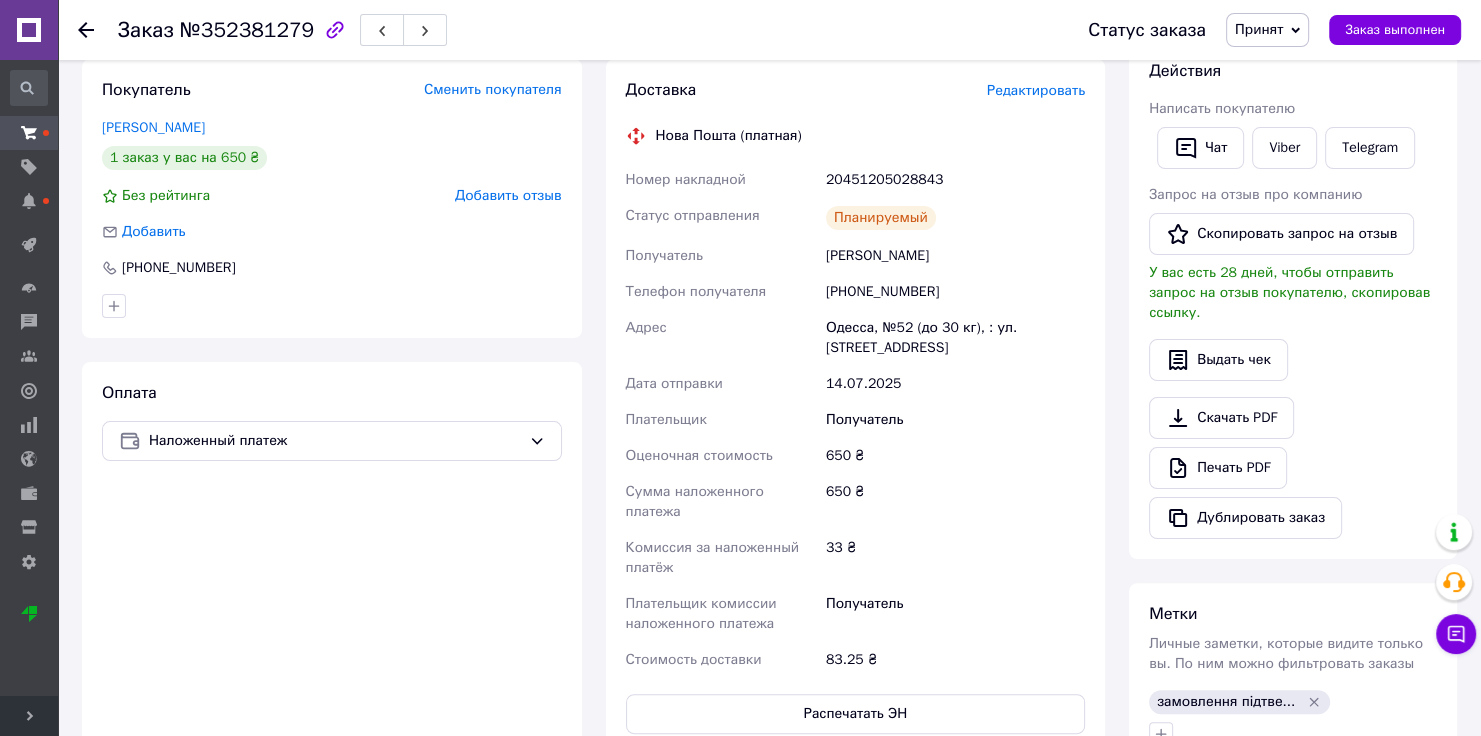 click on "14.07.2025" at bounding box center (955, 384) 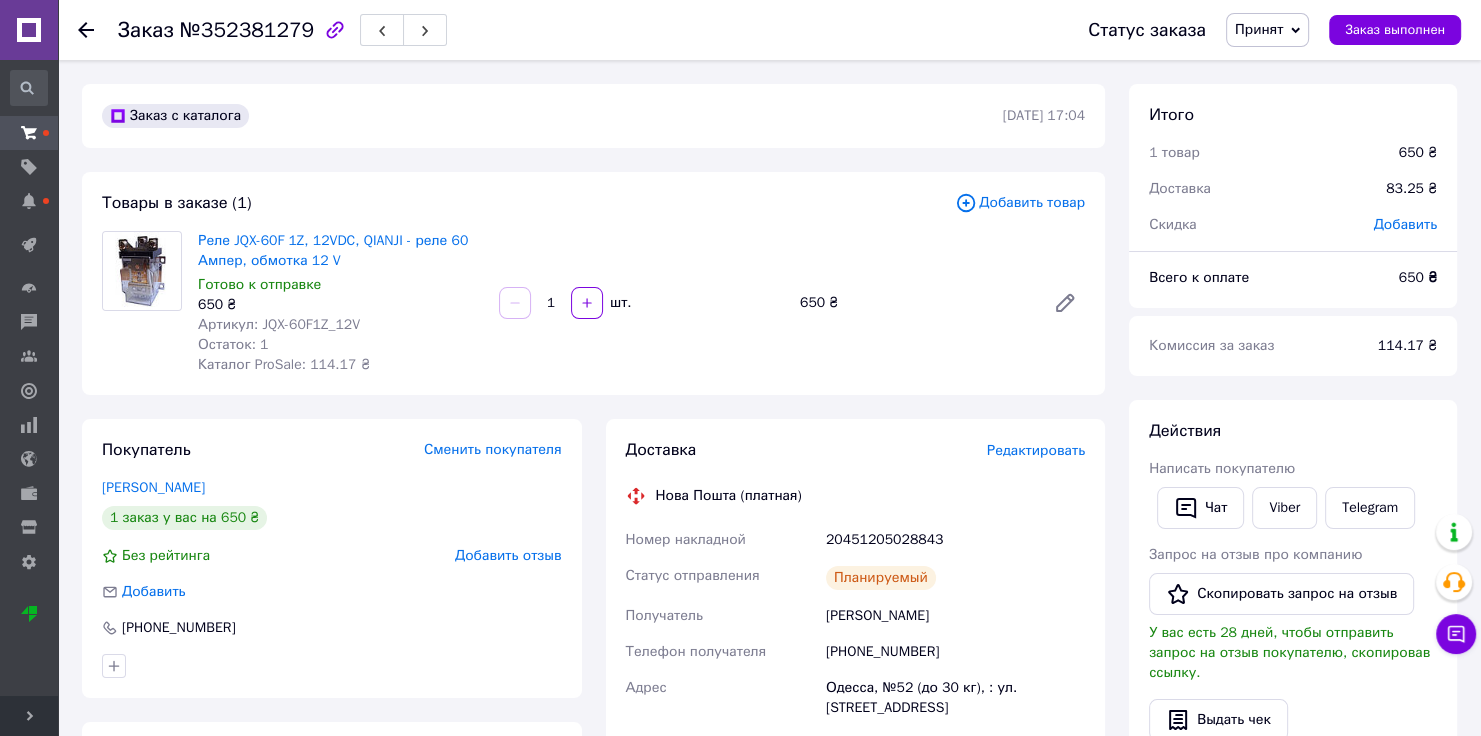 scroll, scrollTop: 240, scrollLeft: 0, axis: vertical 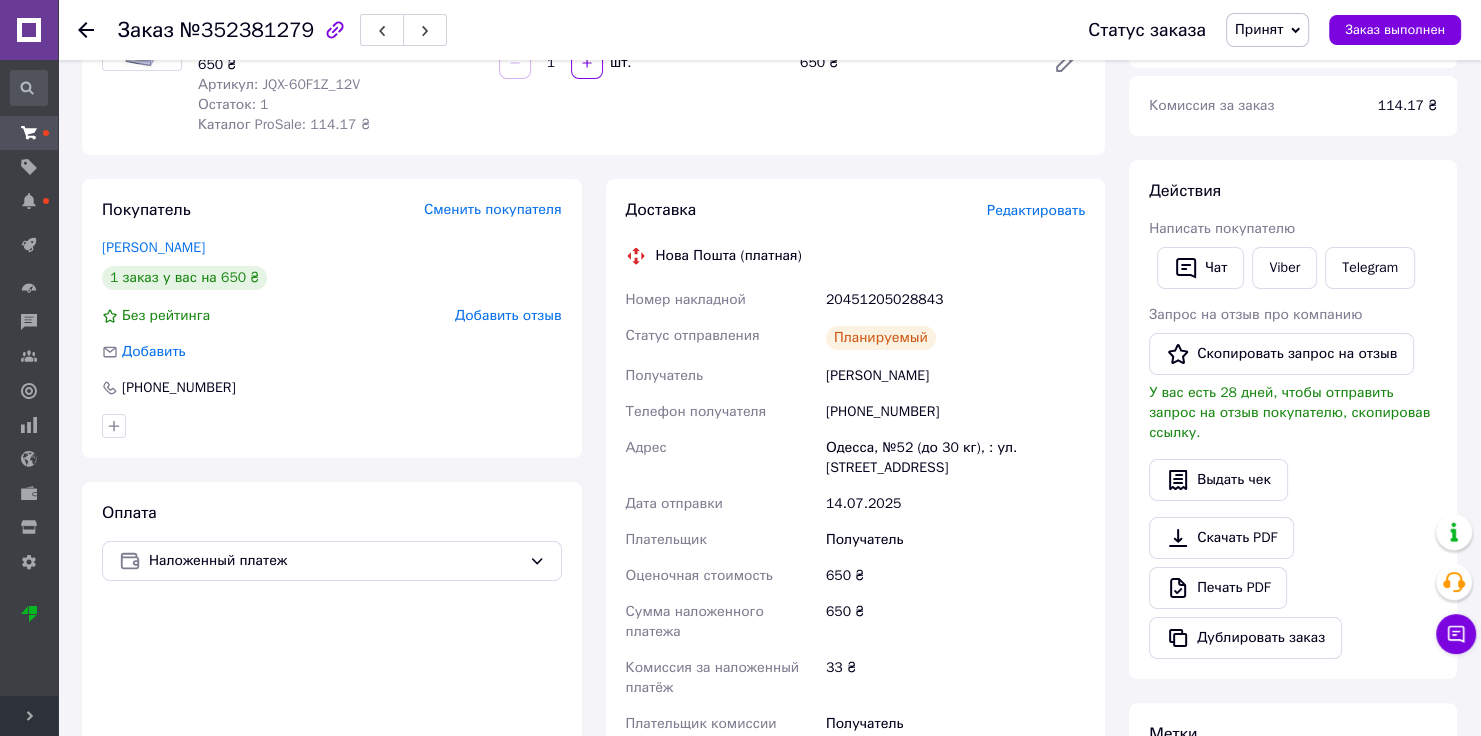 click on "Доставка Редактировать Нова Пошта (платная) Номер накладной 20451205028843 Статус отправления Планируемый Получатель [PERSON_NAME] Телефон получателя [PHONE_NUMBER] Адрес [GEOGRAPHIC_DATA], №52 (до 30 кг), : ул. Раскидайловская, 18 Дата отправки [DATE] Плательщик Получатель Оценочная стоимость 650 ₴ Сумма наложенного платежа 650 ₴ Комиссия за наложенный платёж 33 ₴ Плательщик комиссии наложенного платежа Получатель Стоимость доставки 83.25 ₴ Распечатать ЭН Плательщик Получатель Отправитель Фамилия получателя [PERSON_NAME] Имя получателя [PERSON_NAME] Отчество получателя Телефон получателя 650 < >" at bounding box center (856, 526) 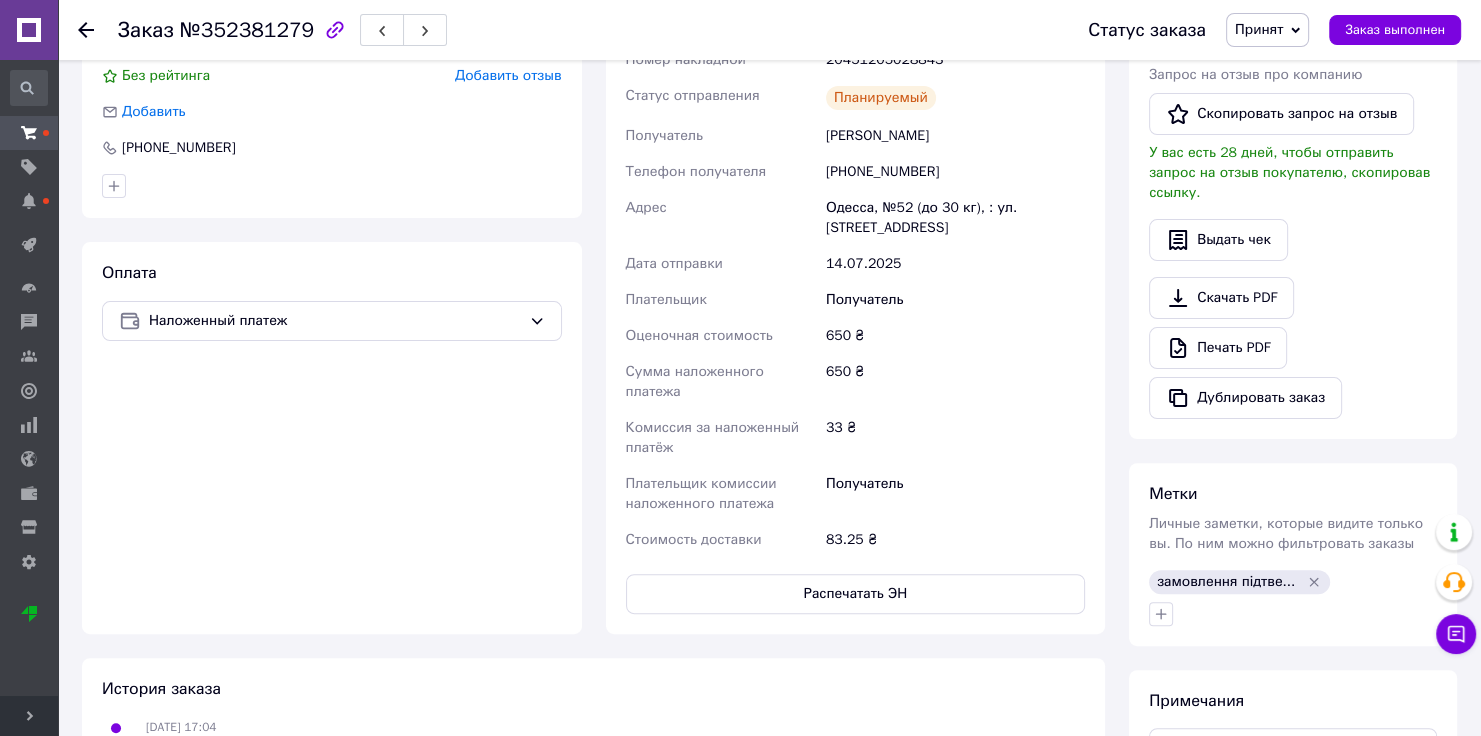 scroll, scrollTop: 160, scrollLeft: 0, axis: vertical 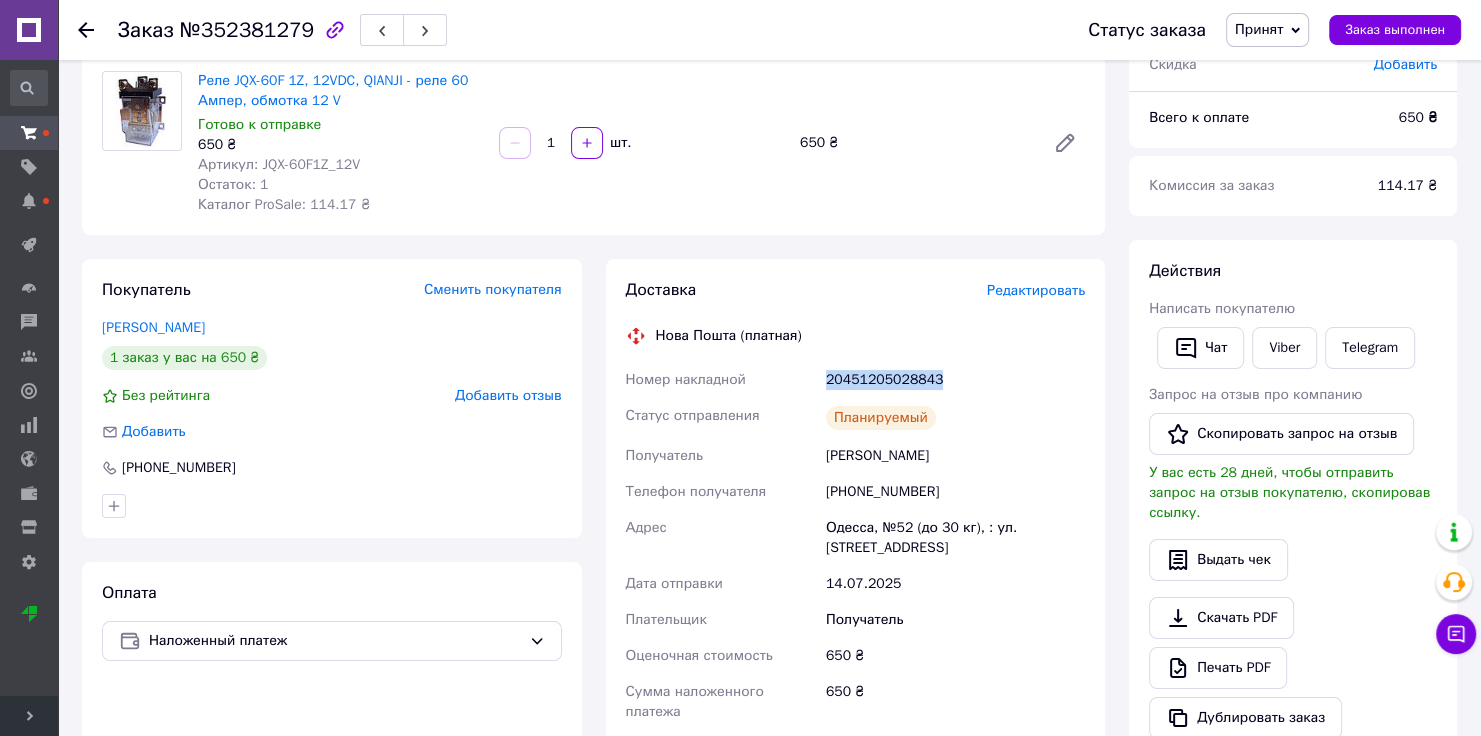 drag, startPoint x: 932, startPoint y: 382, endPoint x: 822, endPoint y: 382, distance: 110 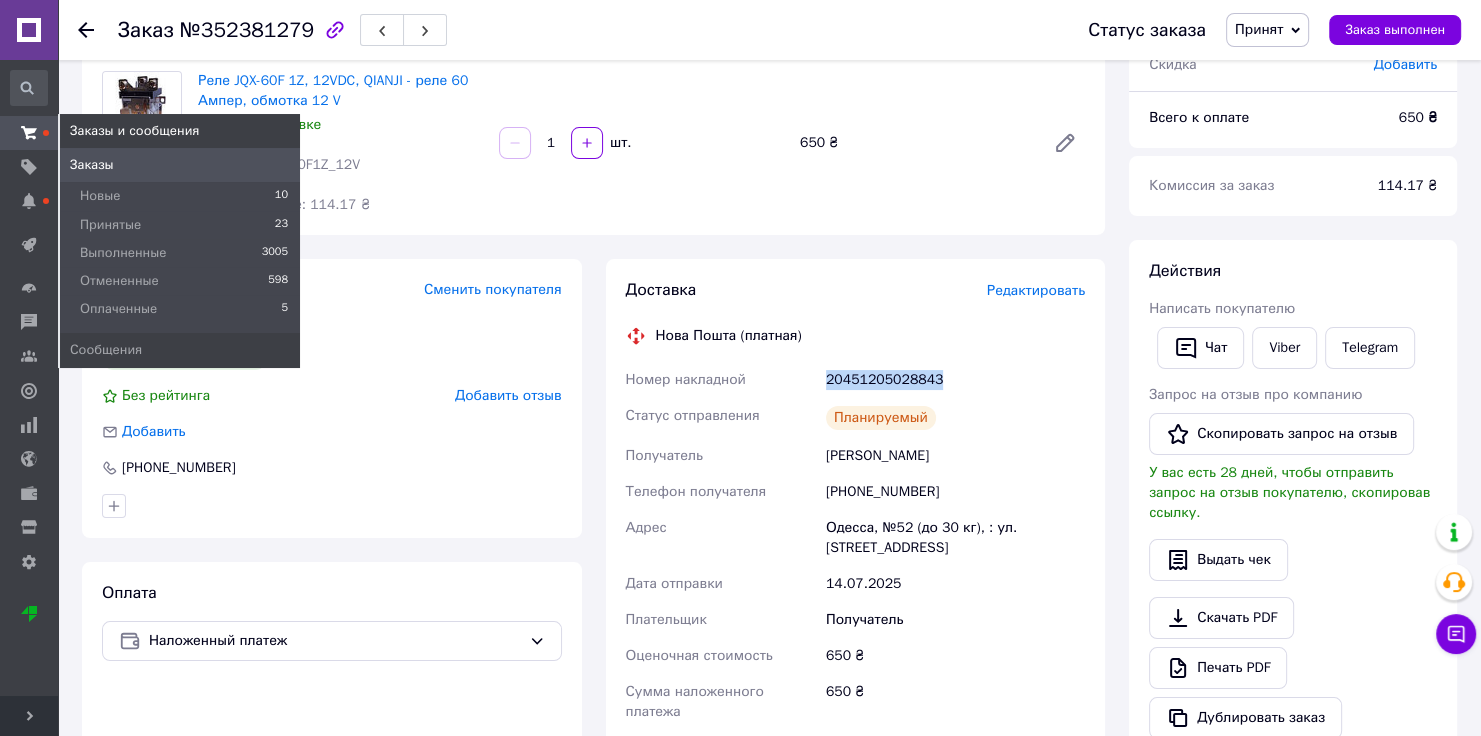 click at bounding box center [29, 133] 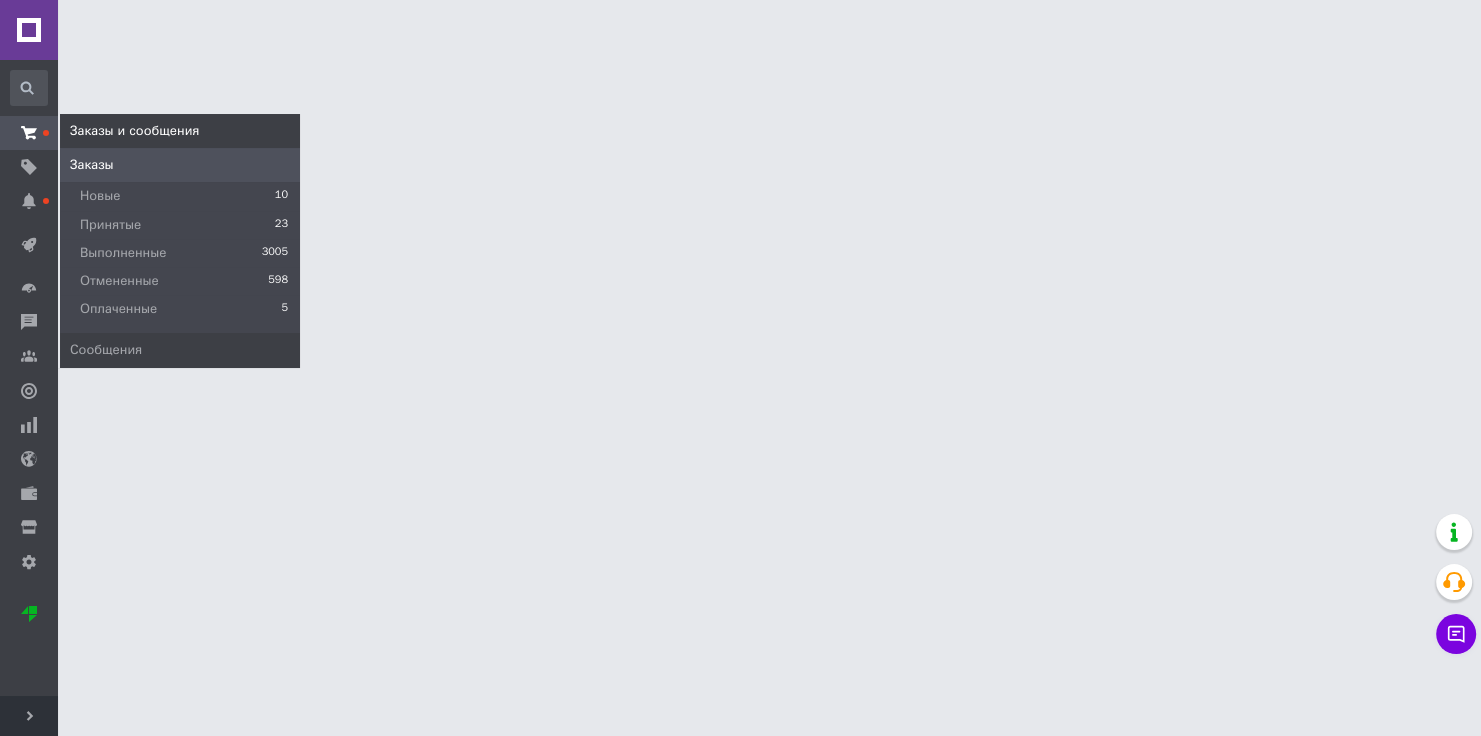 scroll, scrollTop: 0, scrollLeft: 0, axis: both 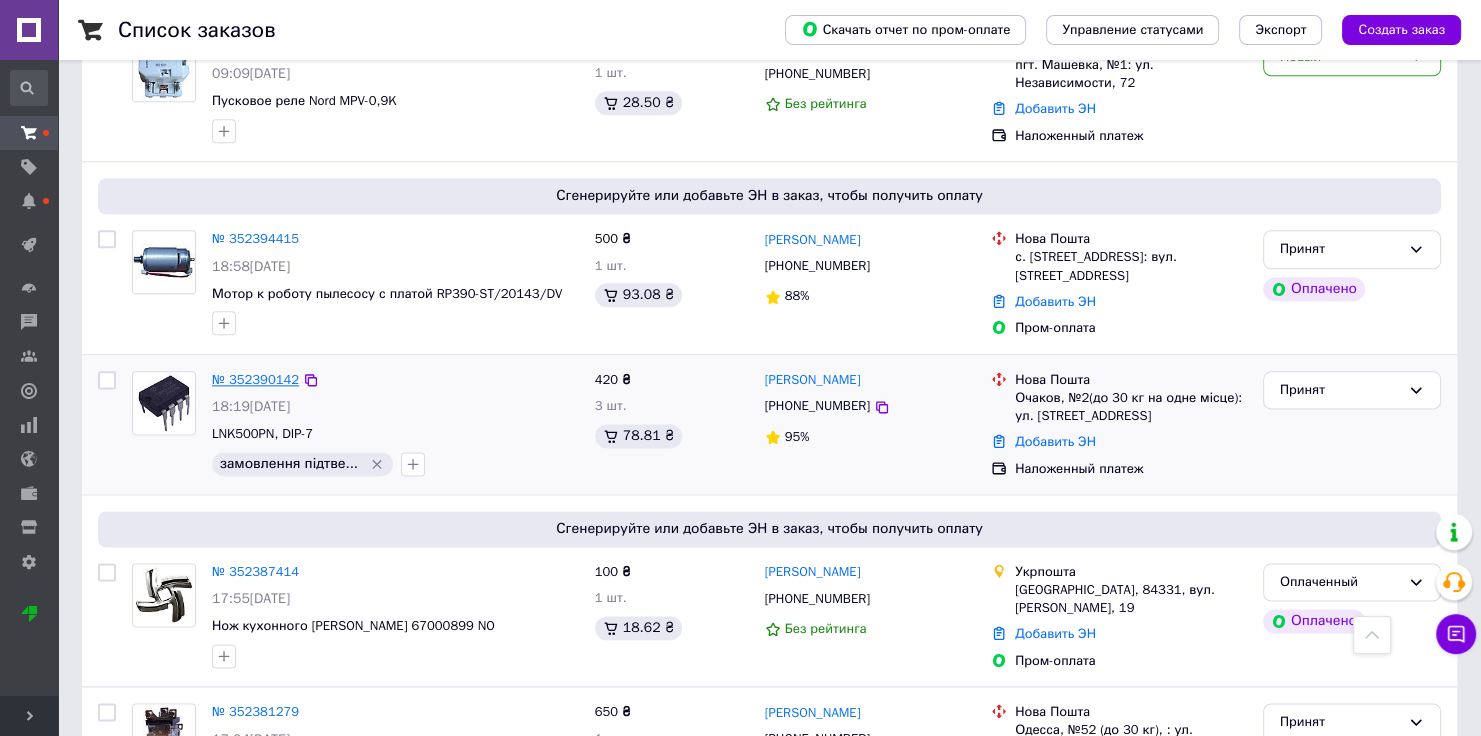 click on "№ 352390142" at bounding box center (255, 379) 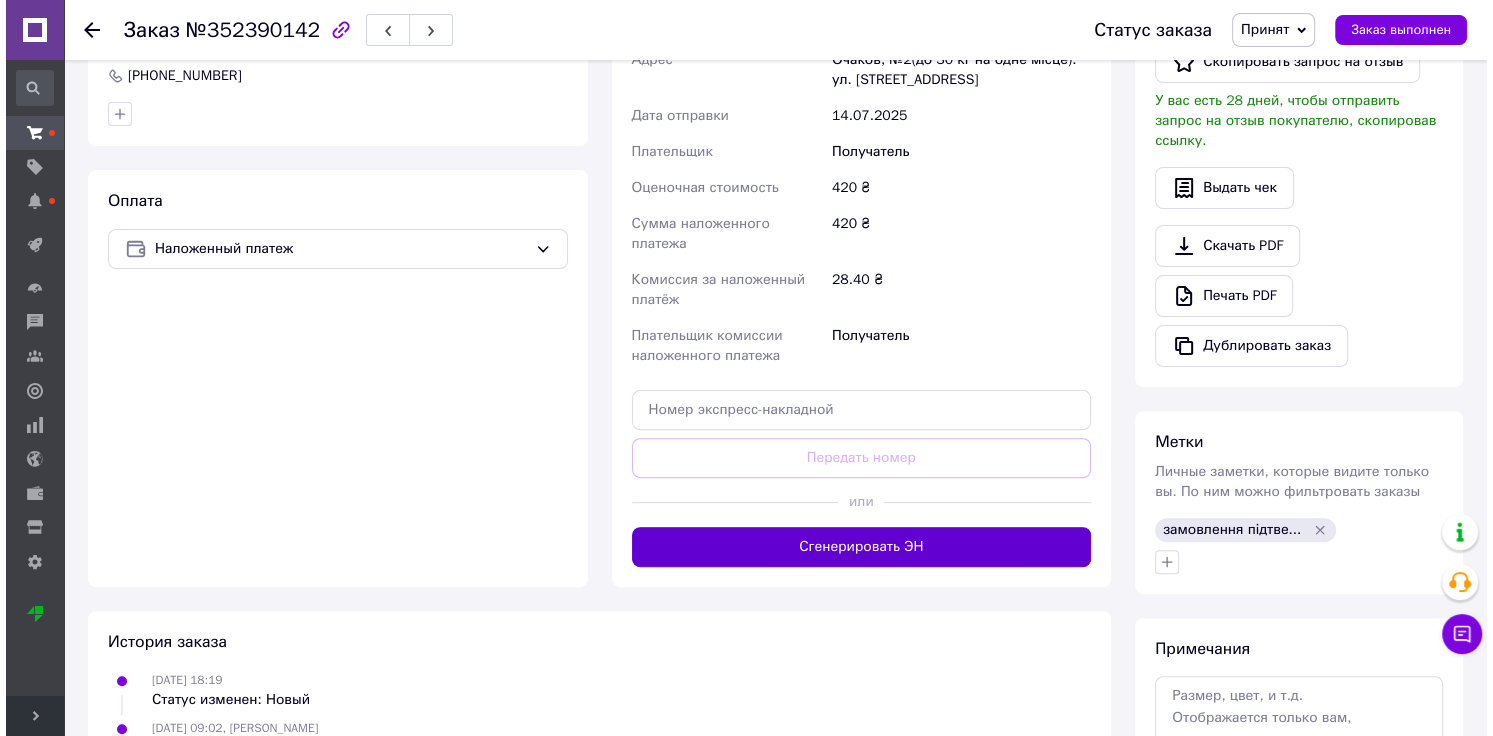 scroll, scrollTop: 280, scrollLeft: 0, axis: vertical 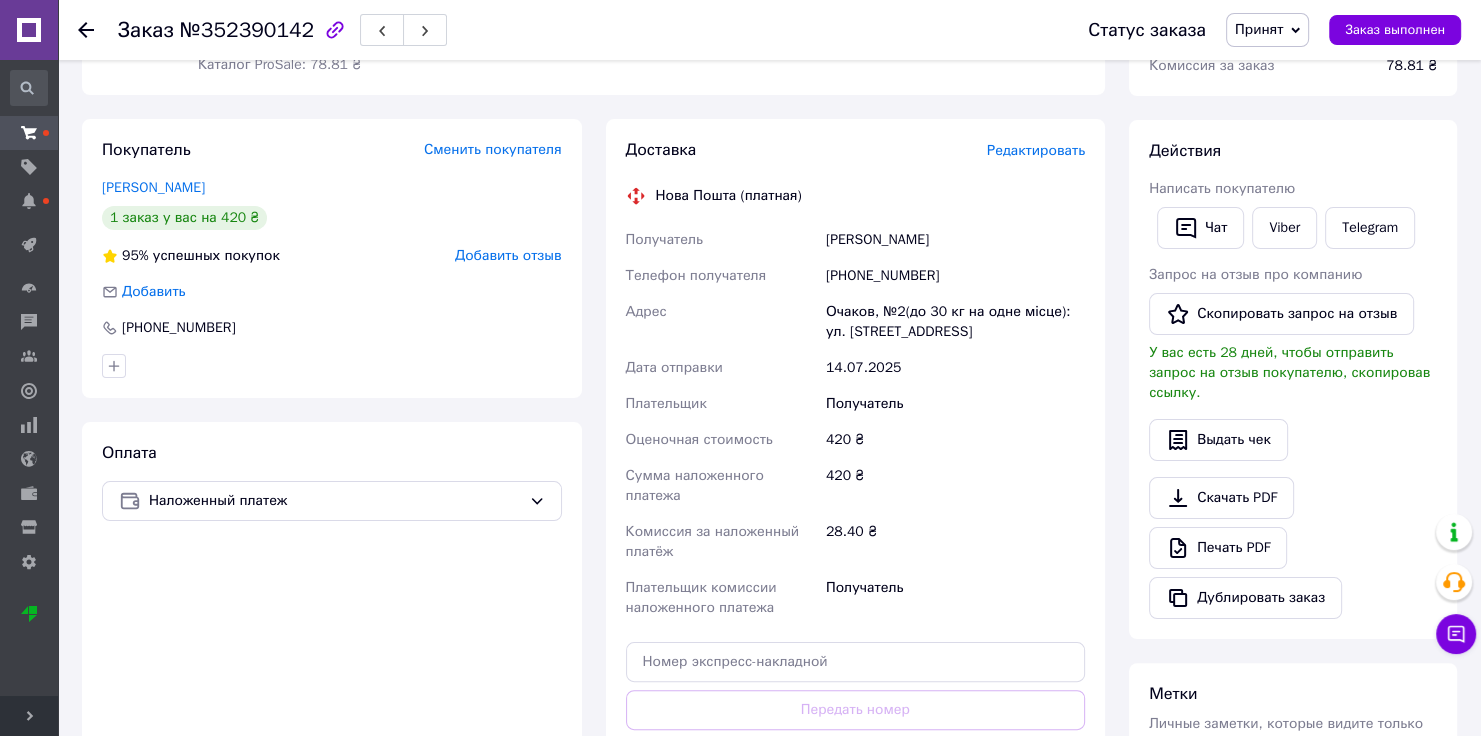 click on "Редактировать" at bounding box center [1036, 150] 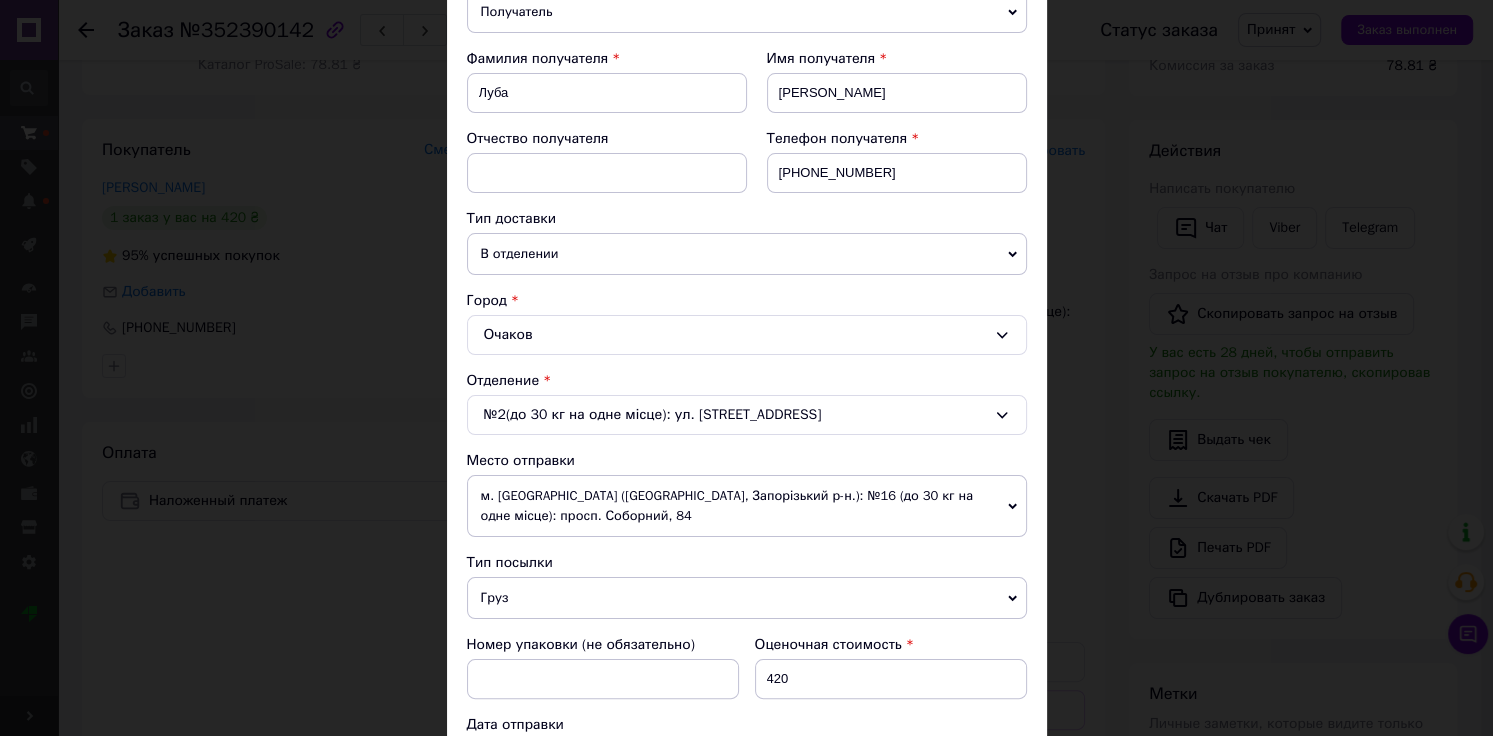 scroll, scrollTop: 480, scrollLeft: 0, axis: vertical 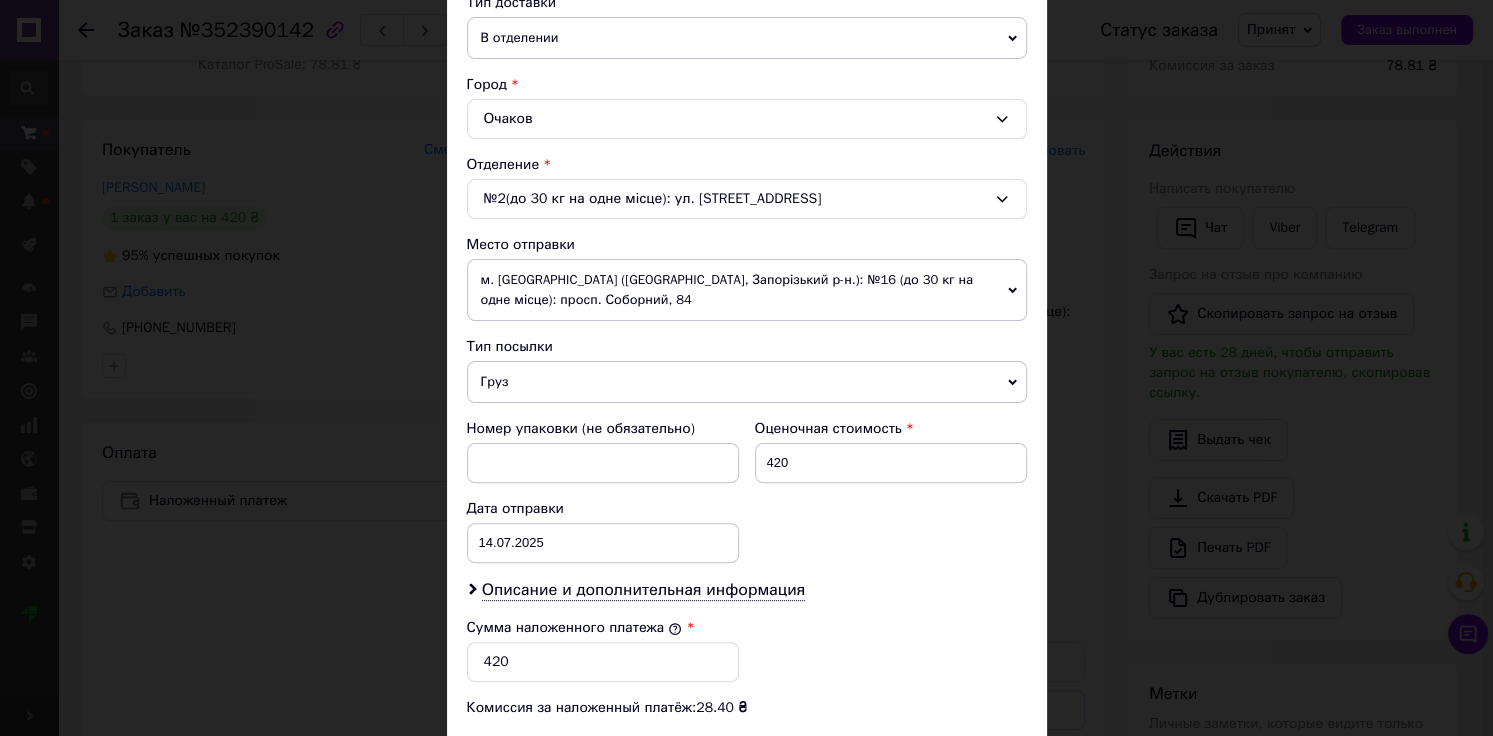 click on "Груз" at bounding box center [747, 382] 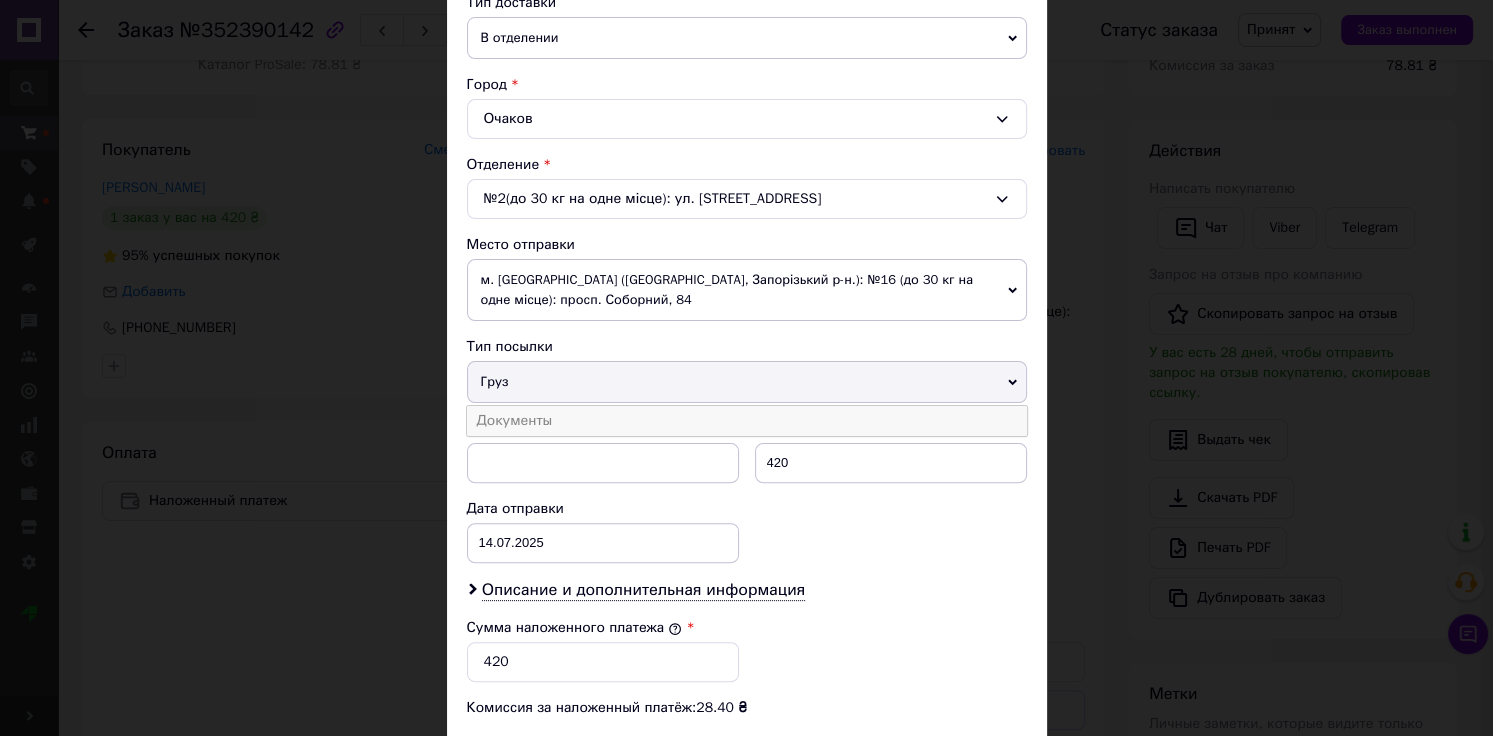 click on "Документы" at bounding box center [747, 421] 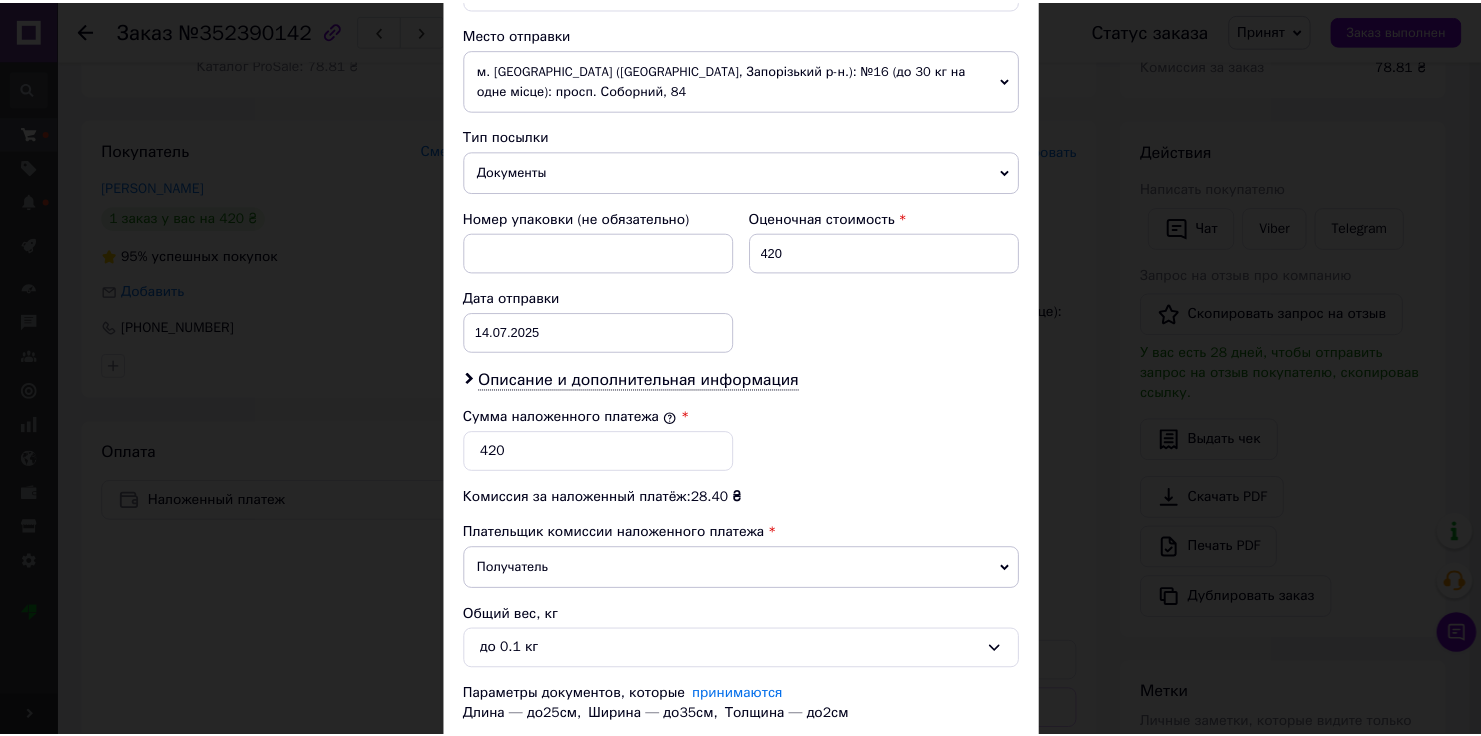 scroll, scrollTop: 824, scrollLeft: 0, axis: vertical 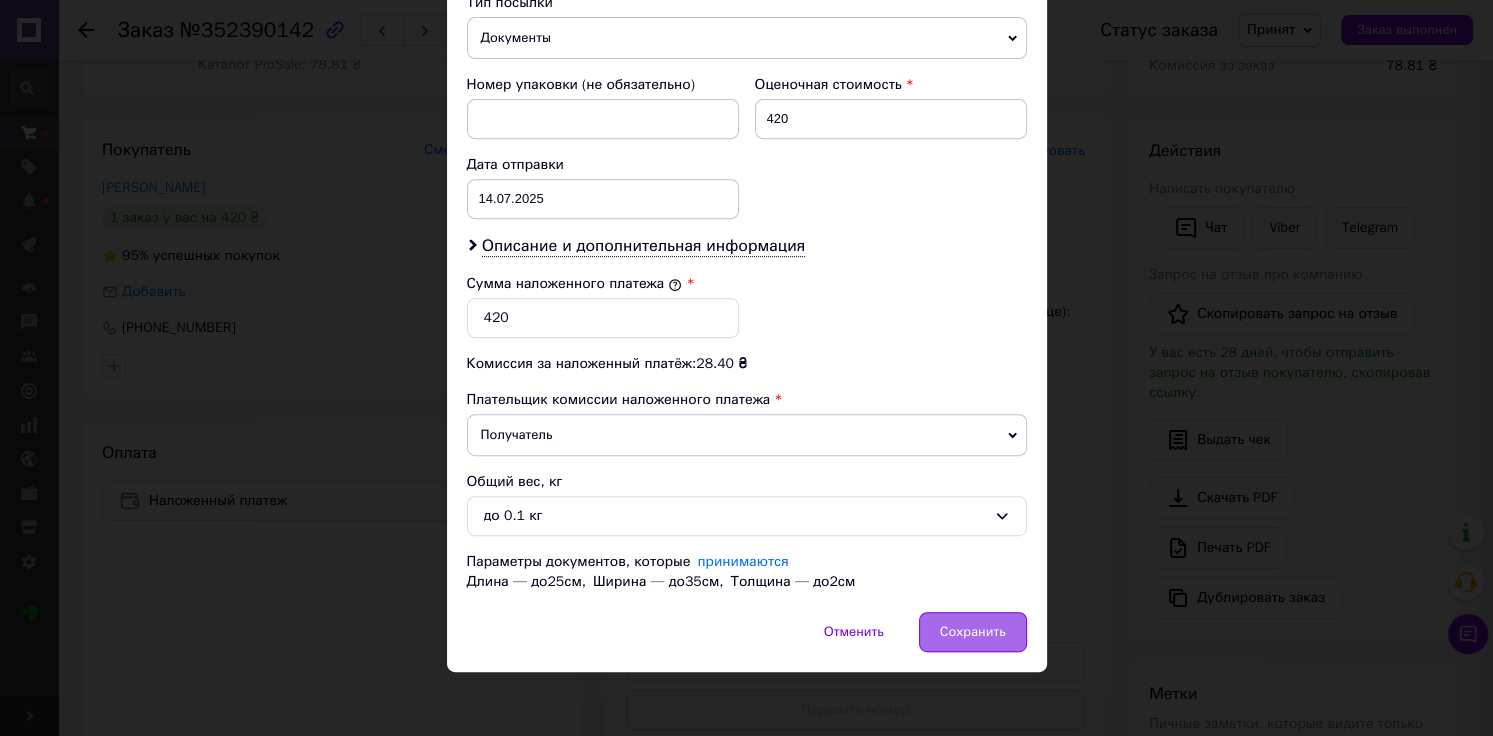 click on "Сохранить" at bounding box center (973, 632) 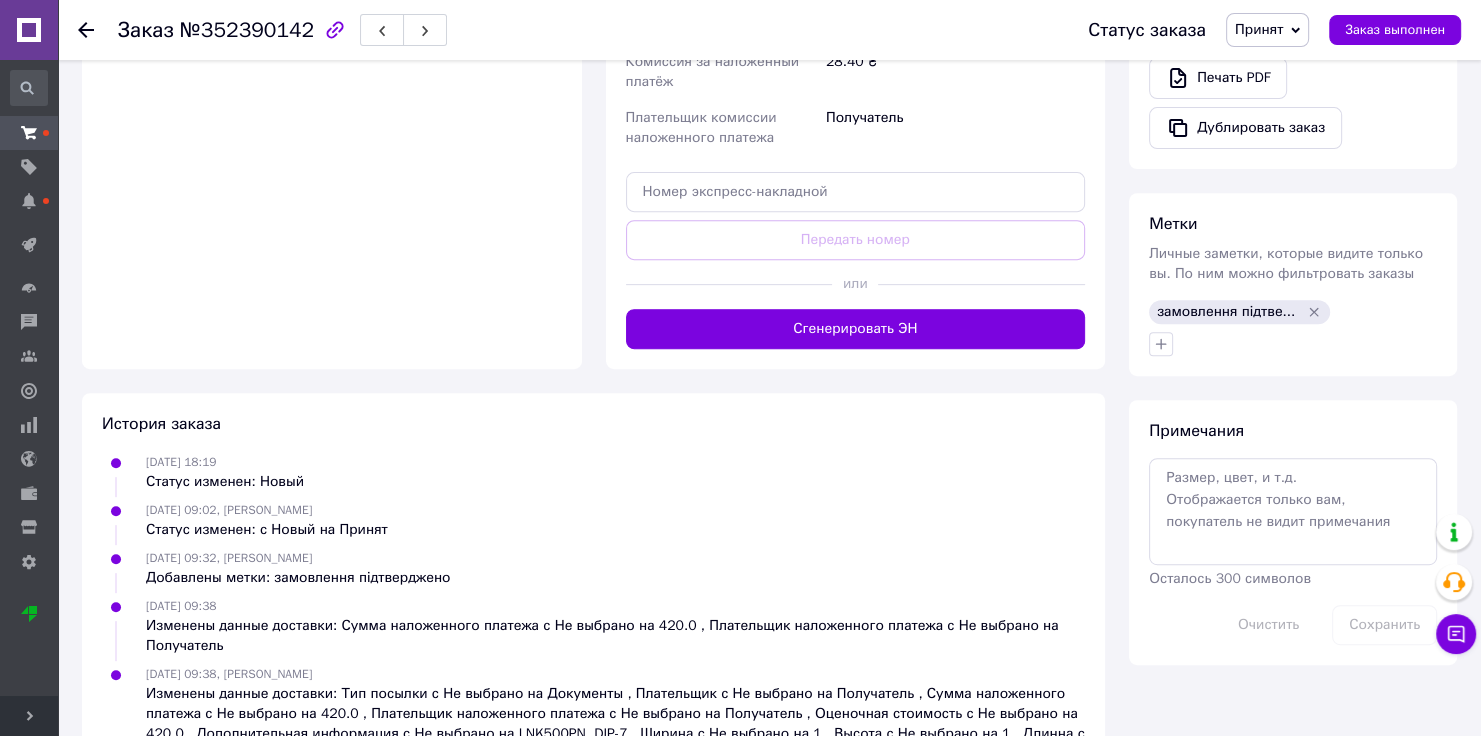 scroll, scrollTop: 822, scrollLeft: 0, axis: vertical 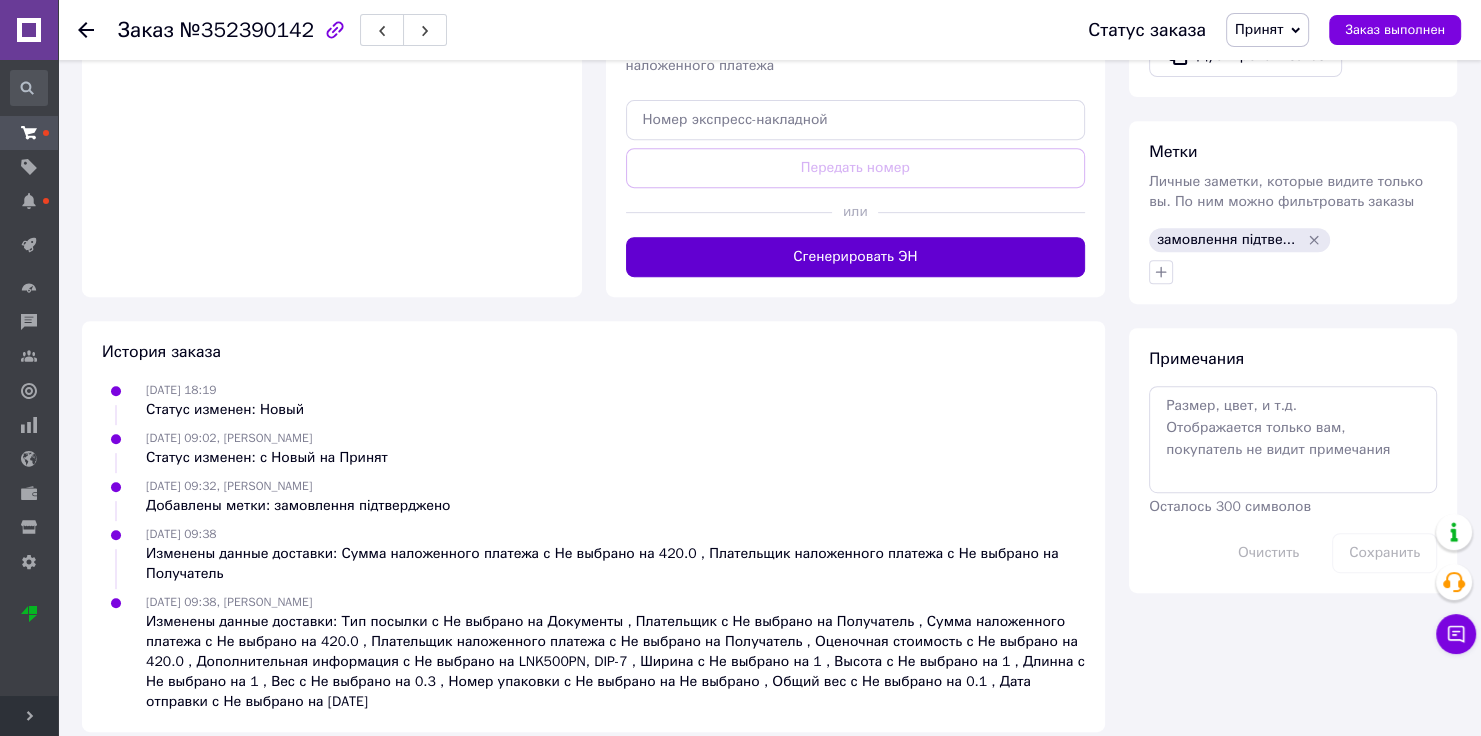 click on "Сгенерировать ЭН" at bounding box center (856, 257) 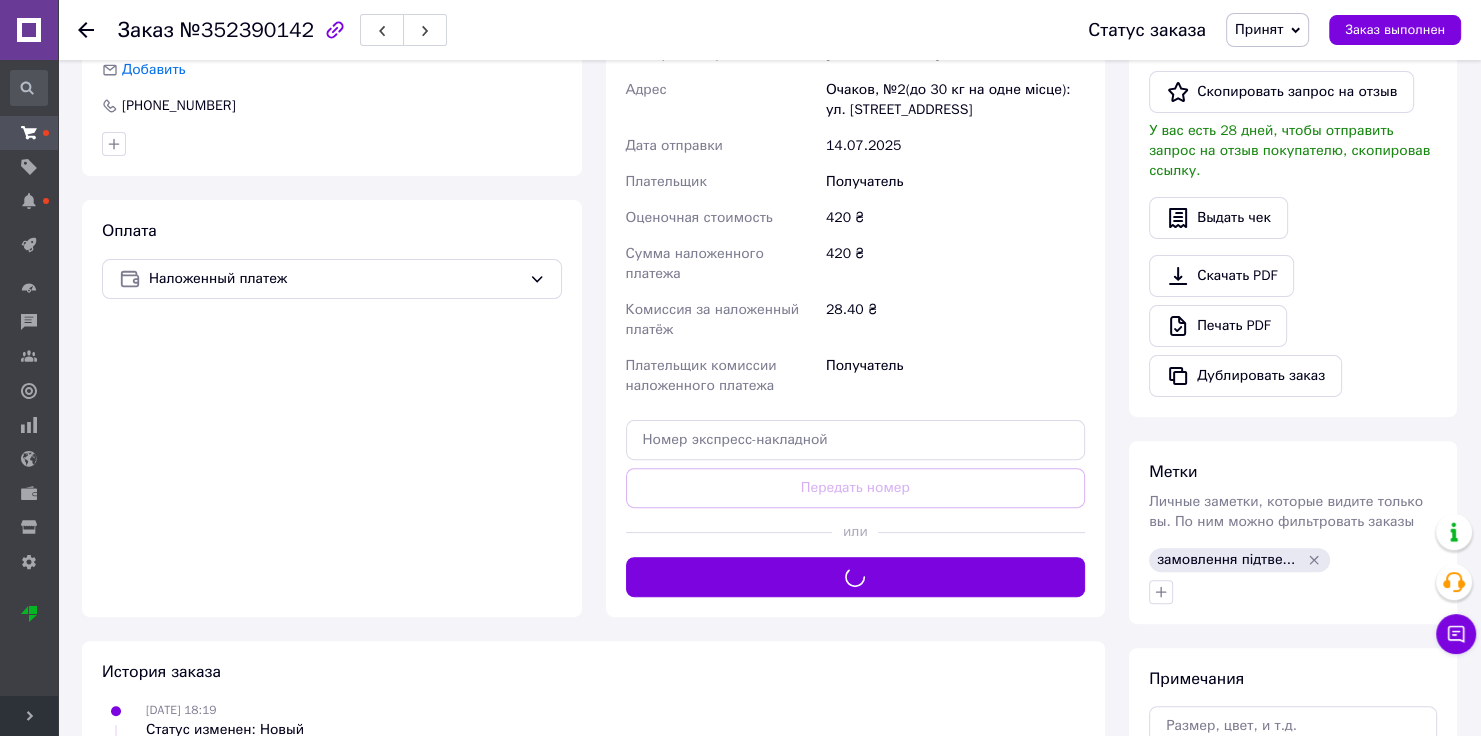 scroll, scrollTop: 0, scrollLeft: 0, axis: both 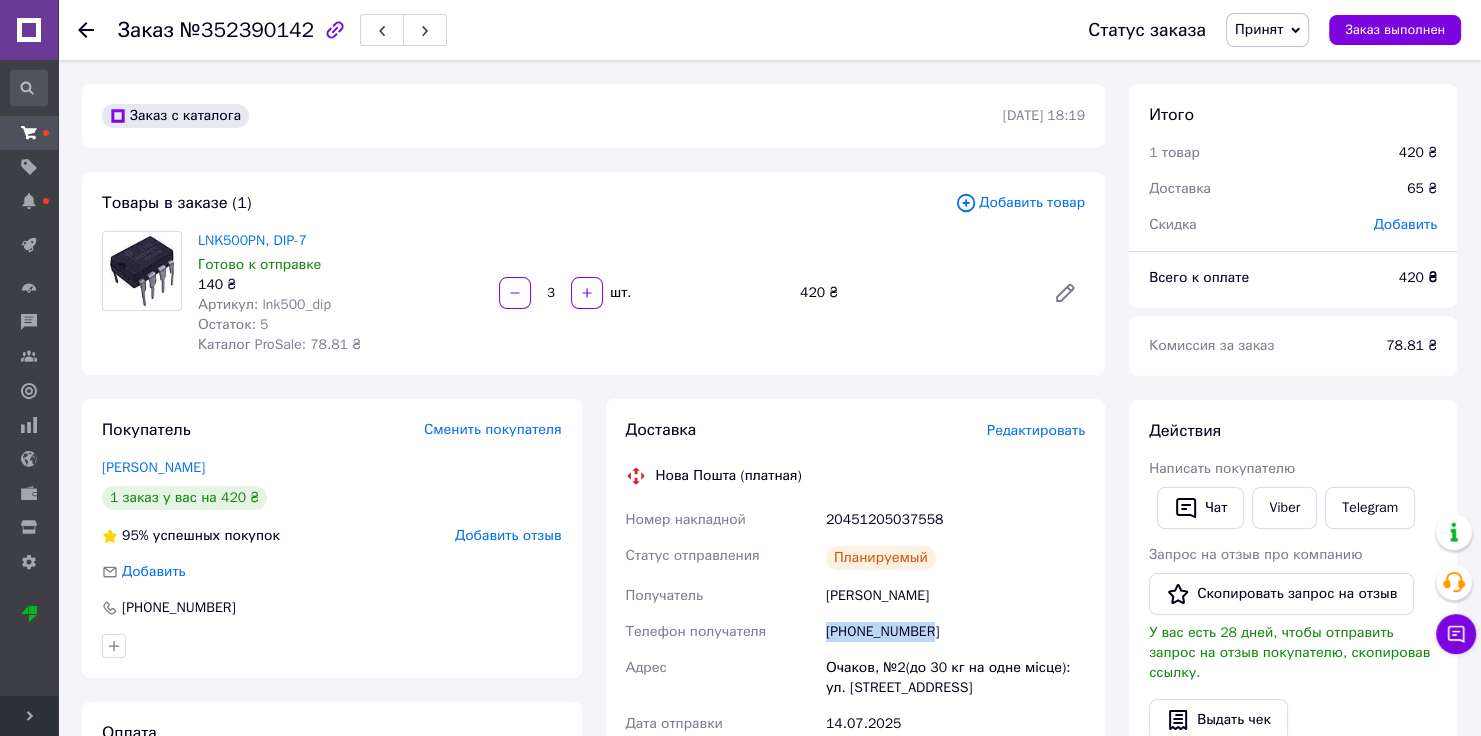 drag, startPoint x: 929, startPoint y: 631, endPoint x: 826, endPoint y: 631, distance: 103 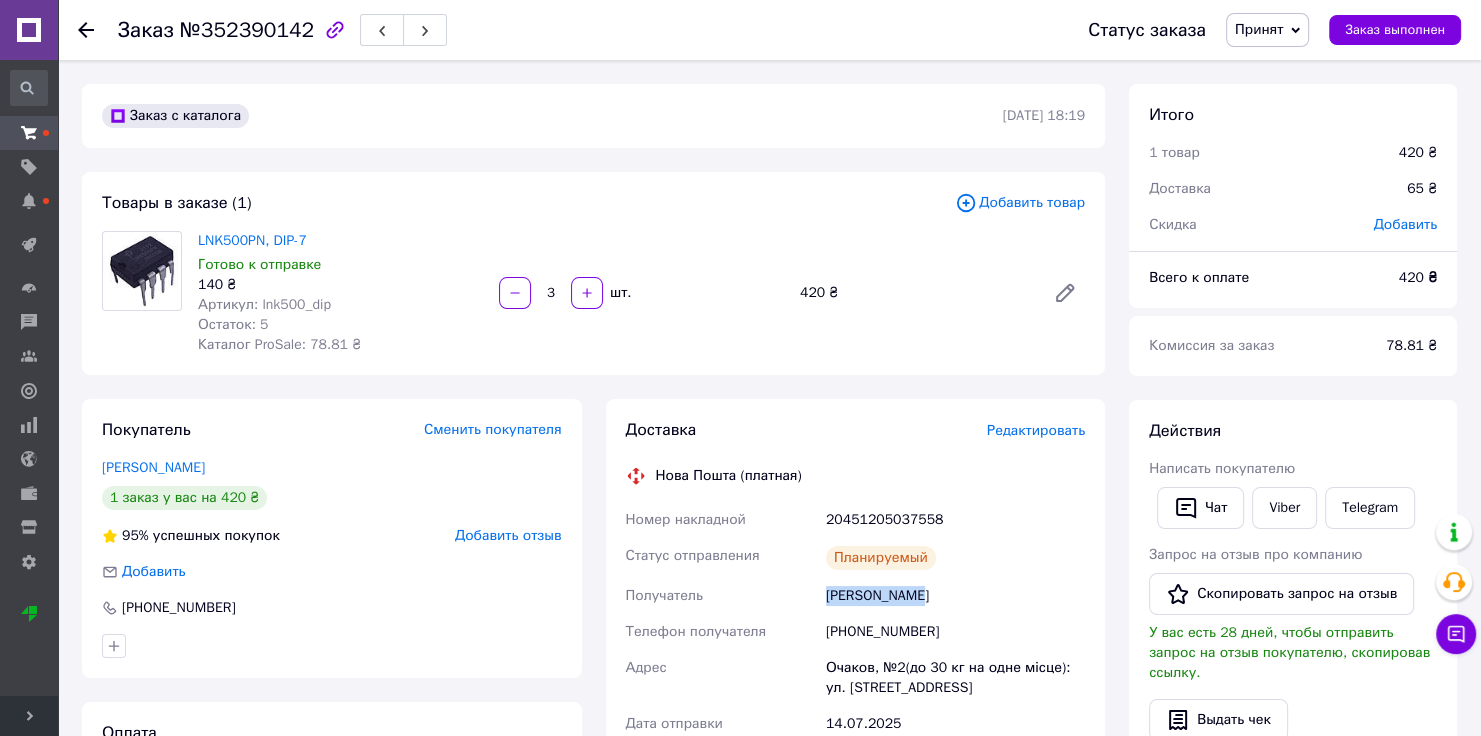 drag, startPoint x: 918, startPoint y: 597, endPoint x: 830, endPoint y: 596, distance: 88.005684 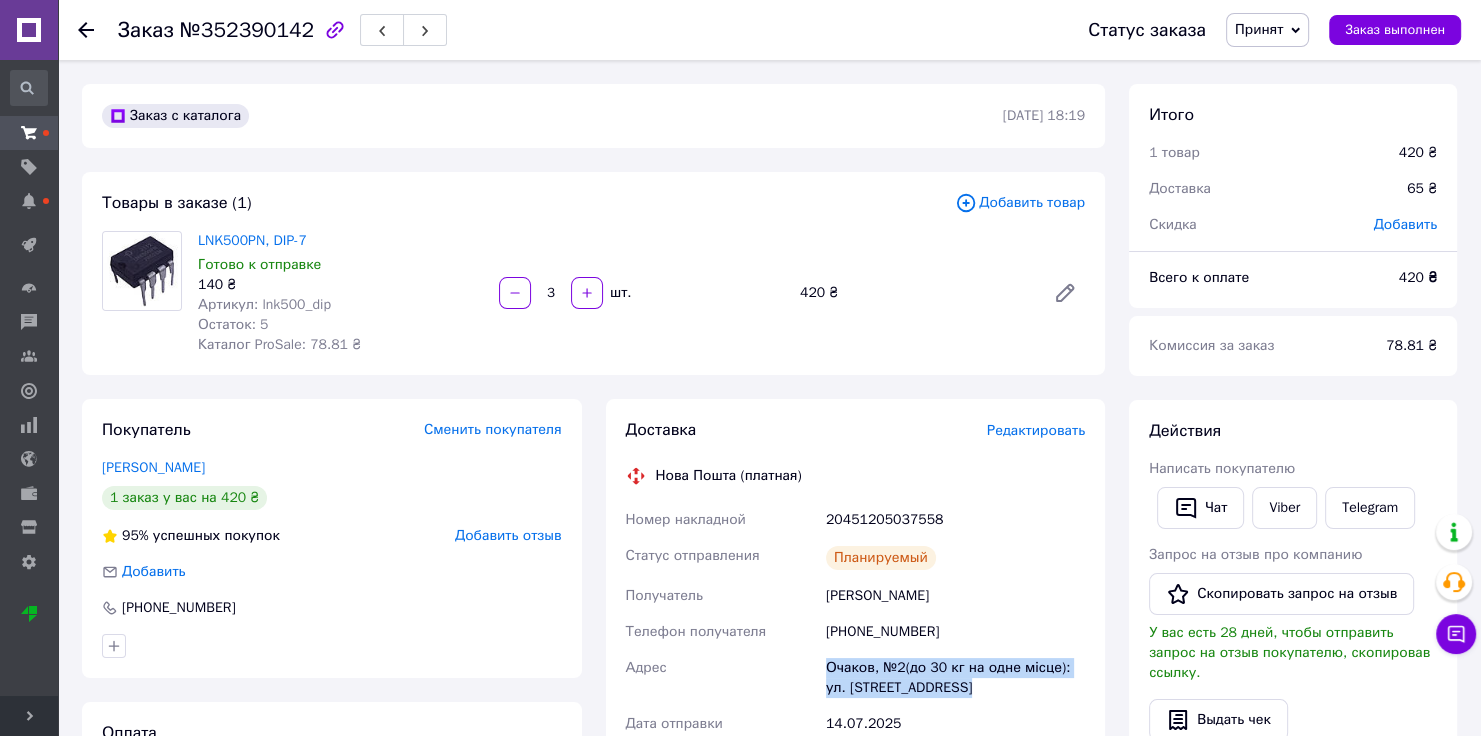 drag, startPoint x: 819, startPoint y: 660, endPoint x: 953, endPoint y: 689, distance: 137.10216 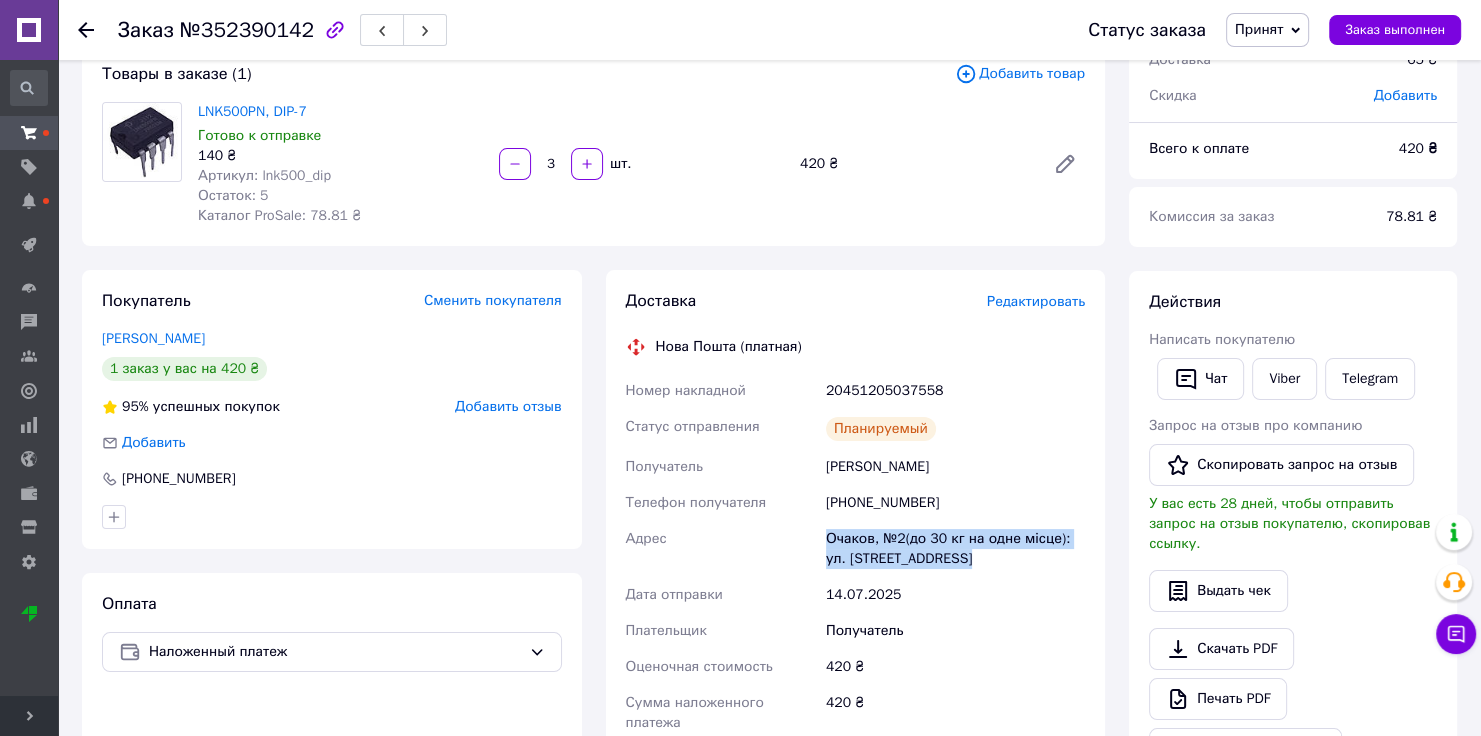 scroll, scrollTop: 160, scrollLeft: 0, axis: vertical 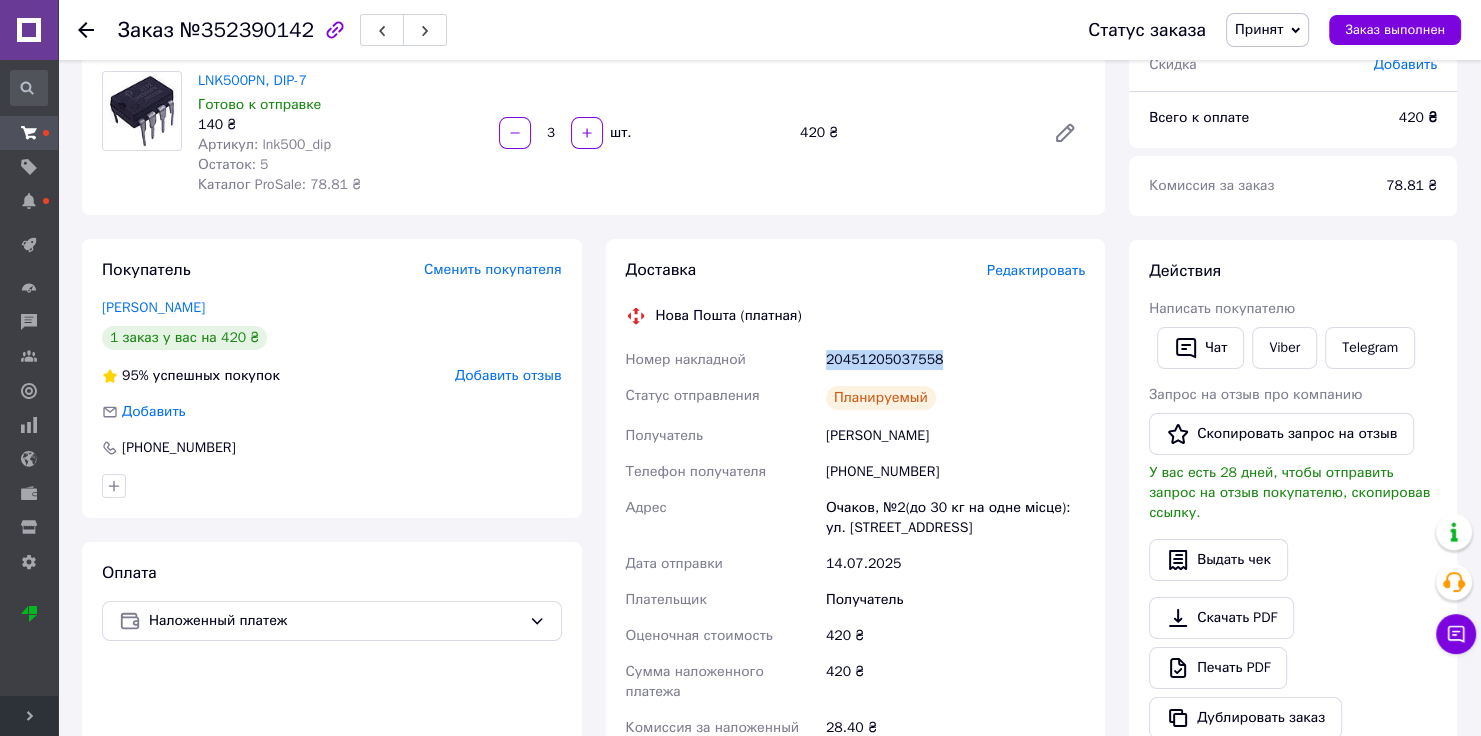 drag, startPoint x: 939, startPoint y: 354, endPoint x: 825, endPoint y: 356, distance: 114.01754 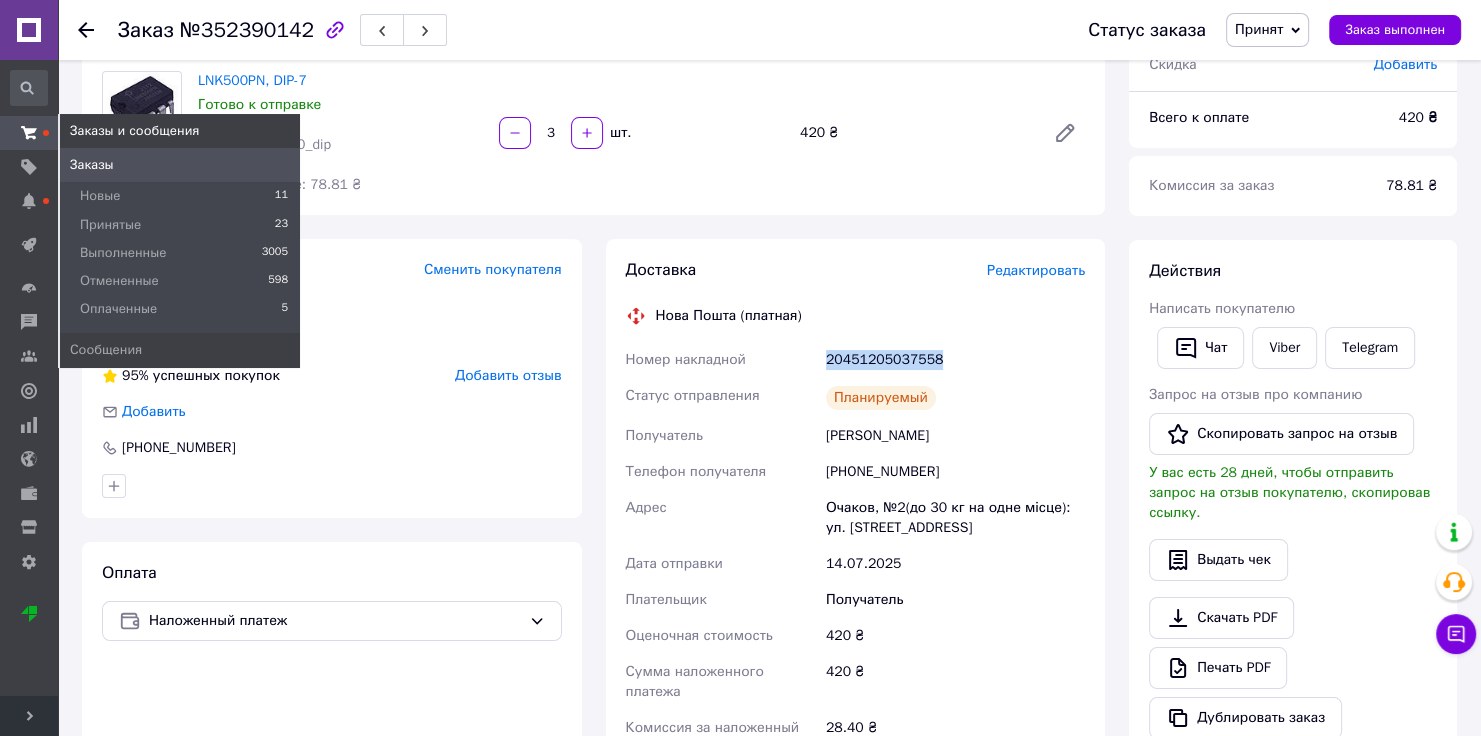 click on "Заказы и сообщения" at bounding box center (29, 133) 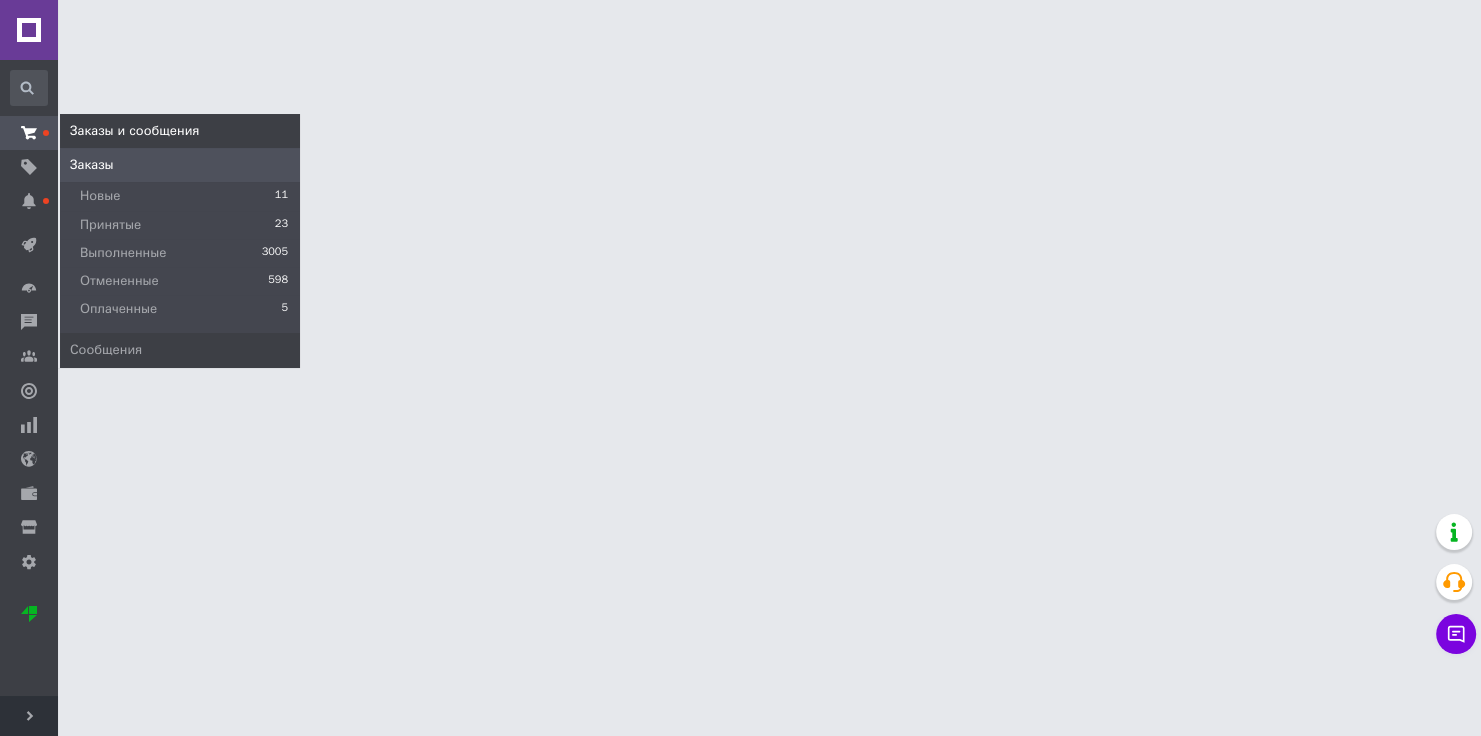 scroll, scrollTop: 0, scrollLeft: 0, axis: both 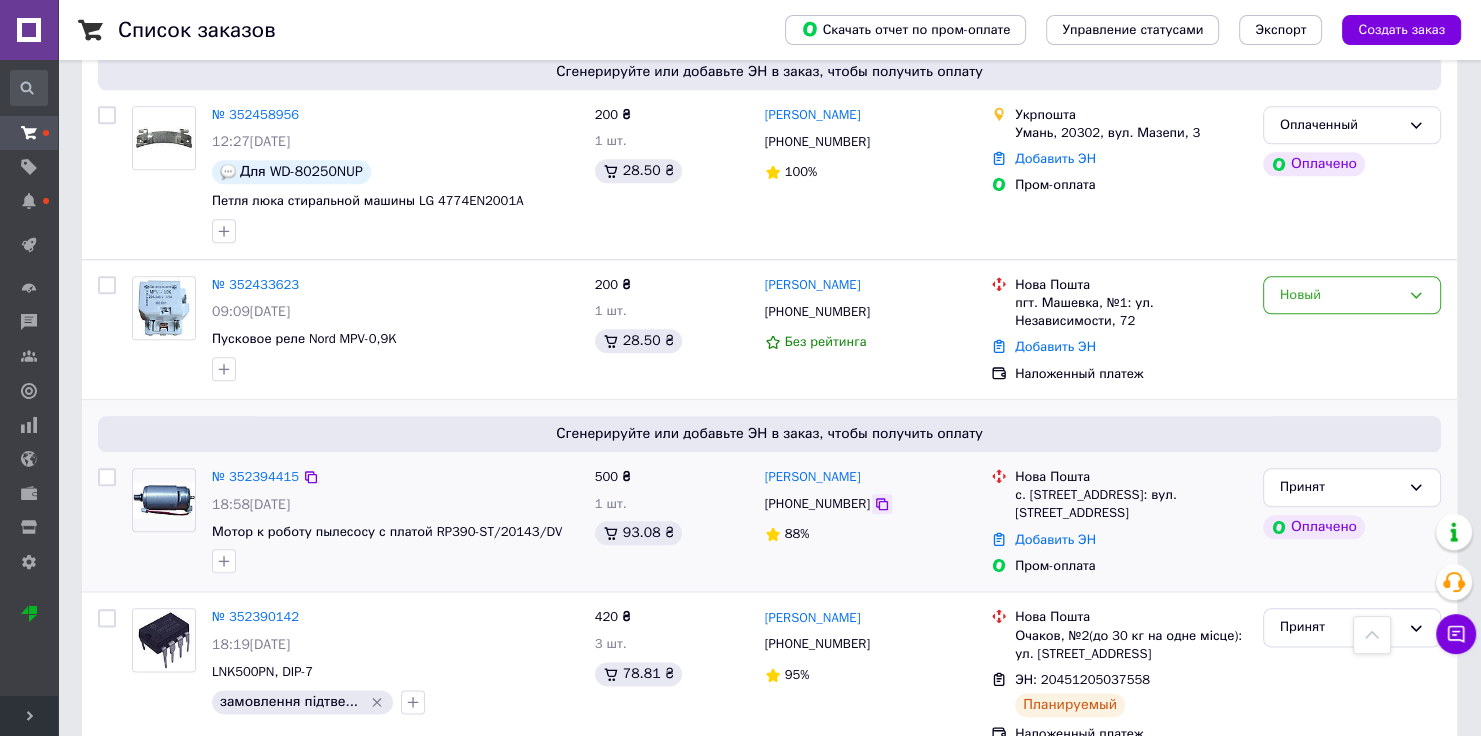 click 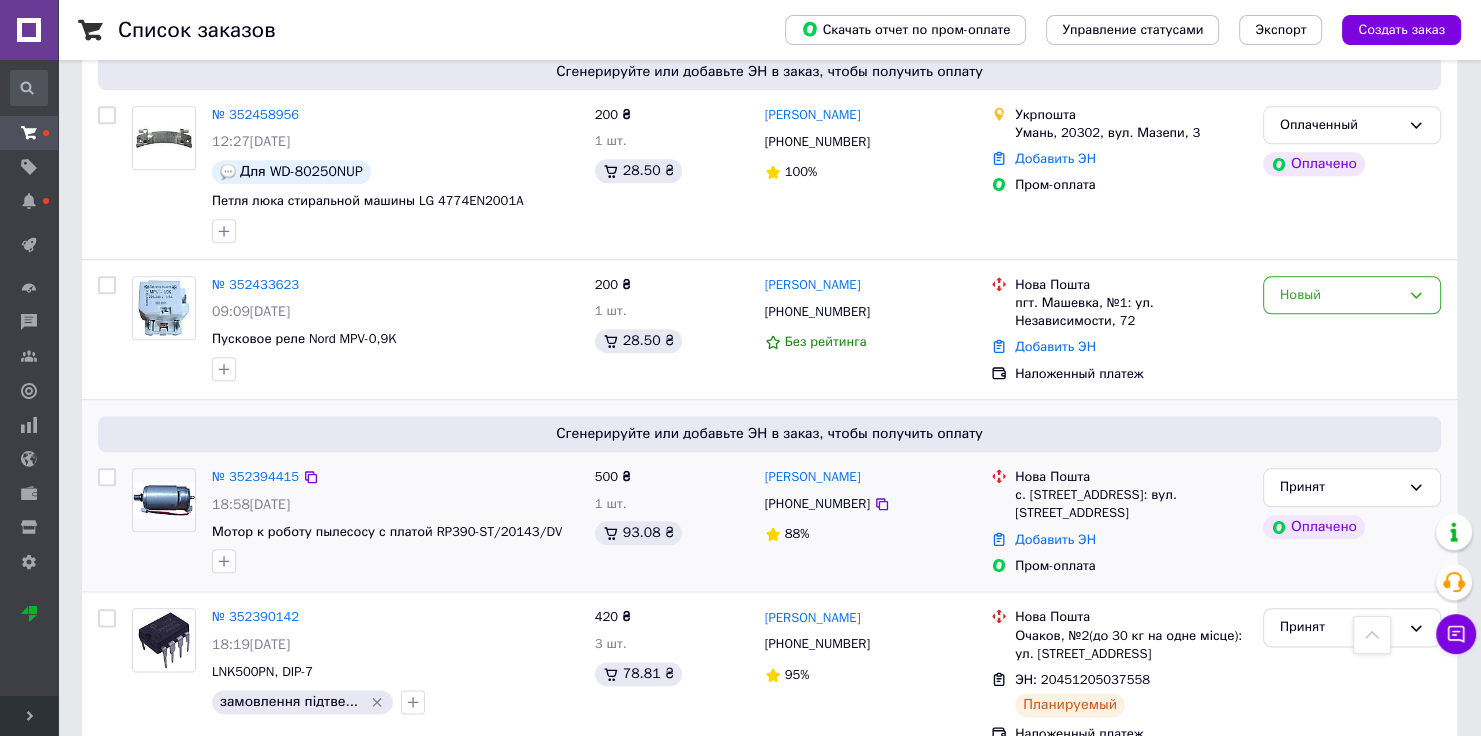 drag, startPoint x: 764, startPoint y: 440, endPoint x: 893, endPoint y: 440, distance: 129 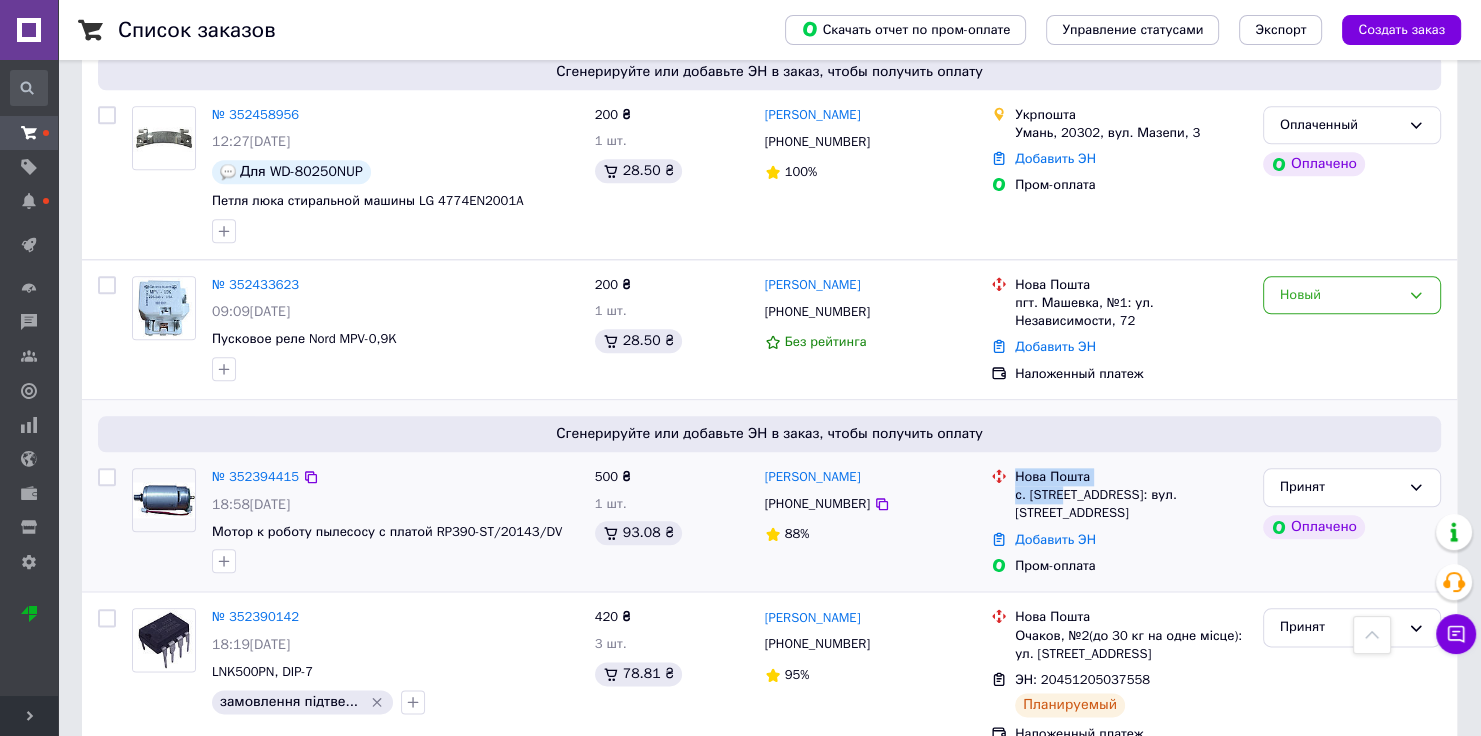 drag, startPoint x: 1009, startPoint y: 455, endPoint x: 1062, endPoint y: 460, distance: 53.235325 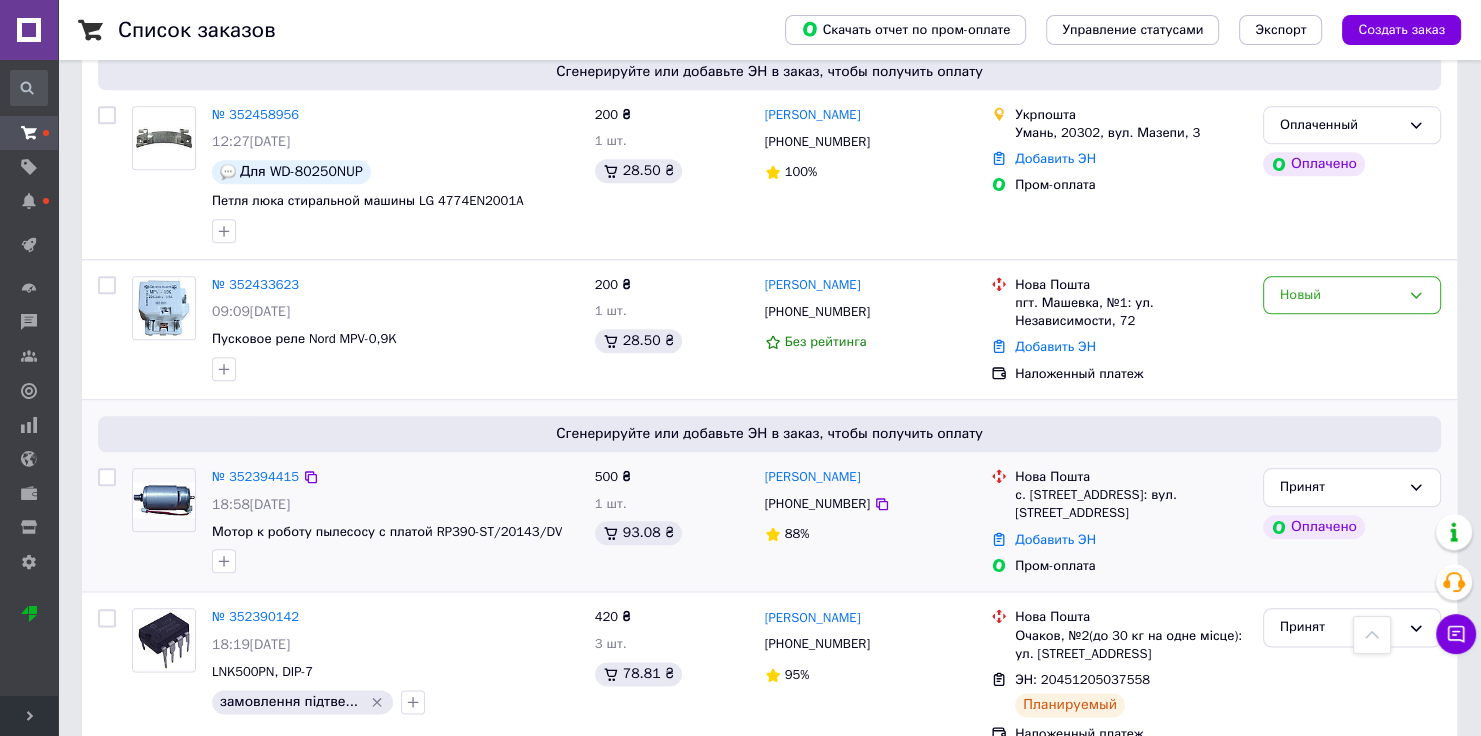 click on "Добавить ЭН" at bounding box center [1131, 540] 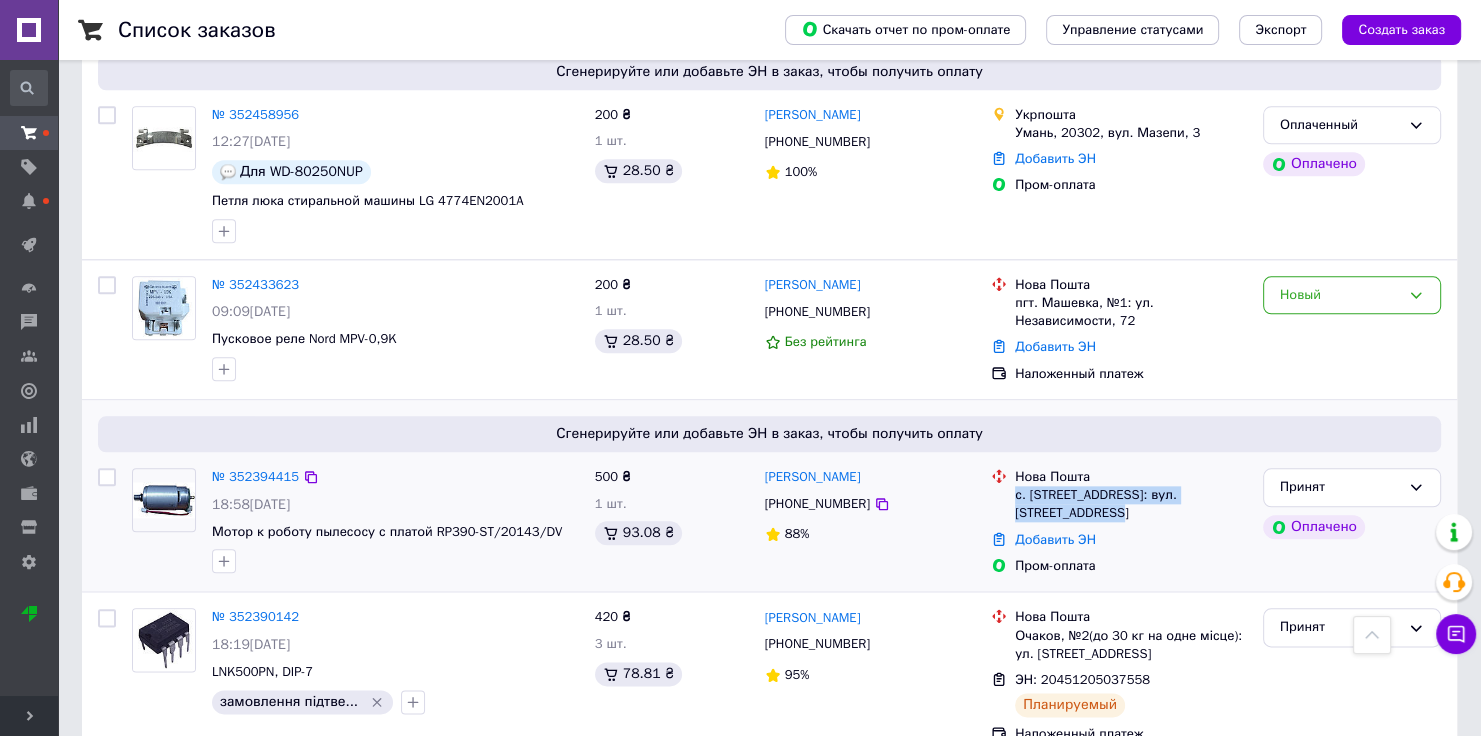 drag, startPoint x: 1054, startPoint y: 480, endPoint x: 1010, endPoint y: 456, distance: 50.119858 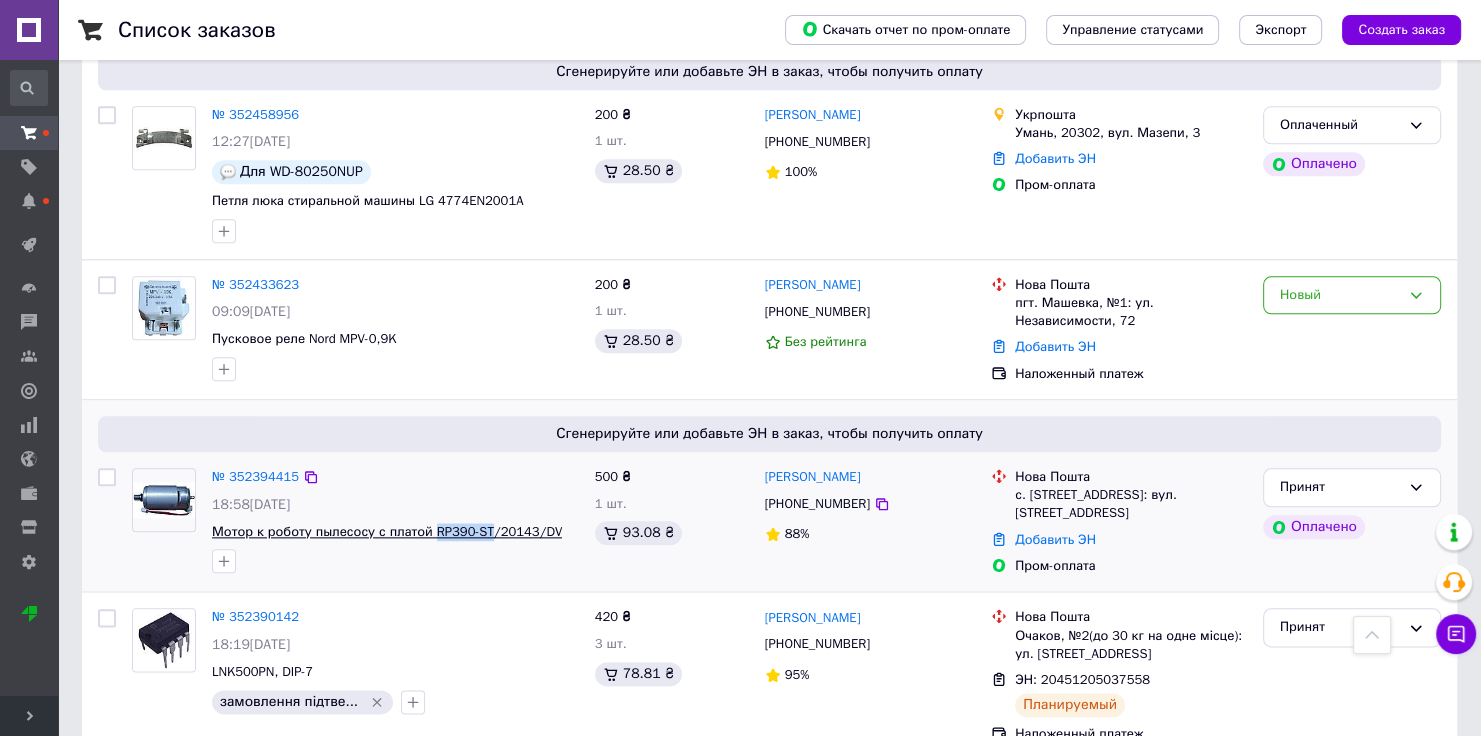drag, startPoint x: 426, startPoint y: 486, endPoint x: 478, endPoint y: 490, distance: 52.153618 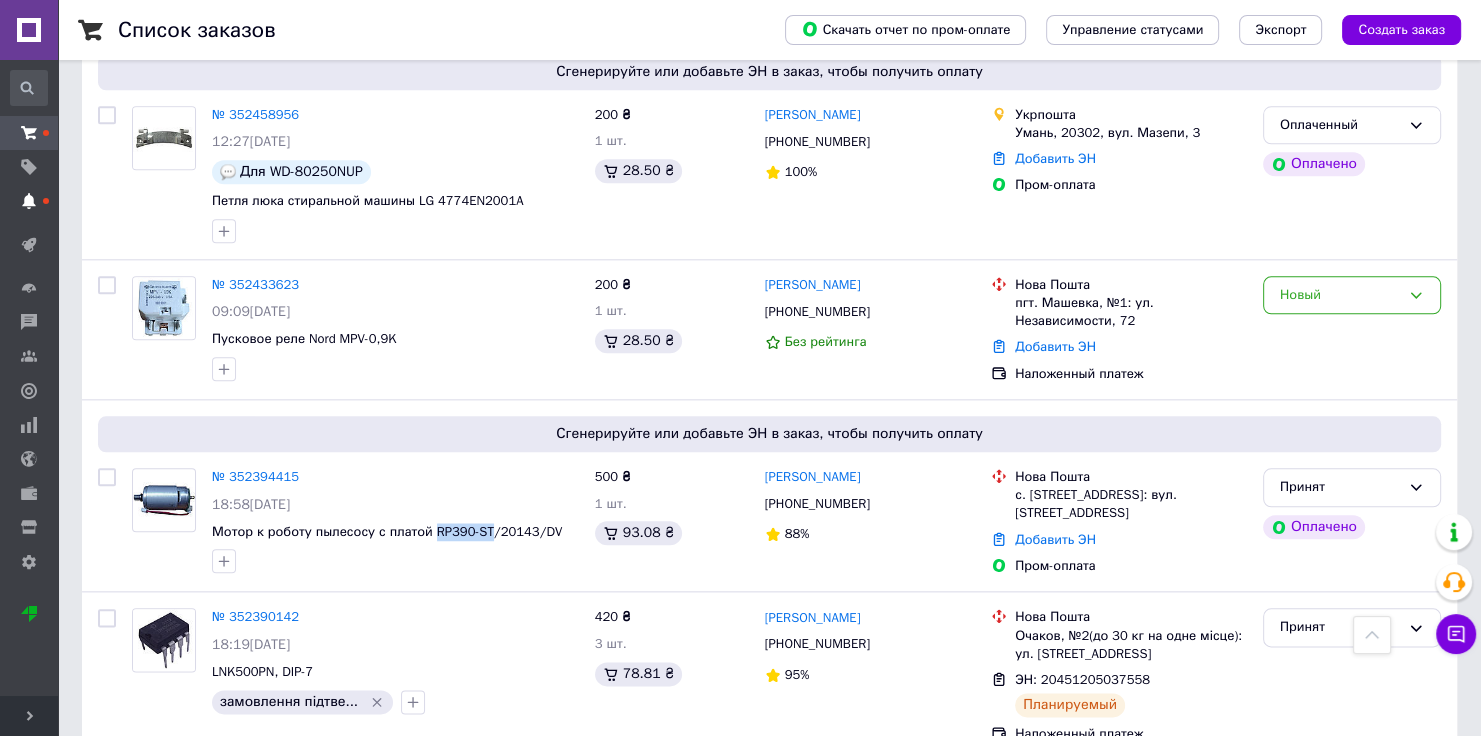 click 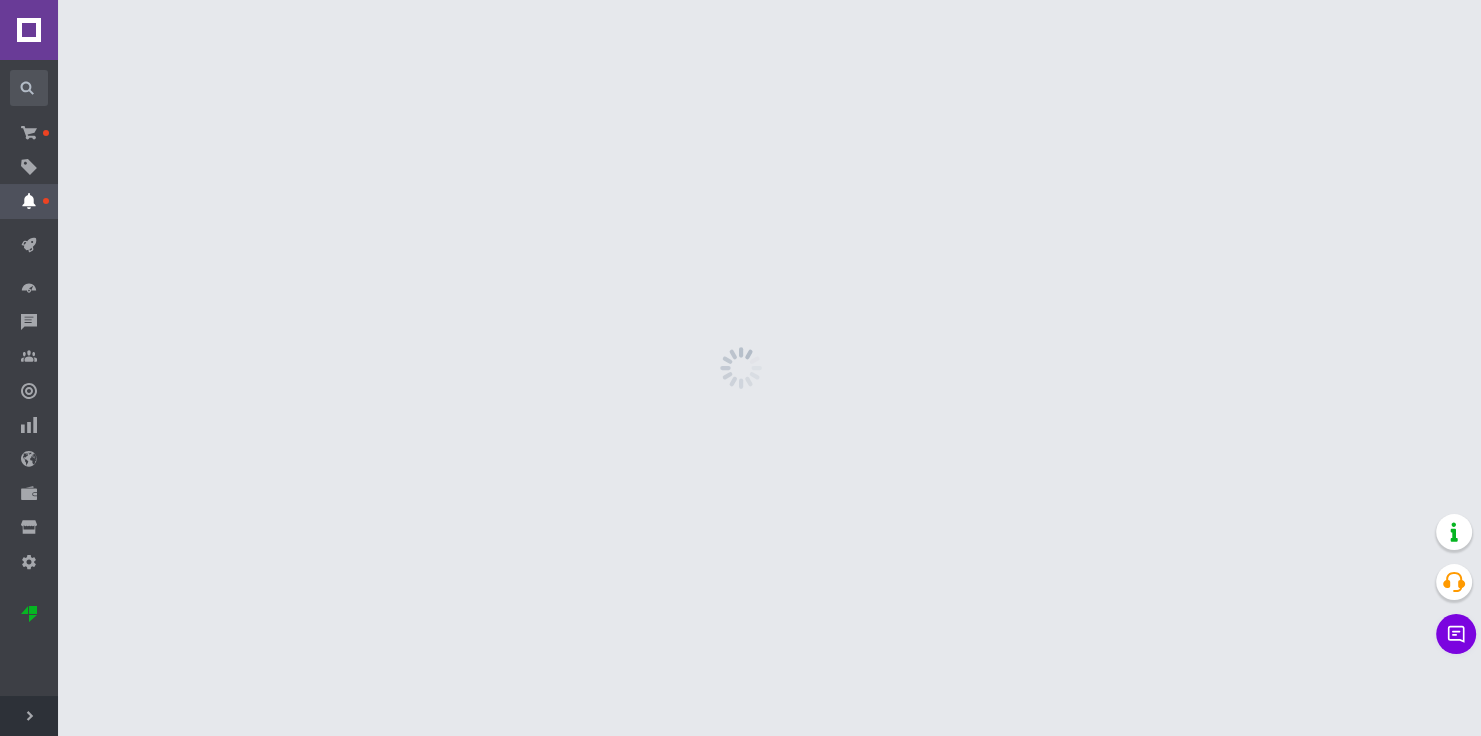 scroll, scrollTop: 0, scrollLeft: 0, axis: both 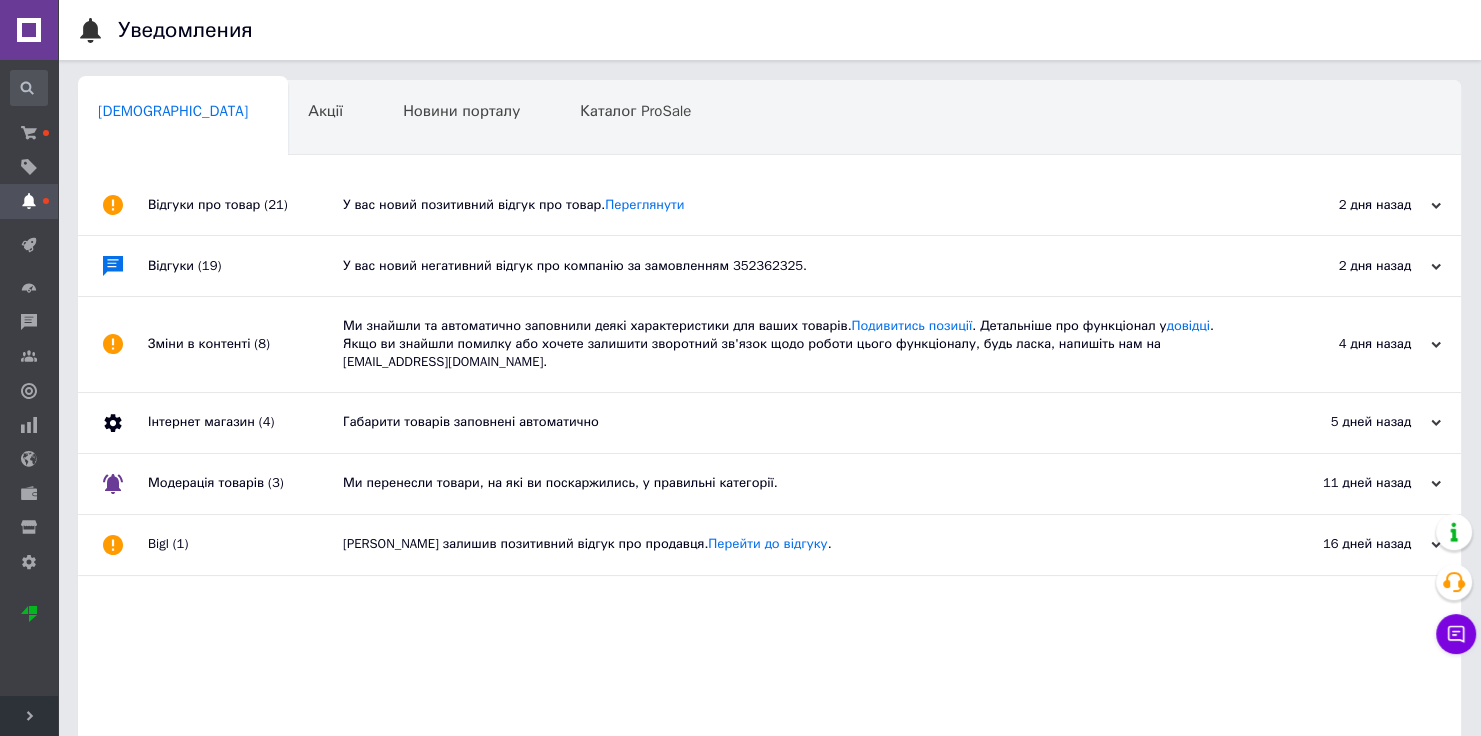 click on "У вас новий позитивний відгук про товар.  [GEOGRAPHIC_DATA]" at bounding box center (792, 205) 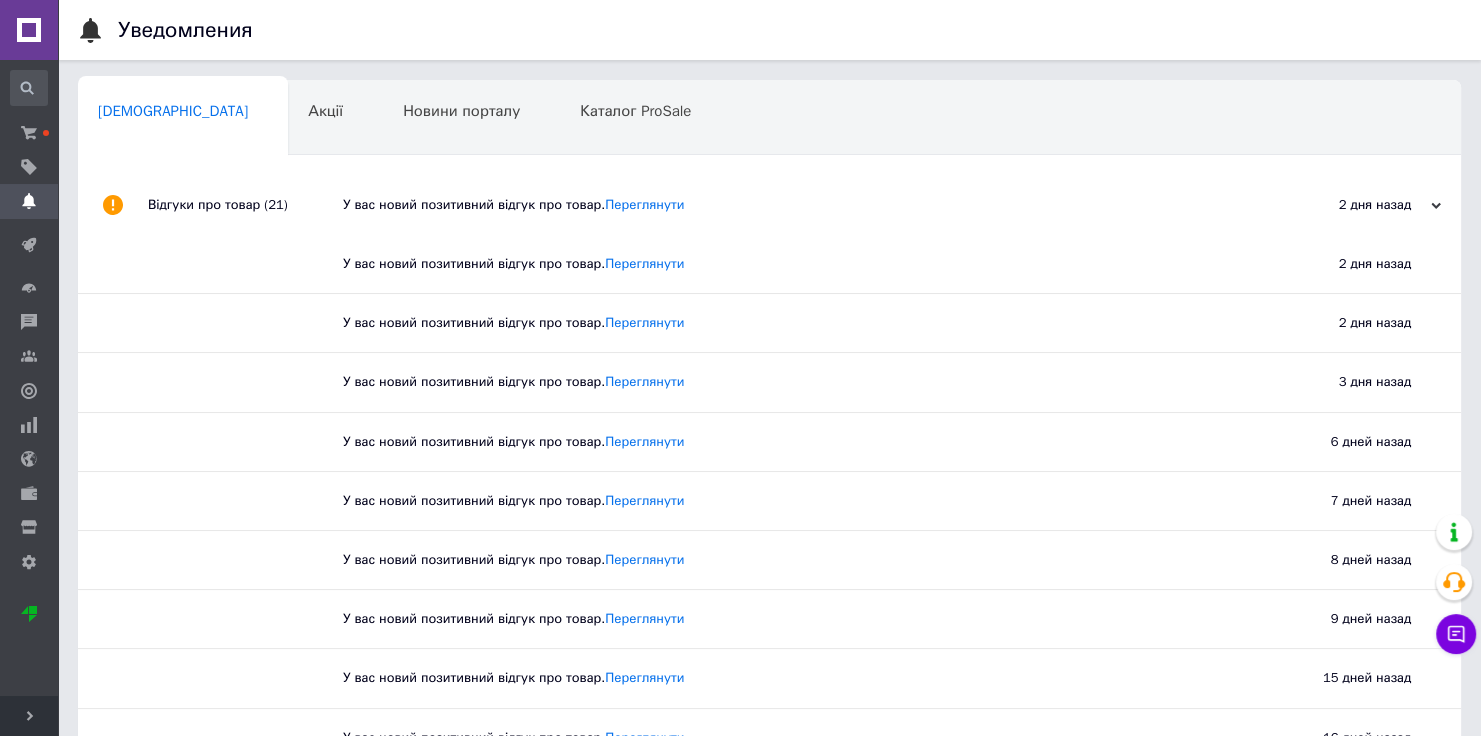 click on "У вас новий позитивний відгук про товар.  [GEOGRAPHIC_DATA]" at bounding box center (792, 205) 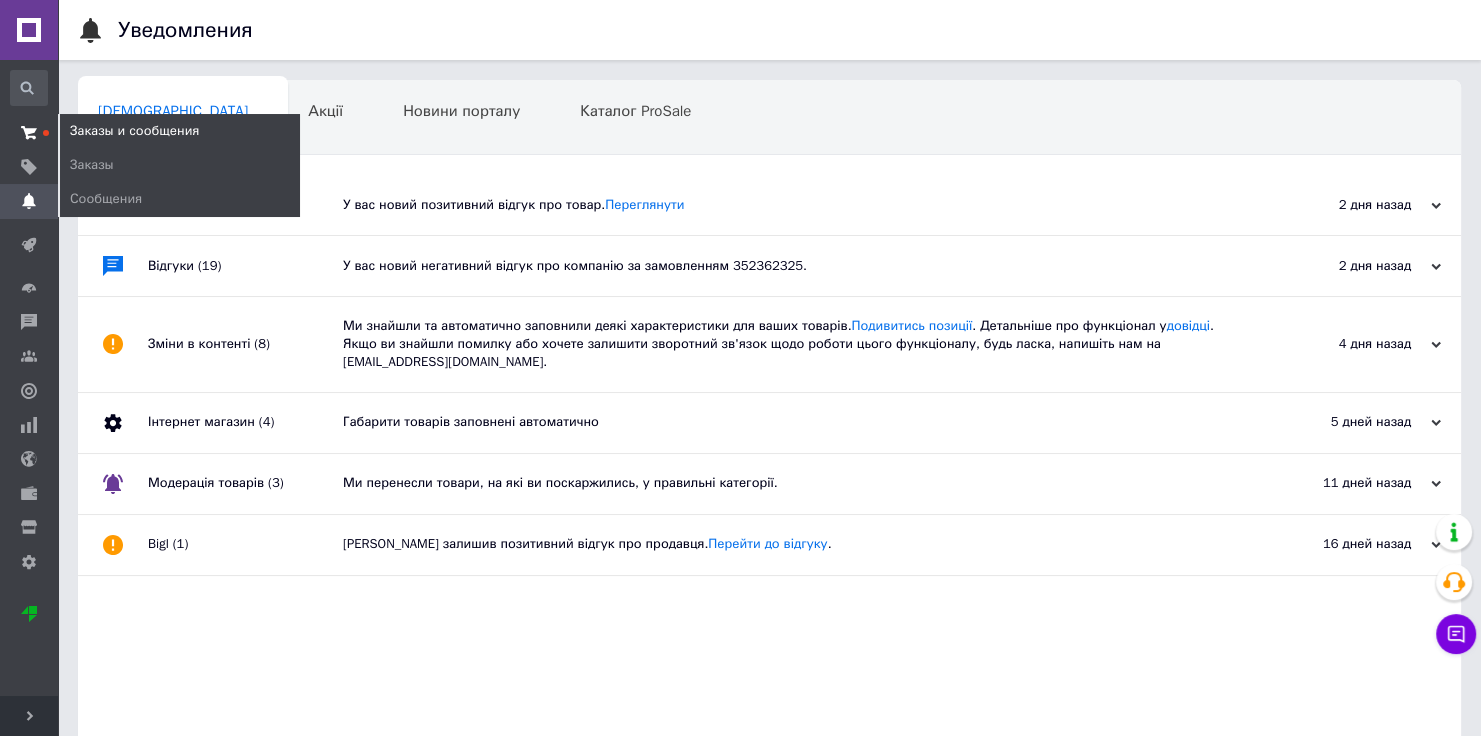 click on "Заказы и сообщения" at bounding box center (29, 133) 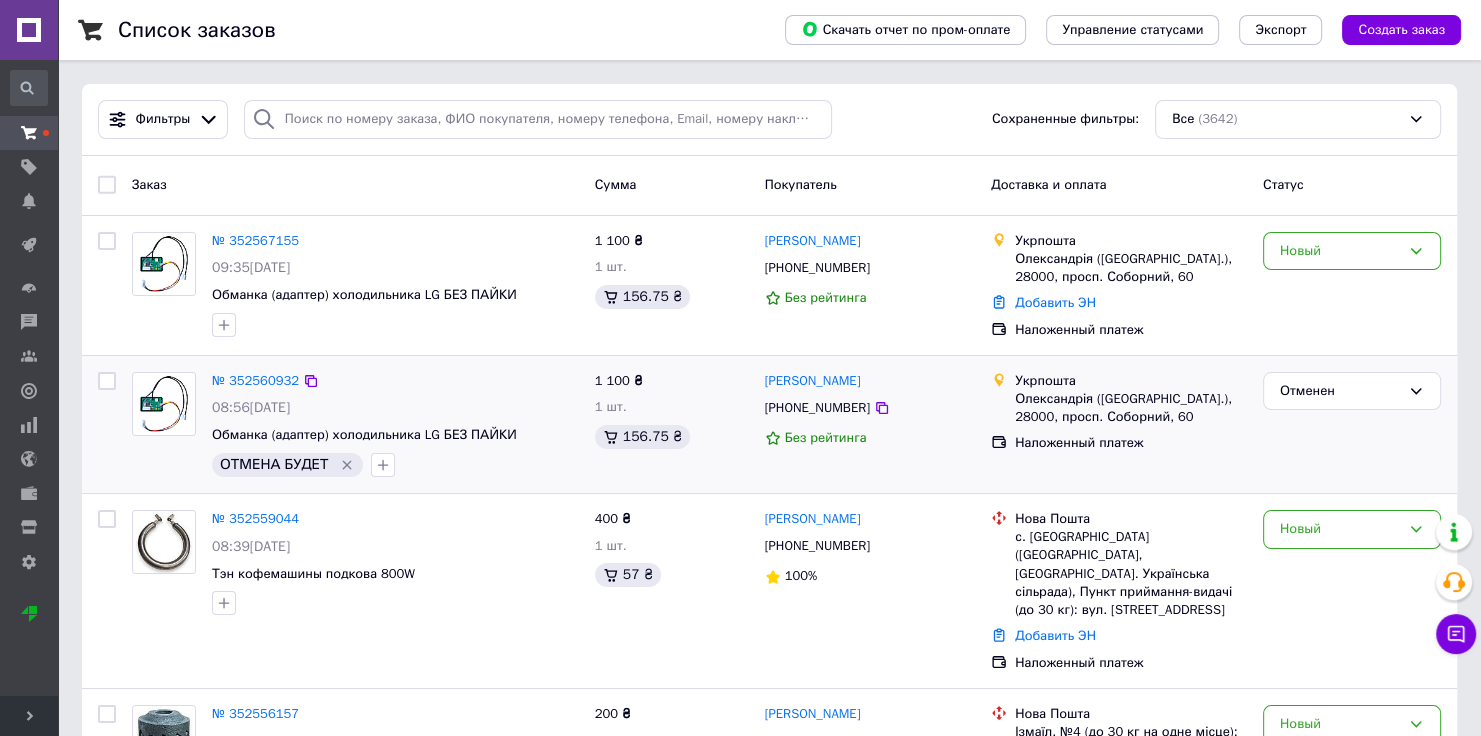 click on "Наложенный платеж" at bounding box center [1131, 443] 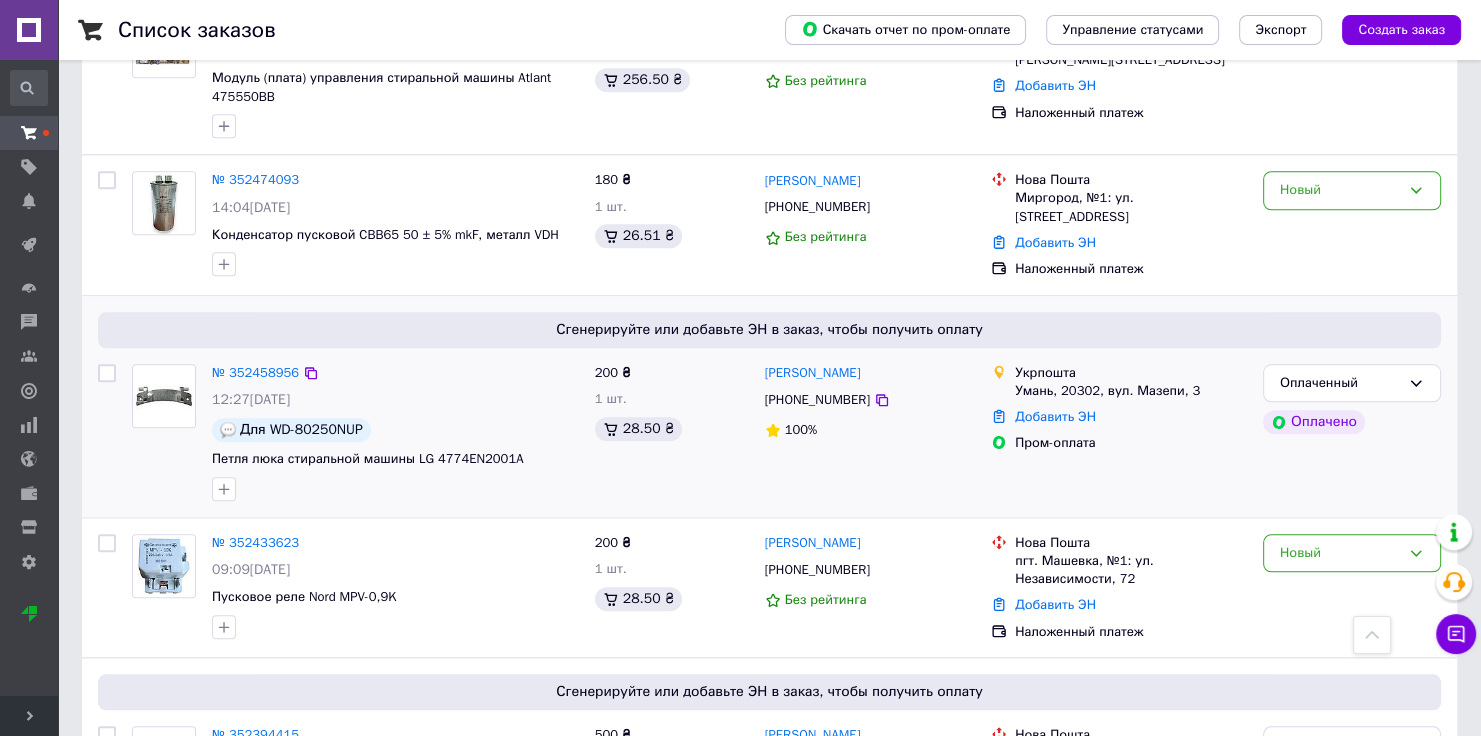 scroll, scrollTop: 2160, scrollLeft: 0, axis: vertical 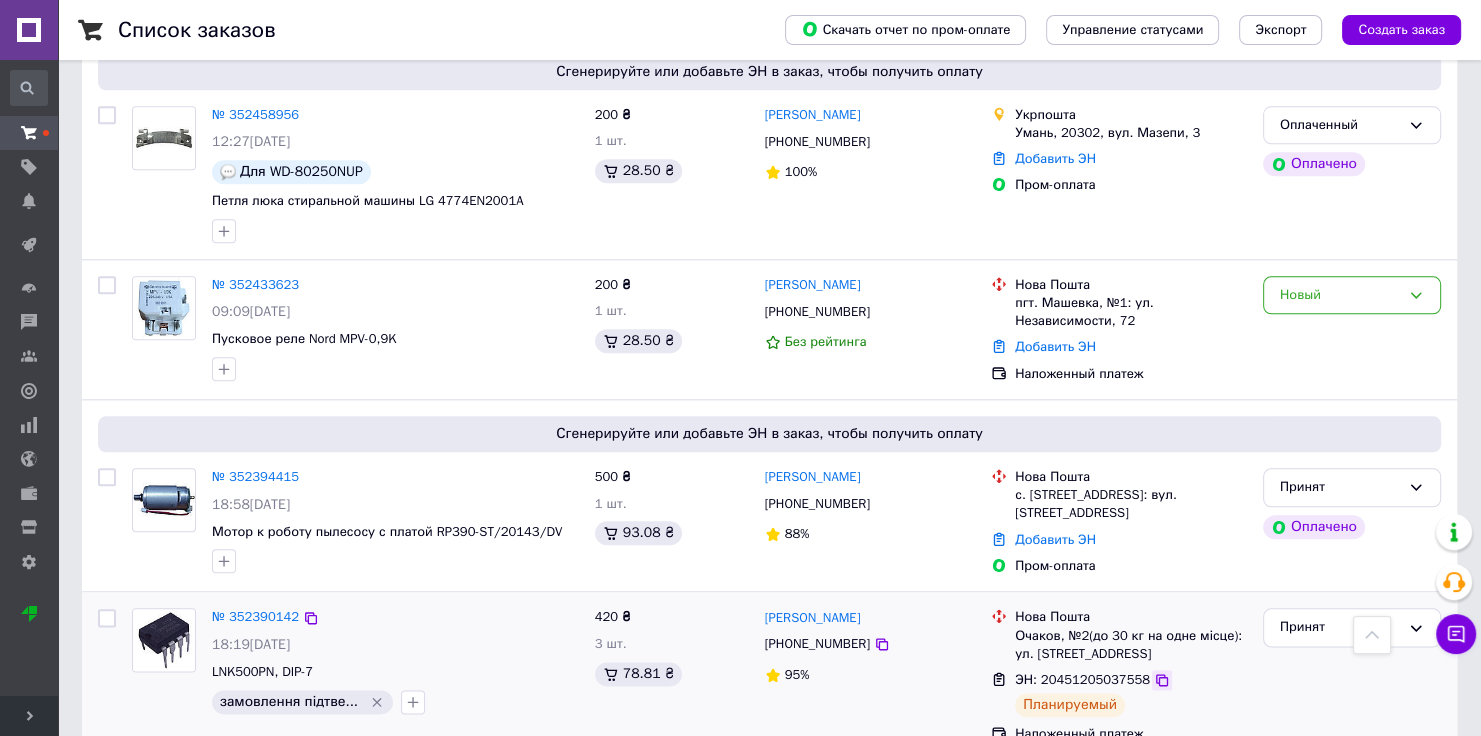 click at bounding box center [1162, 680] 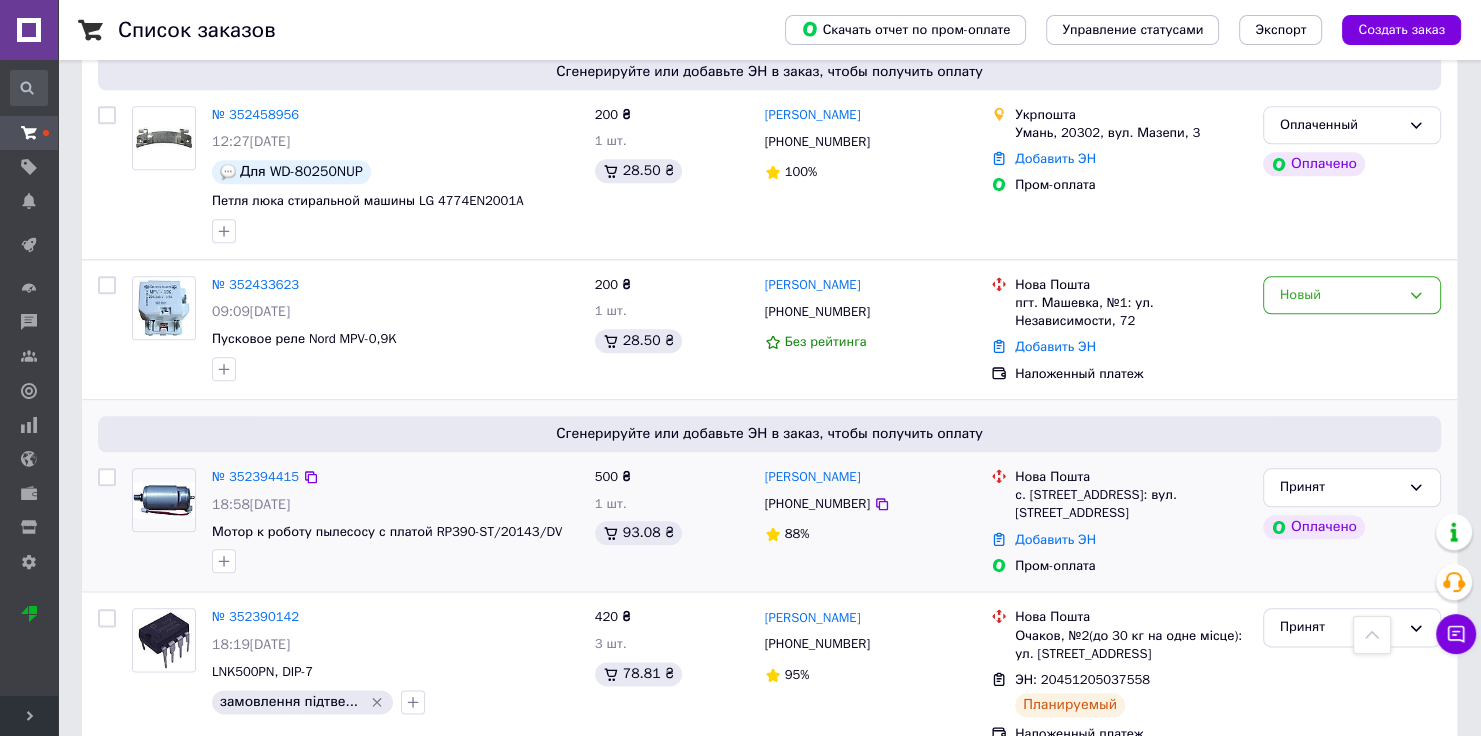 click on "Сгенерируйте или добавьте ЭН в заказ, чтобы получить оплату № 352394415 18:58[DATE] Мотор к роботу пылесосу с платой RP390-ST/20143/DV 500 ₴ 1 шт. 93.08 ₴ [PERSON_NAME] [PHONE_NUMBER] 88% Нова Пошта с. [STREET_ADDRESS]: вул. [STREET_ADDRESS] Добавить ЭН Пром-оплата Принят Оплачено" at bounding box center (769, 495) 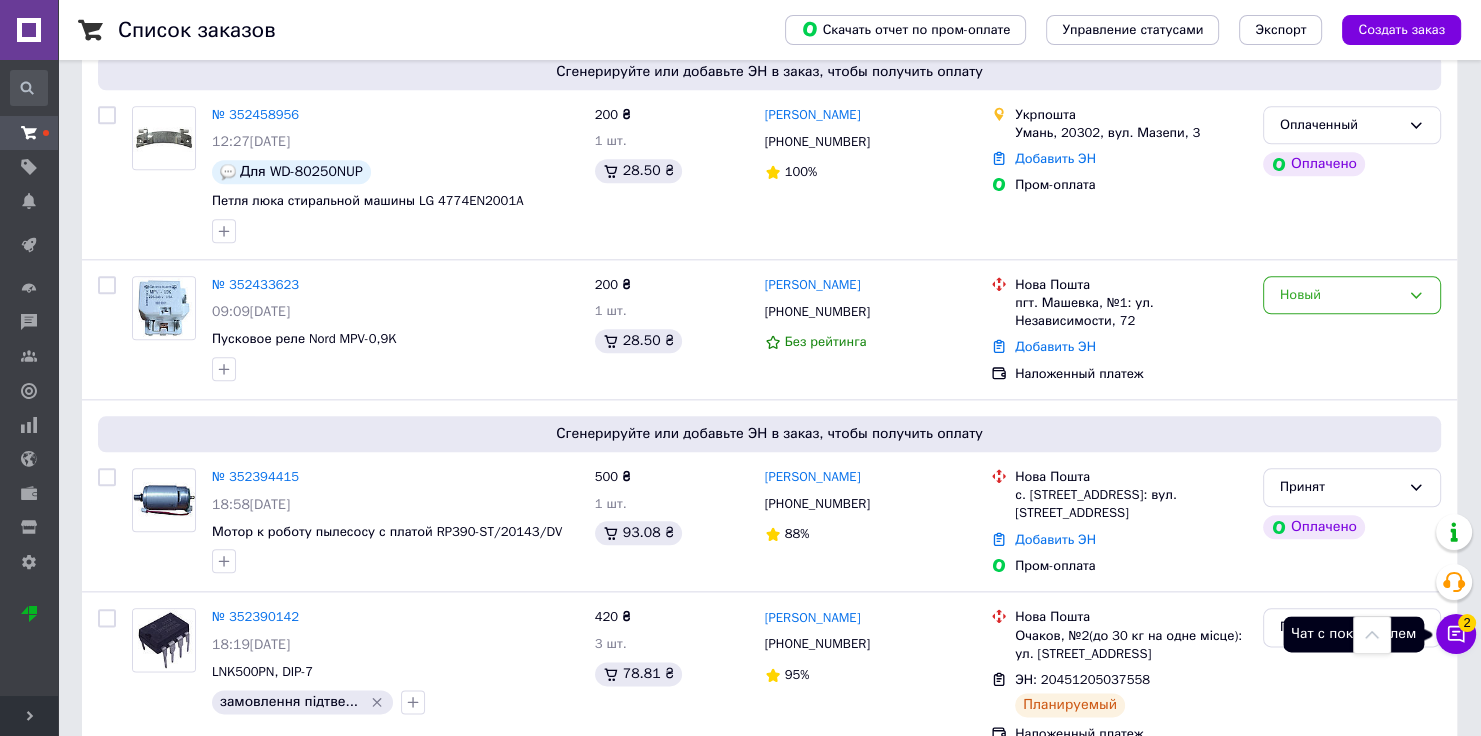 click 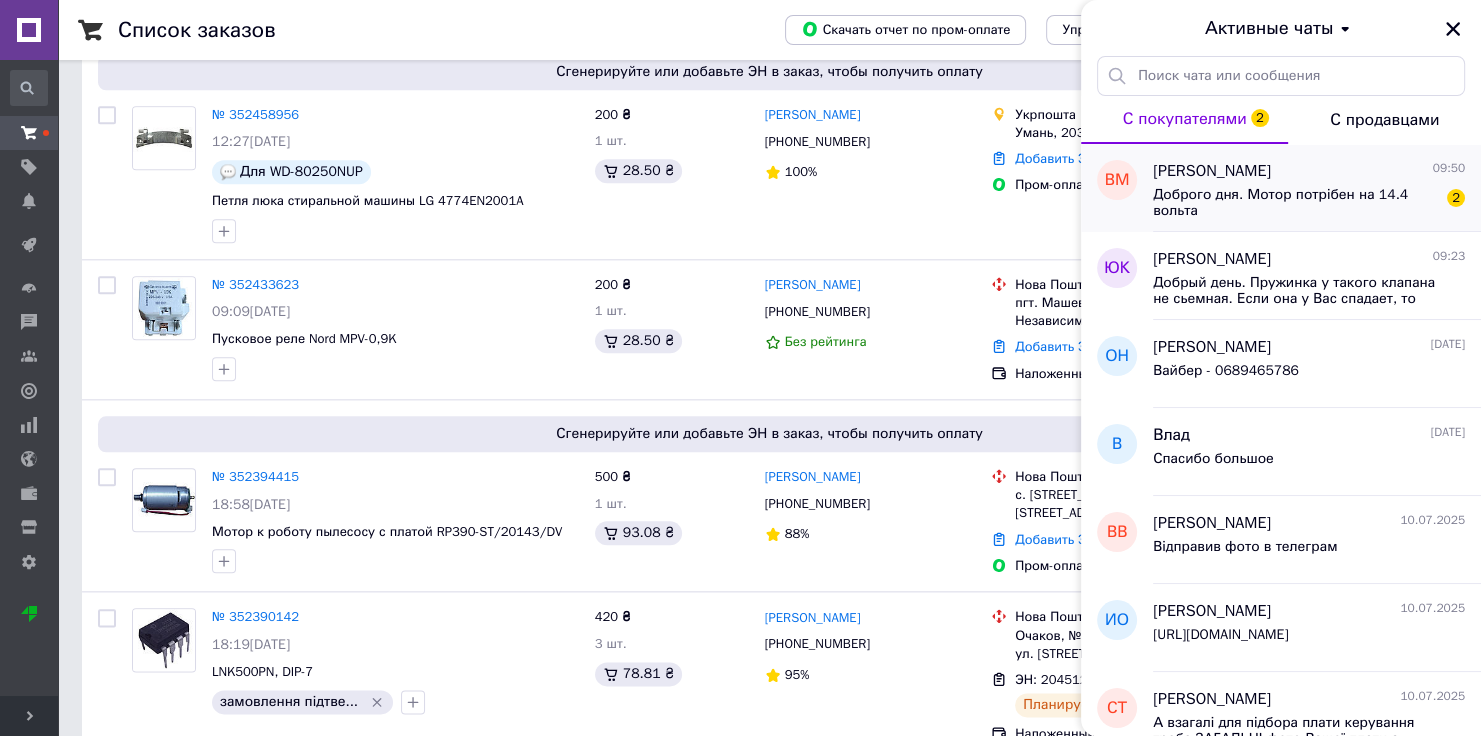 click on "Доброго дня. Мотор потрібен на 14.4 вольта" at bounding box center [1295, 203] 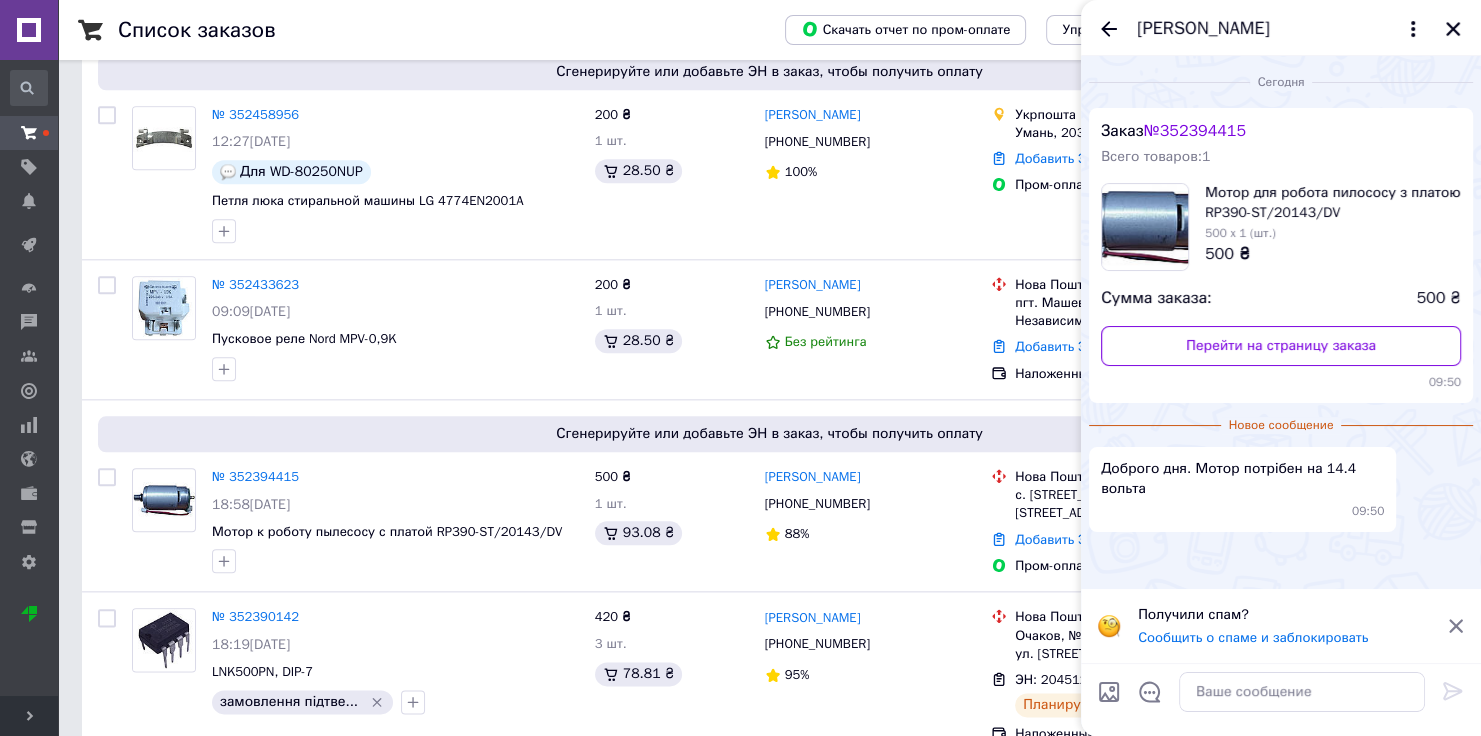 click at bounding box center [1145, 227] 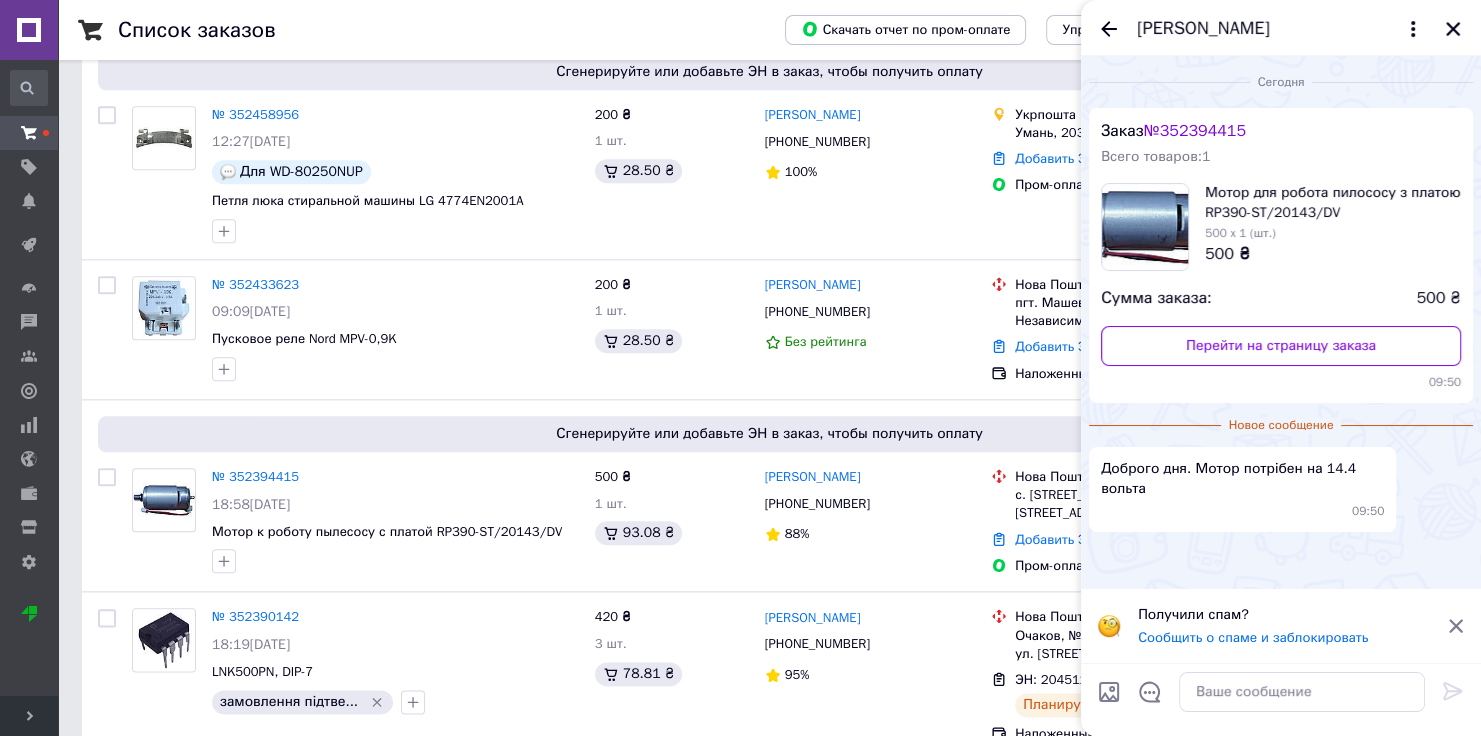 click 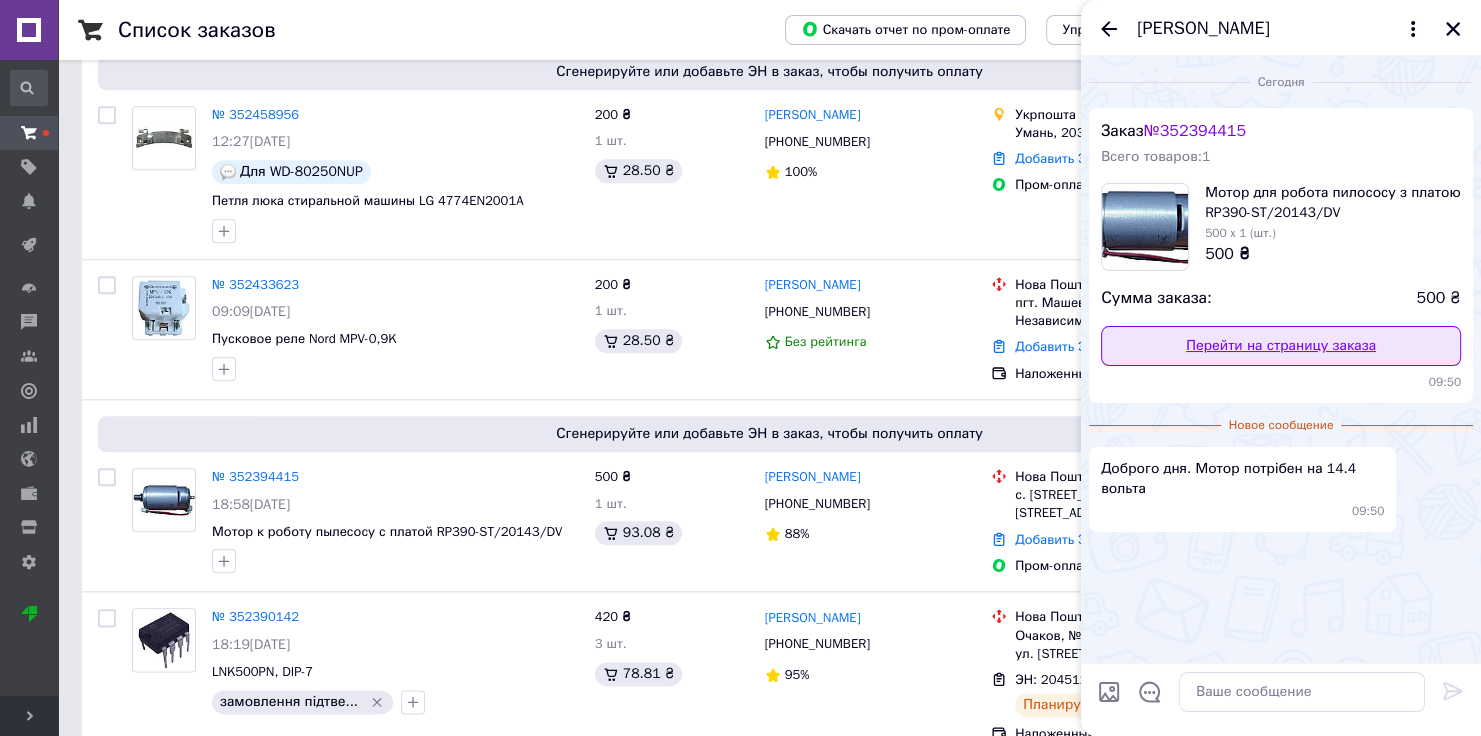 click on "Перейти на страницу заказа" at bounding box center [1281, 346] 